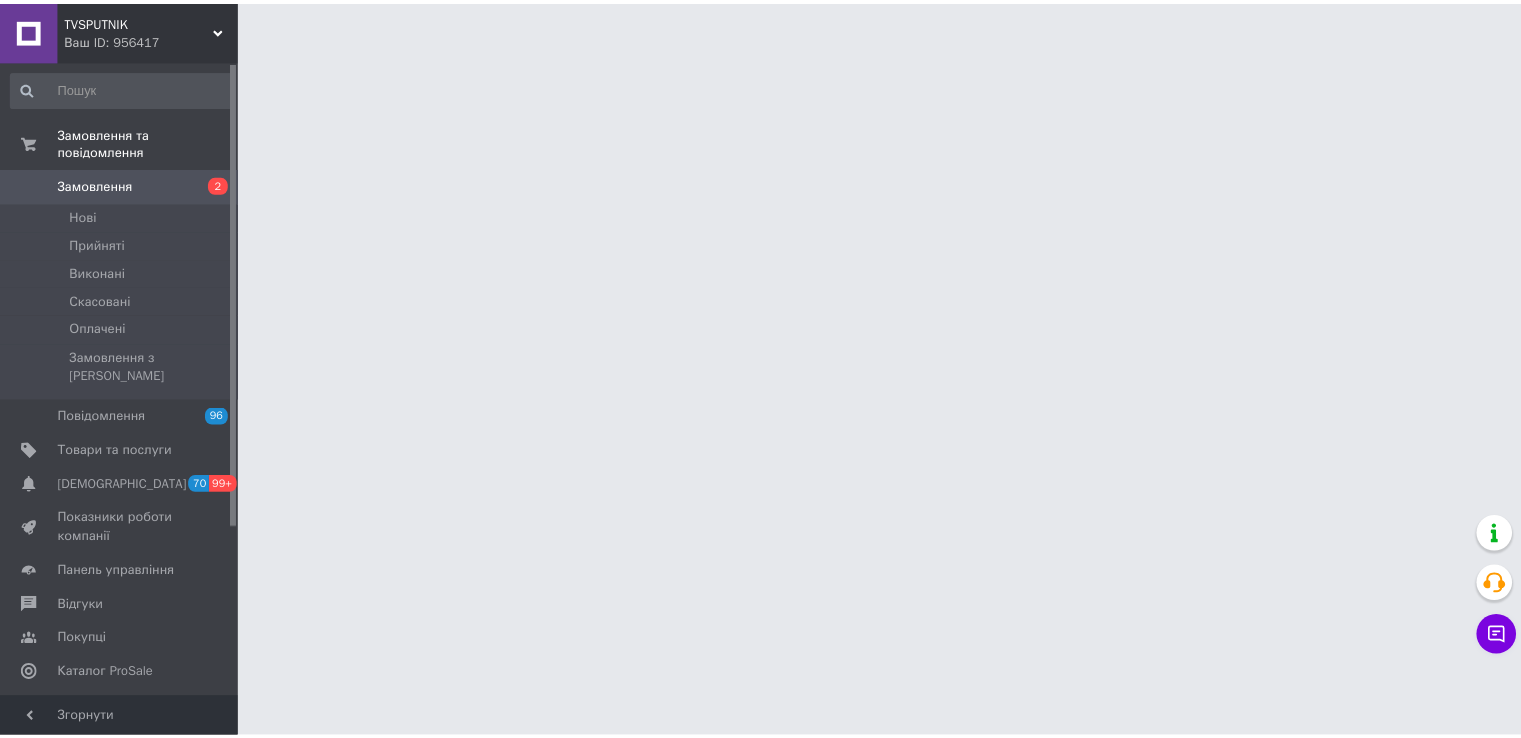 scroll, scrollTop: 0, scrollLeft: 0, axis: both 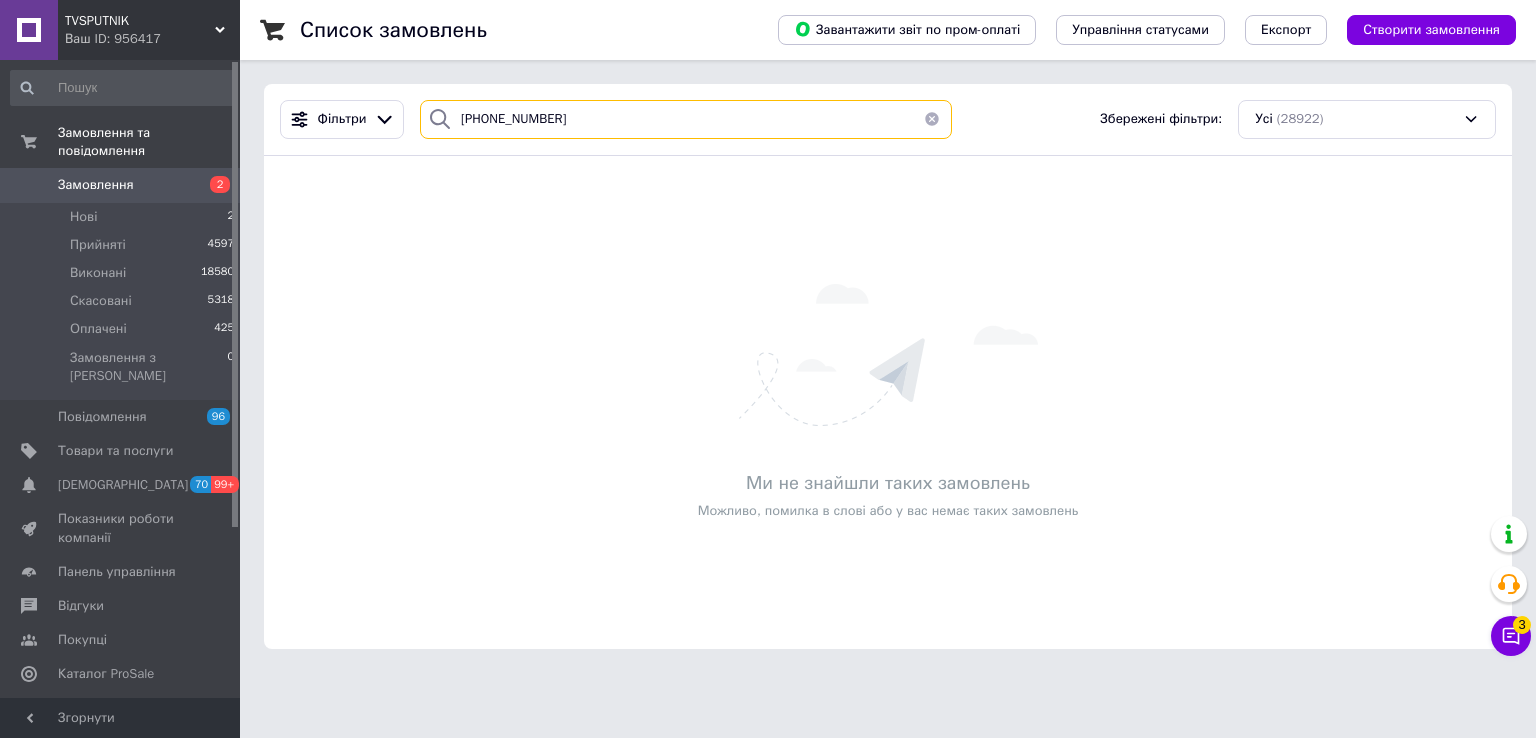 click on "[PHONE_NUMBER]" at bounding box center (686, 119) 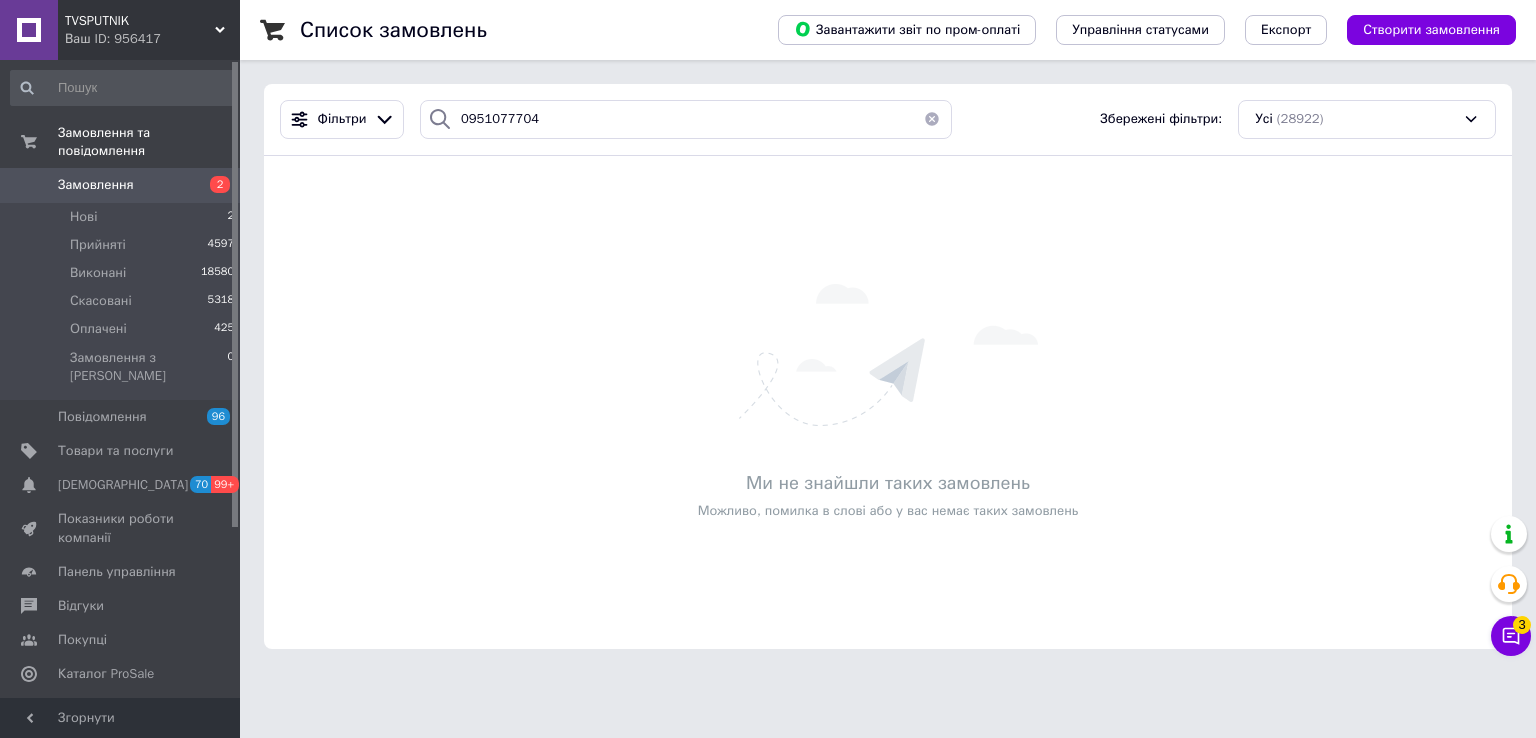 drag, startPoint x: 1504, startPoint y: 280, endPoint x: 1358, endPoint y: 237, distance: 152.20053 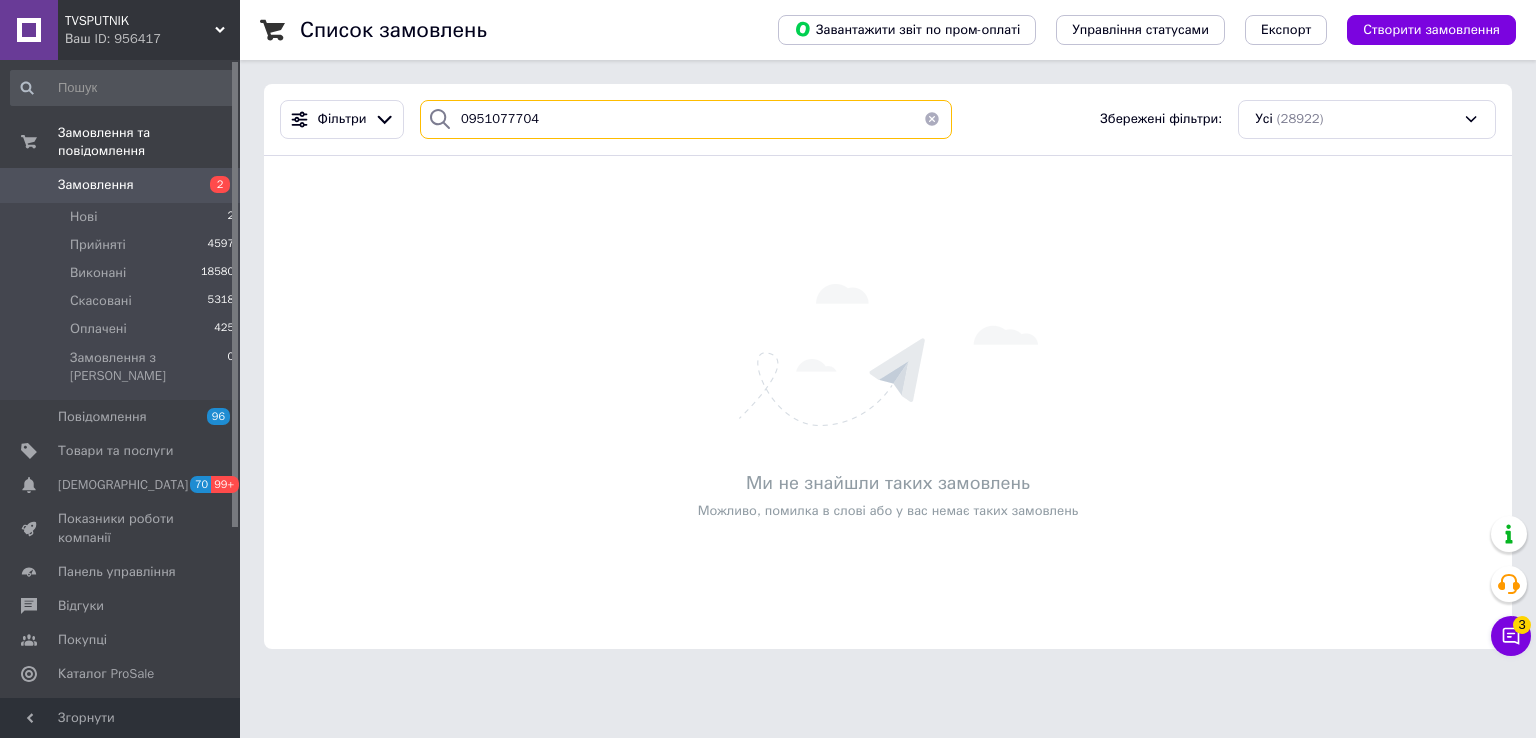 click on "0951077704" at bounding box center [686, 119] 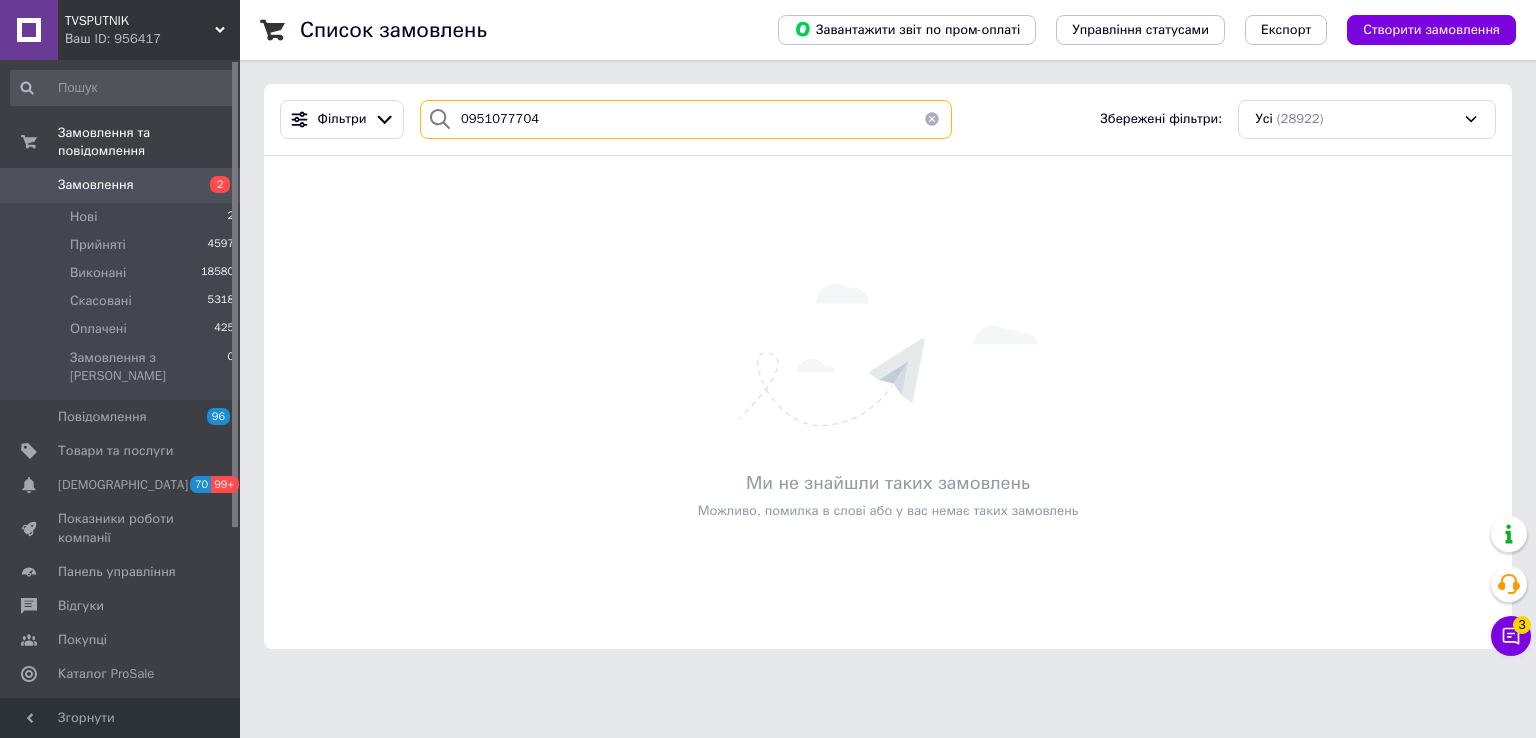 type on "[PHONE_NUMBER]" 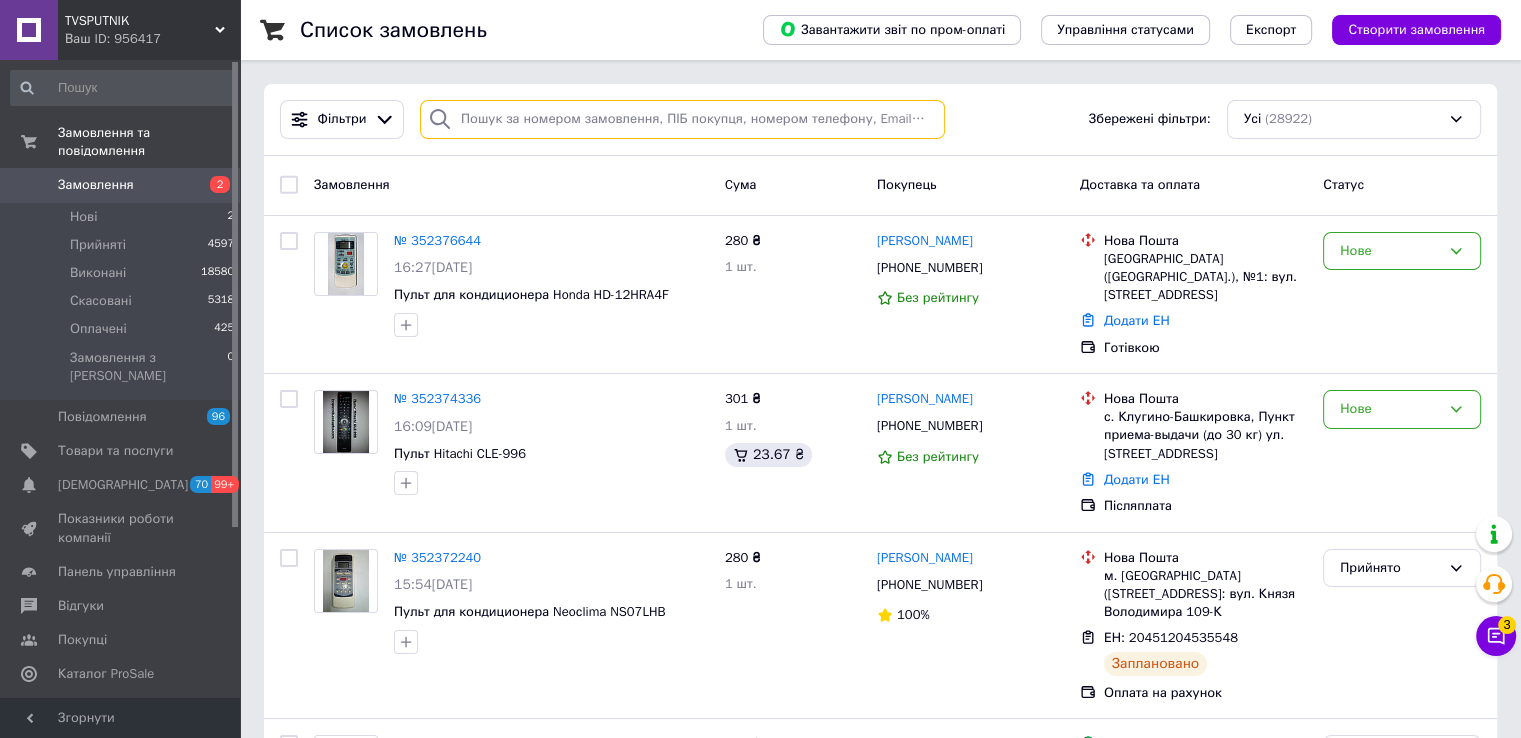 type on "0681119850" 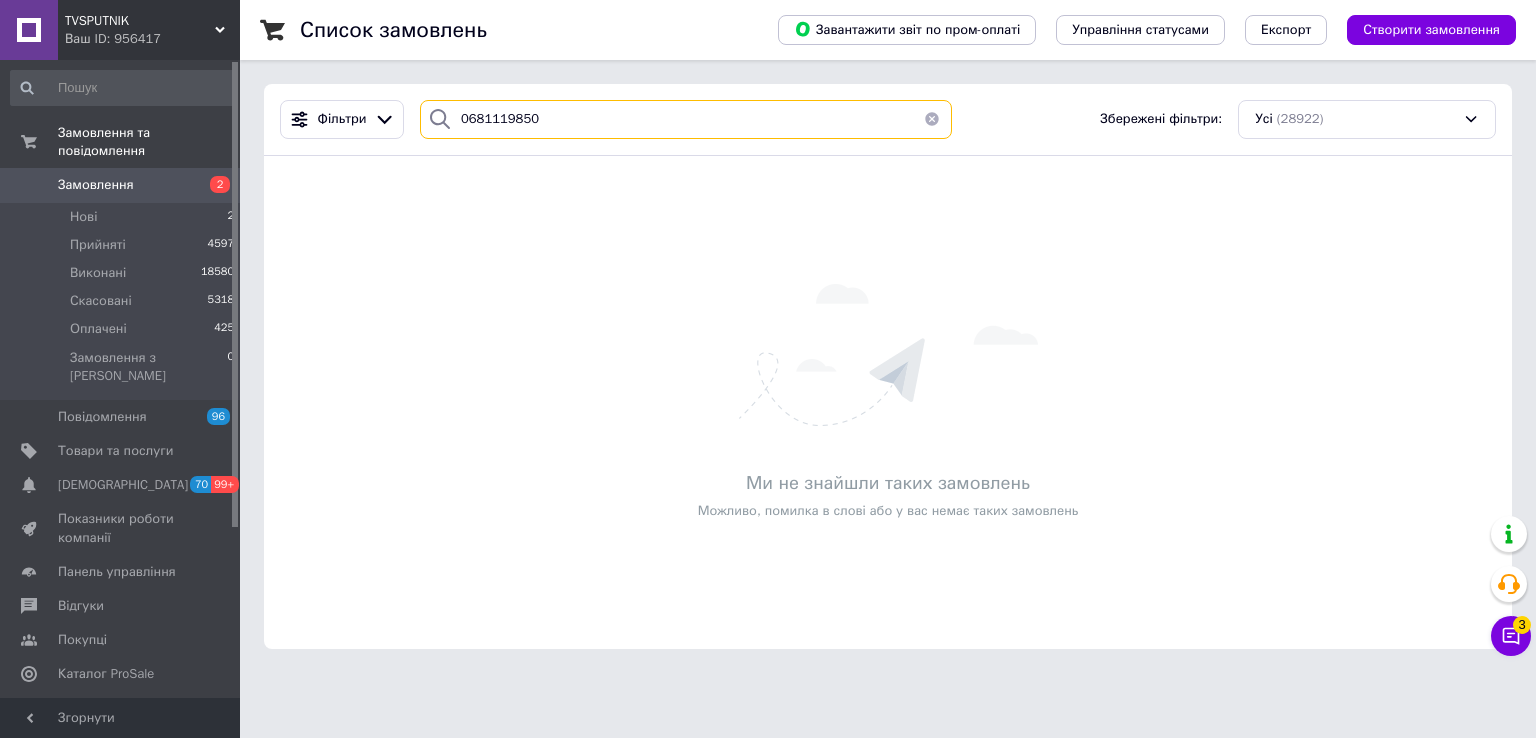 click on "0681119850" at bounding box center [686, 119] 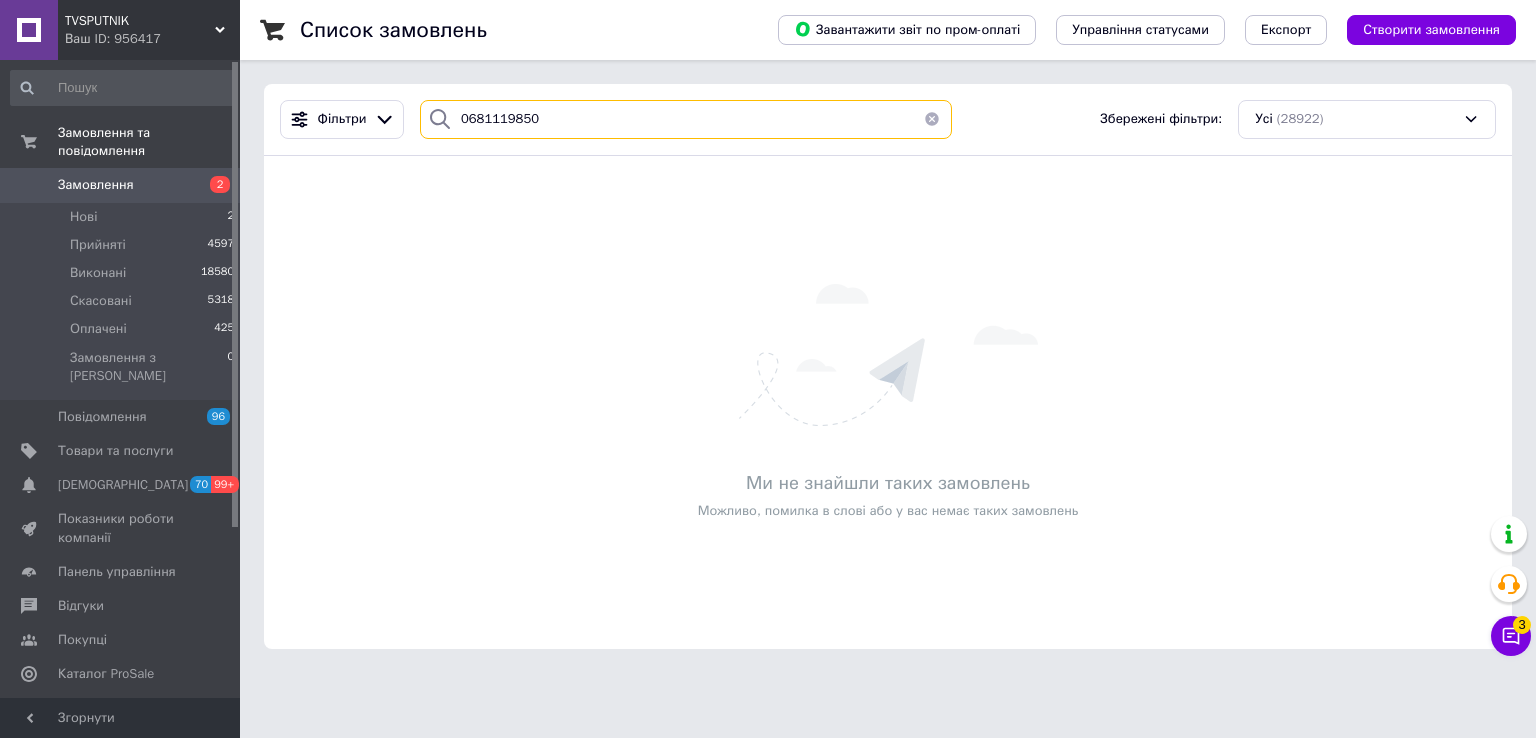 click on "0681119850" at bounding box center (686, 119) 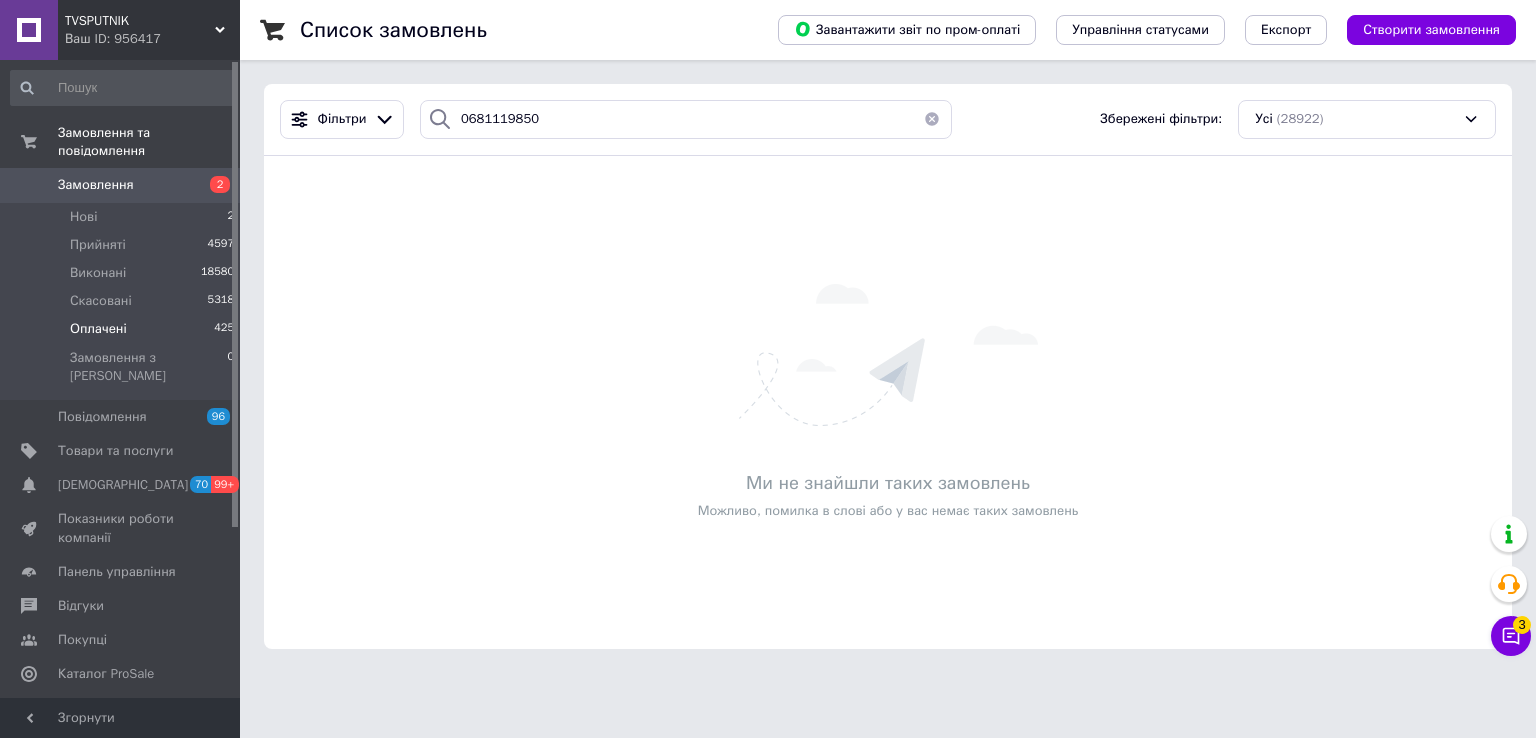 click on "Оплачені 425" at bounding box center (123, 329) 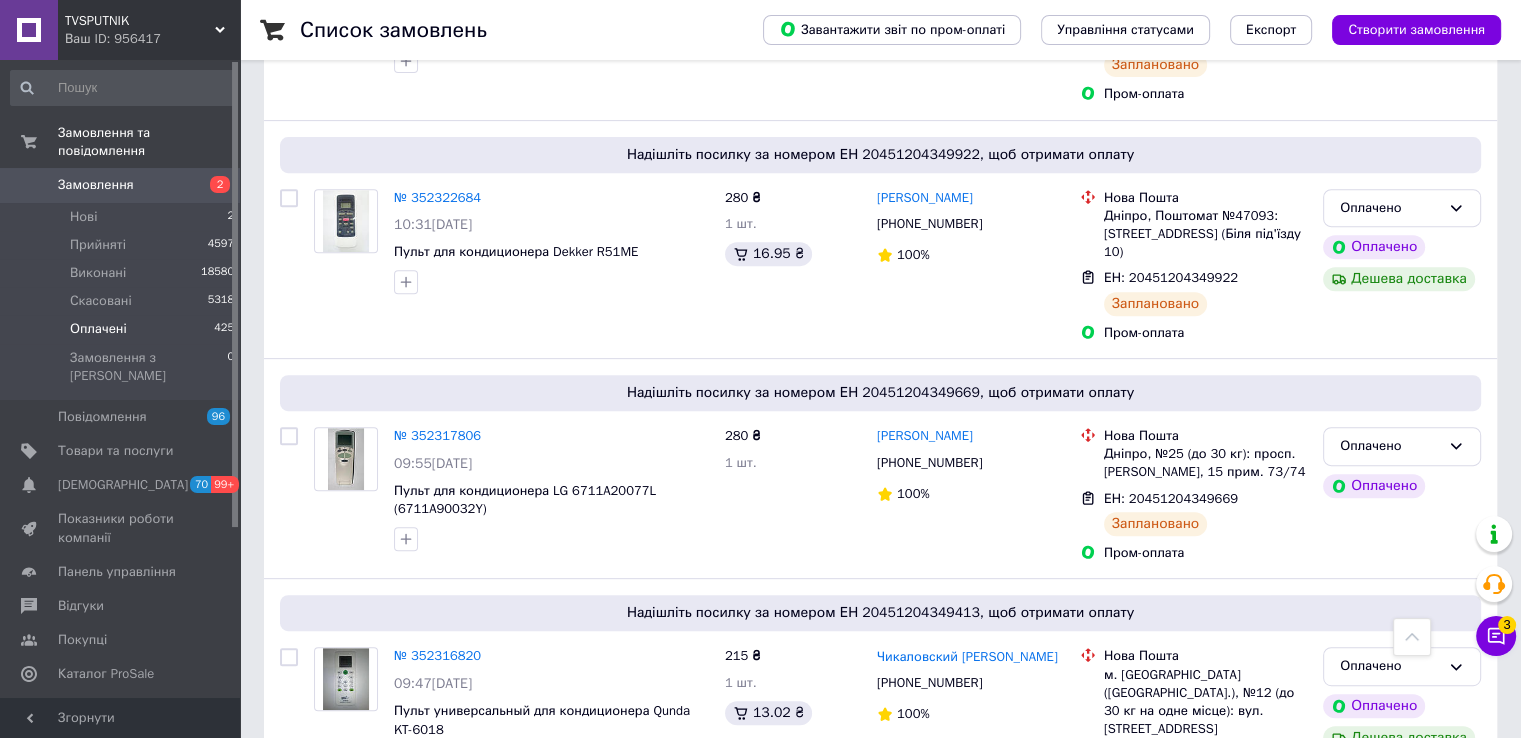 scroll, scrollTop: 900, scrollLeft: 0, axis: vertical 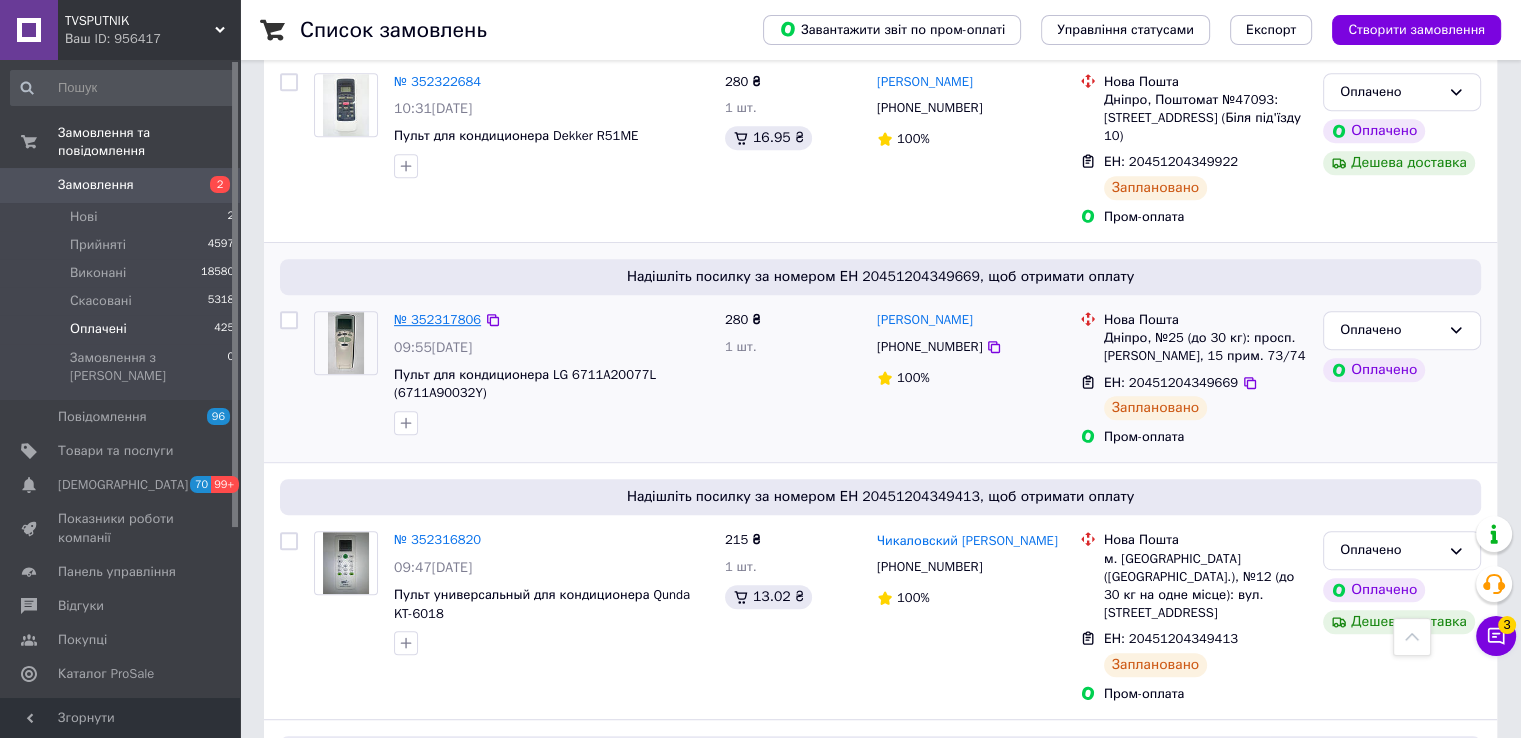 click on "№ 352317806" at bounding box center (437, 319) 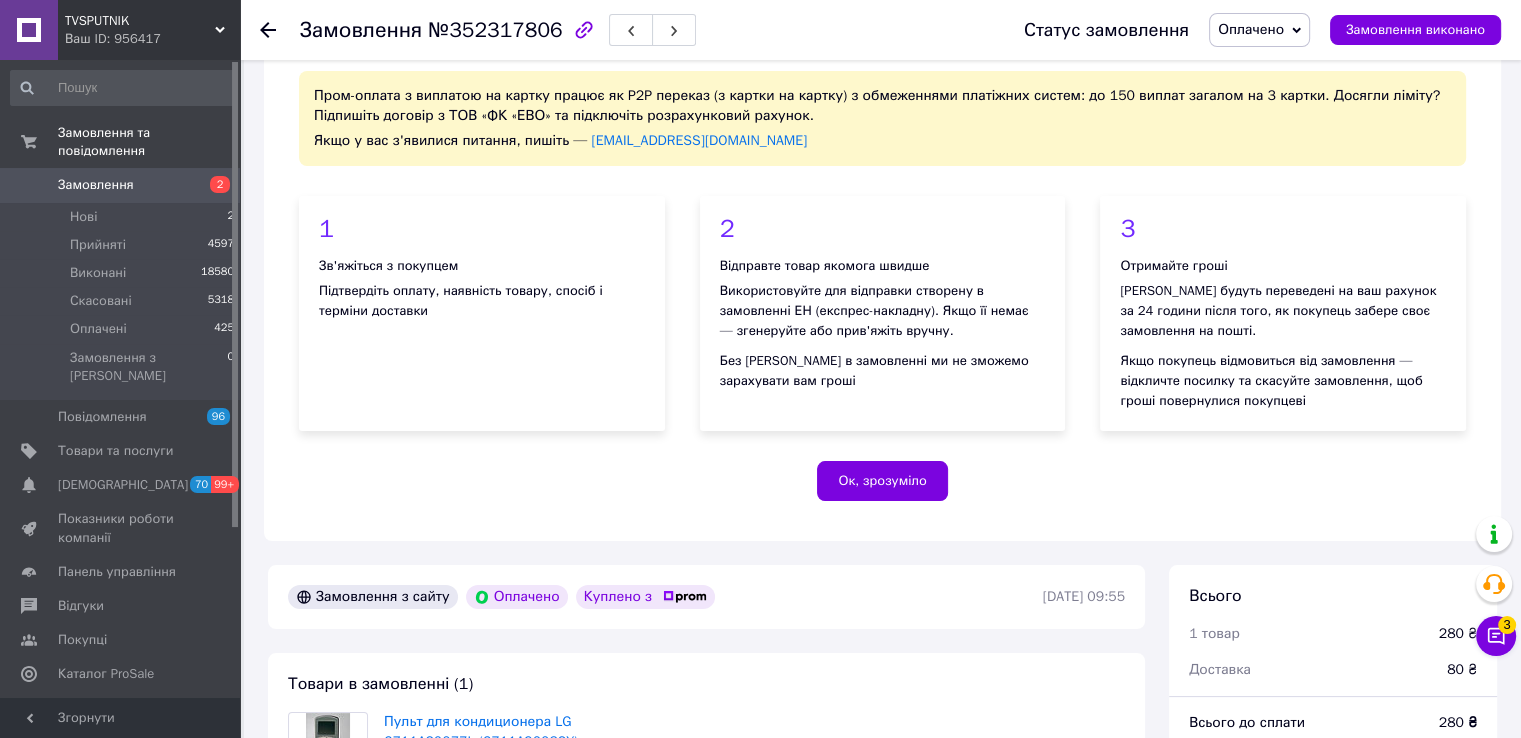 scroll, scrollTop: 0, scrollLeft: 0, axis: both 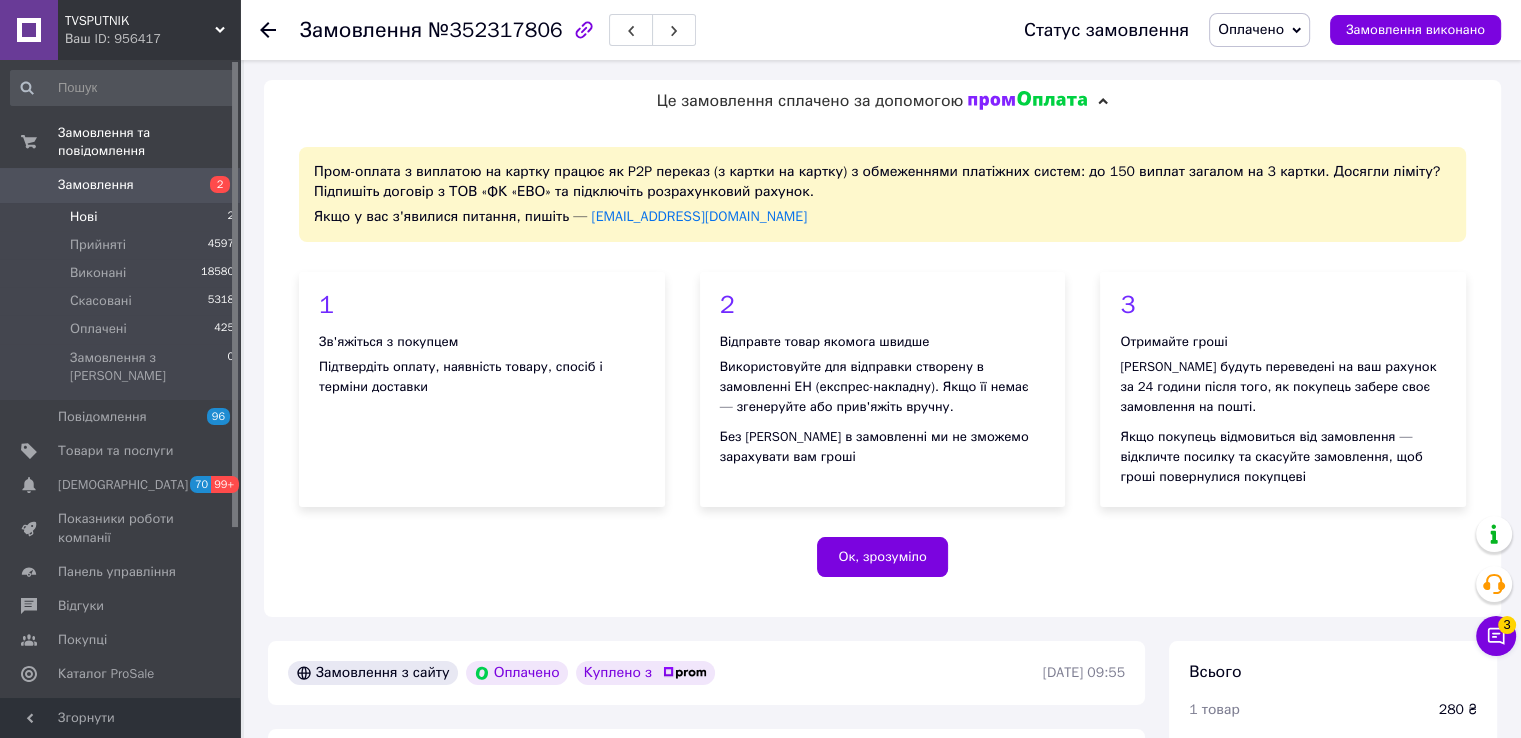 click on "Нові 2" at bounding box center (123, 217) 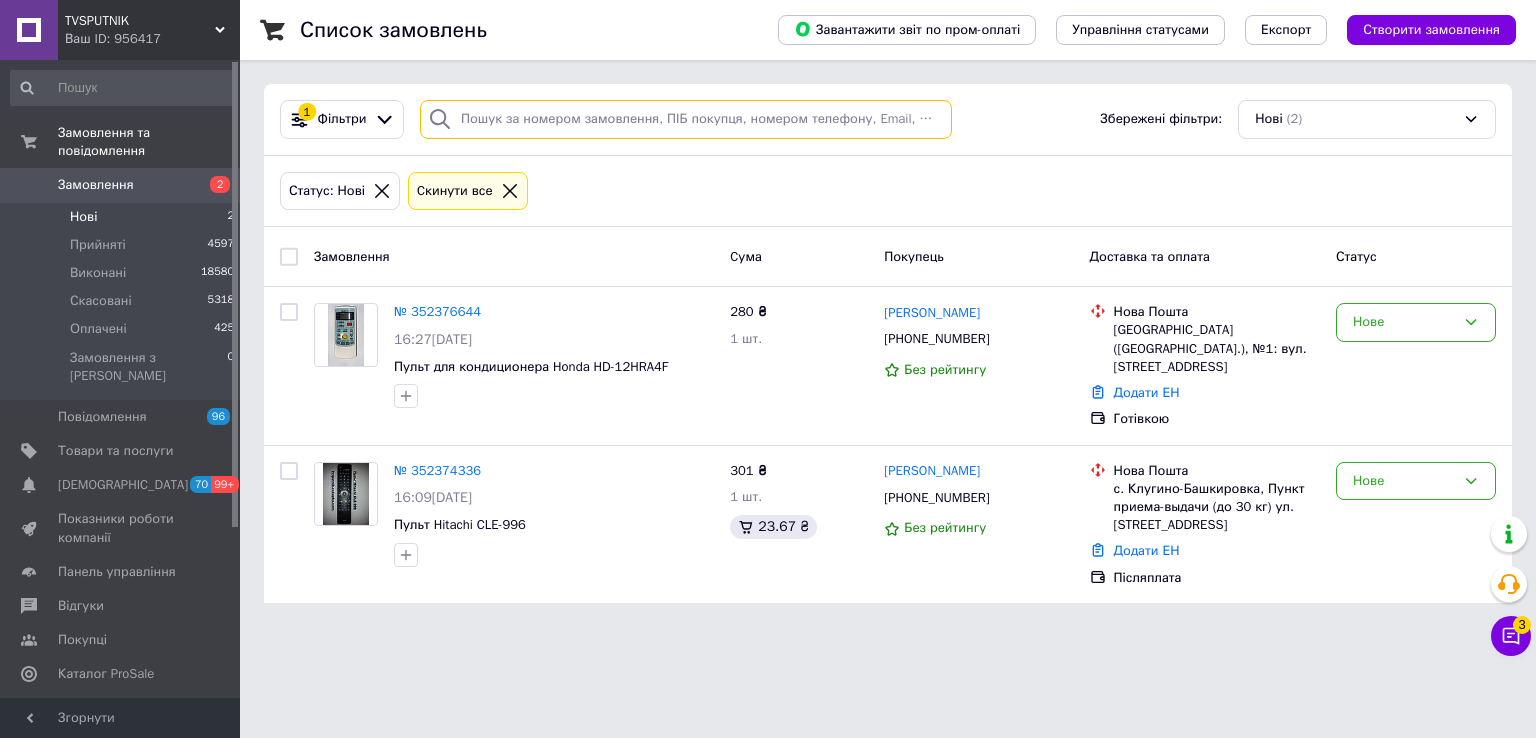 click at bounding box center (686, 119) 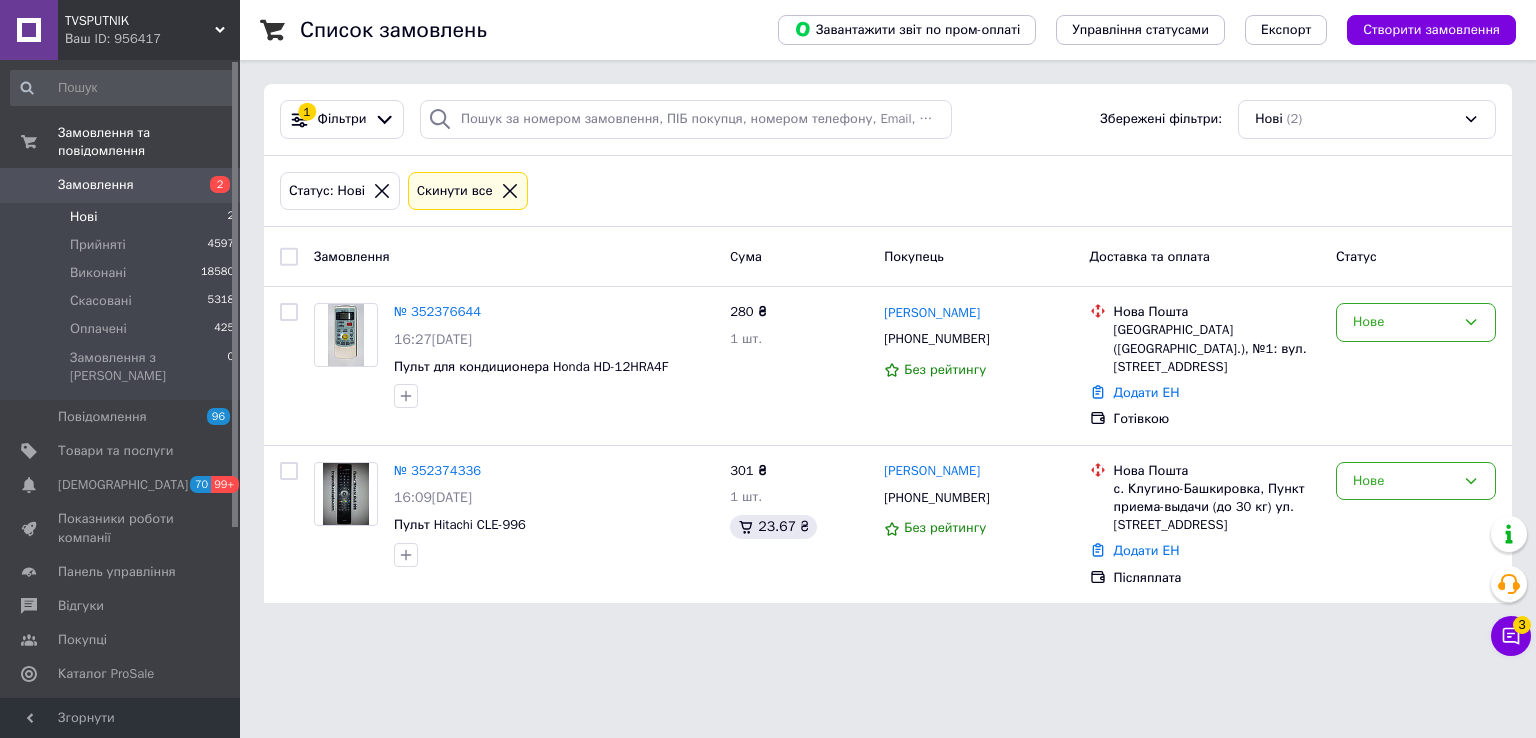 click 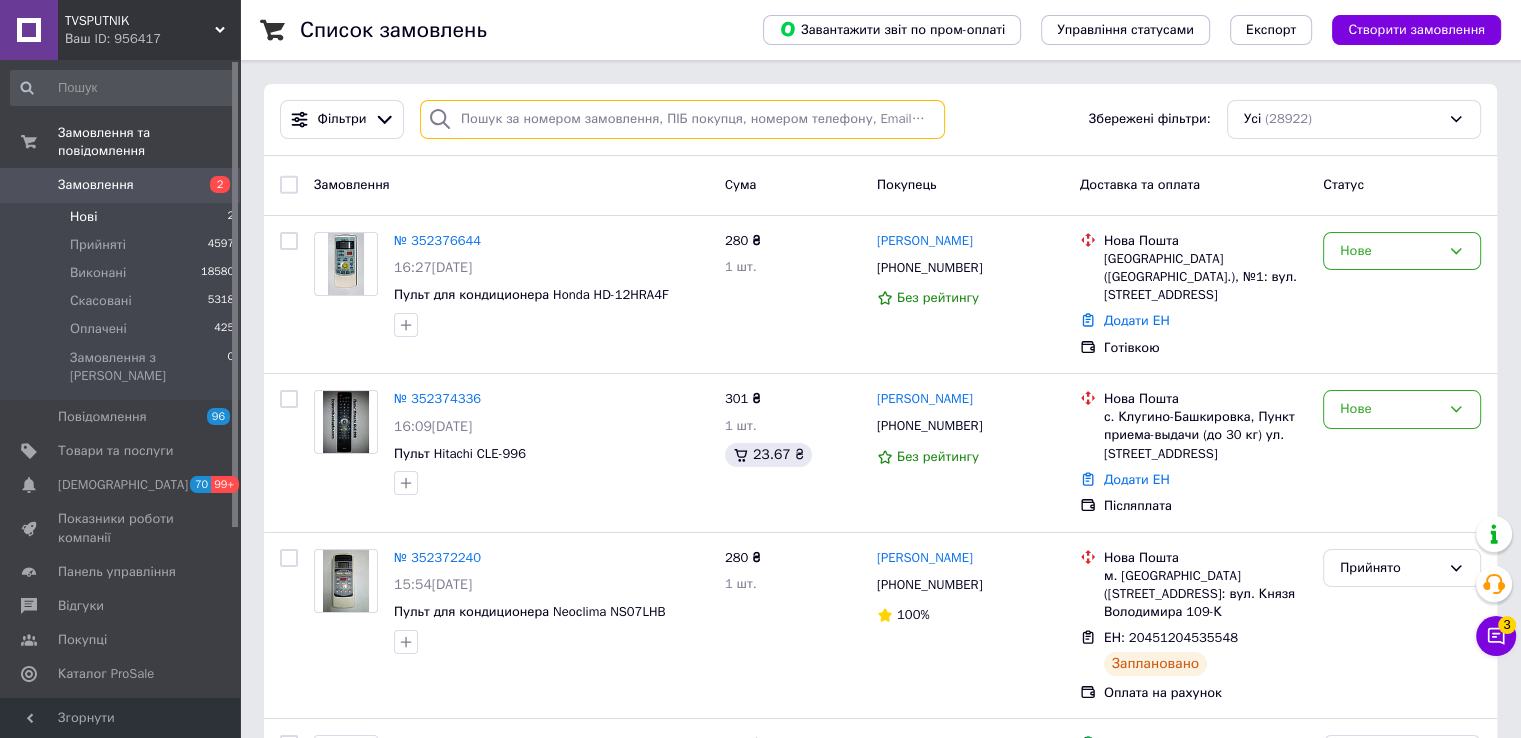 click at bounding box center (682, 119) 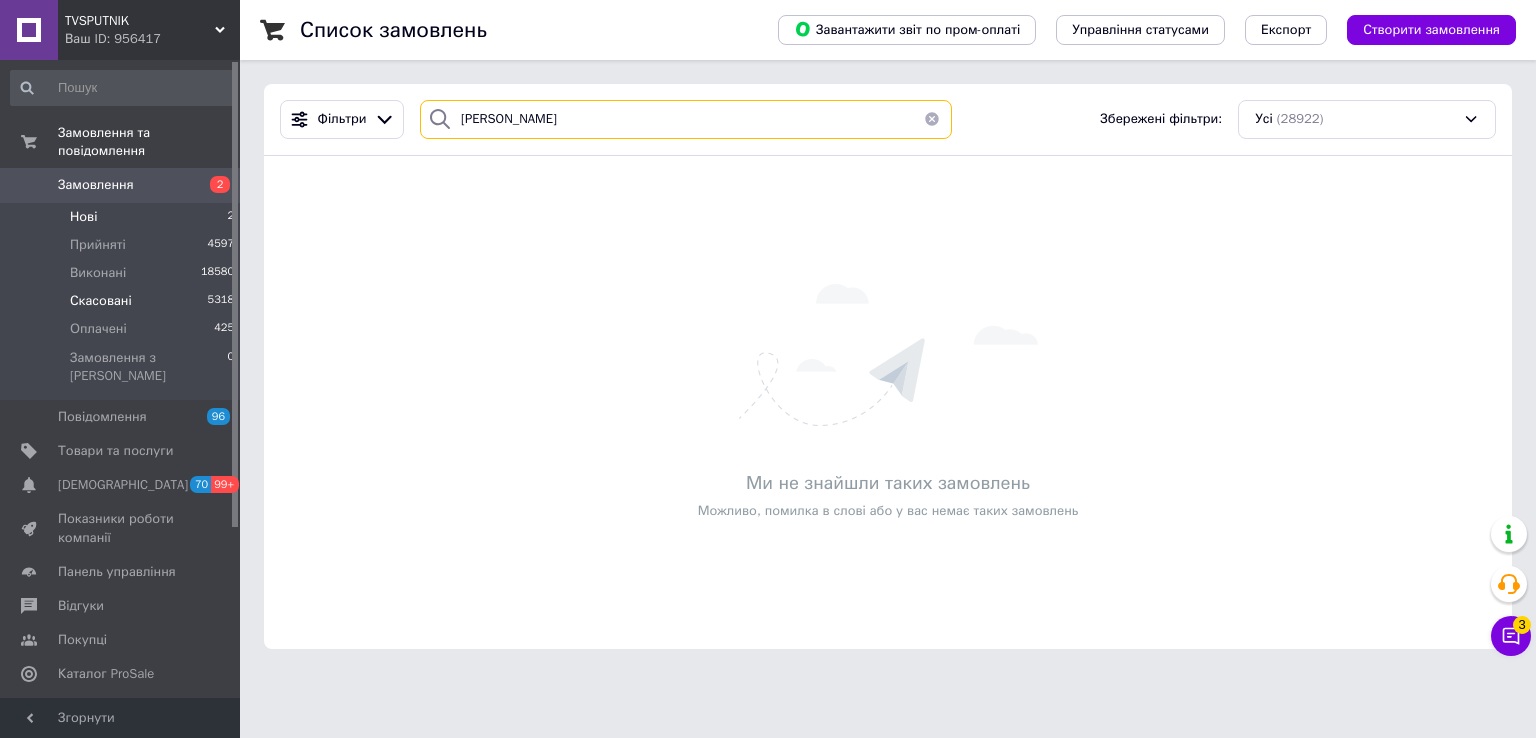 type on "[PERSON_NAME]" 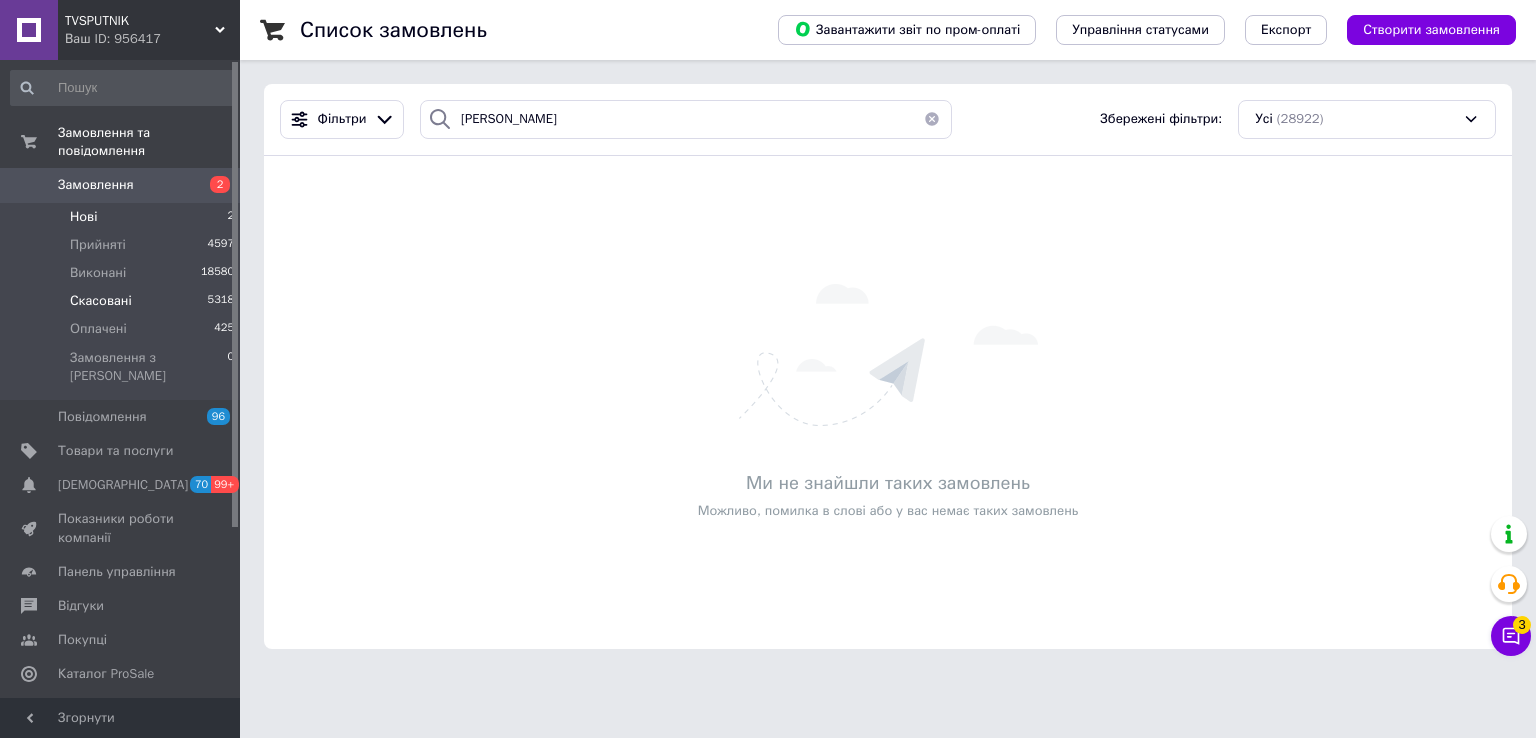 click on "Скасовані 5318" at bounding box center [123, 301] 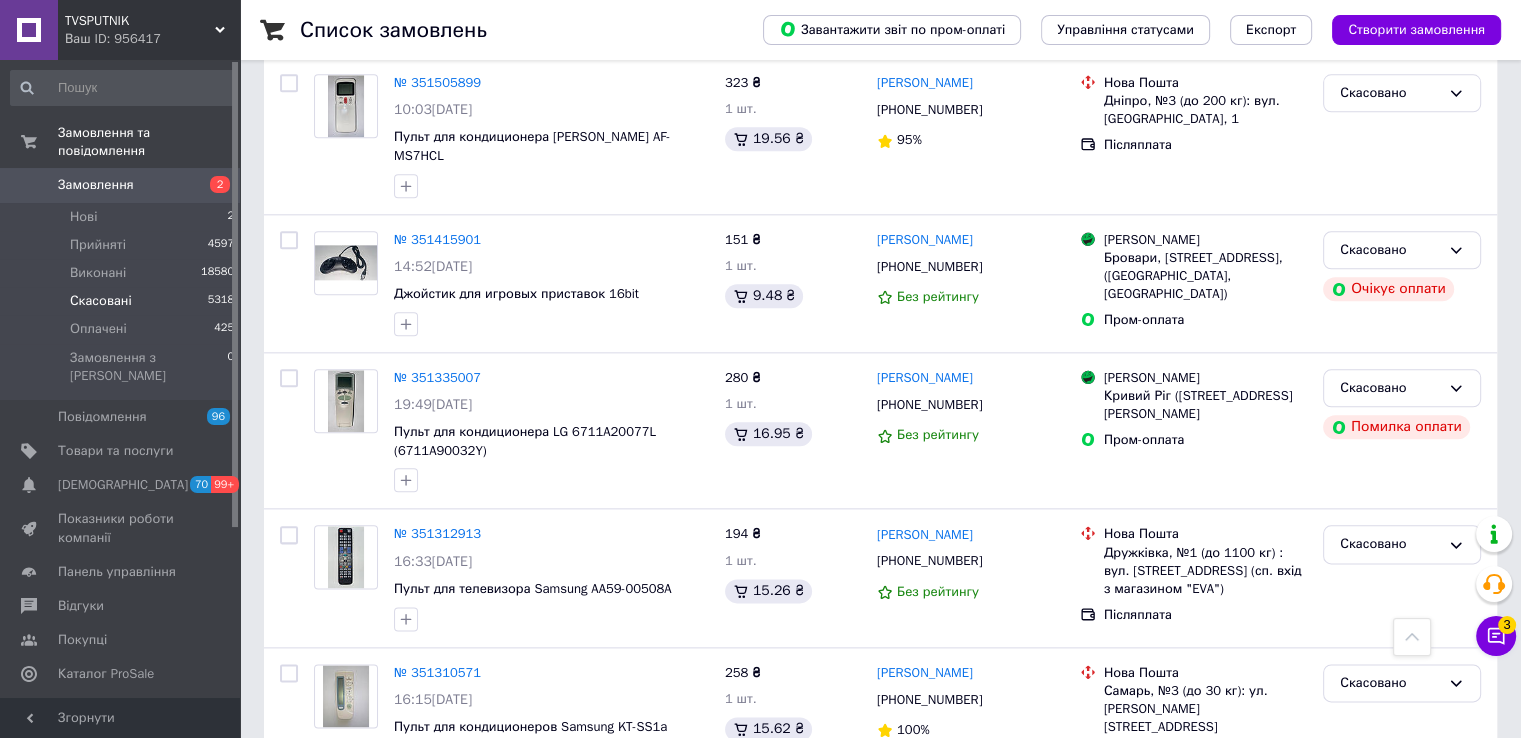 scroll, scrollTop: 2430, scrollLeft: 0, axis: vertical 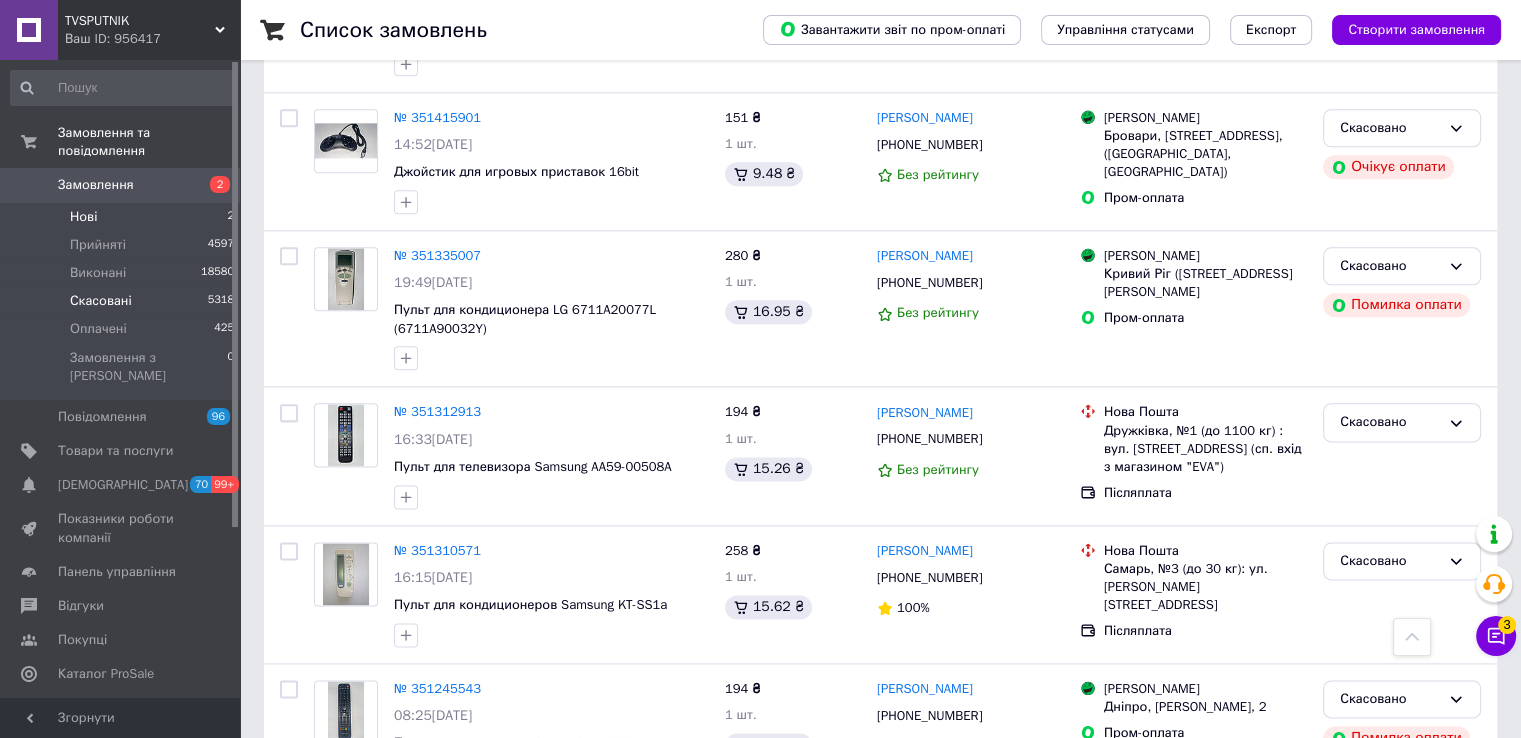 click on "Нові" at bounding box center (83, 217) 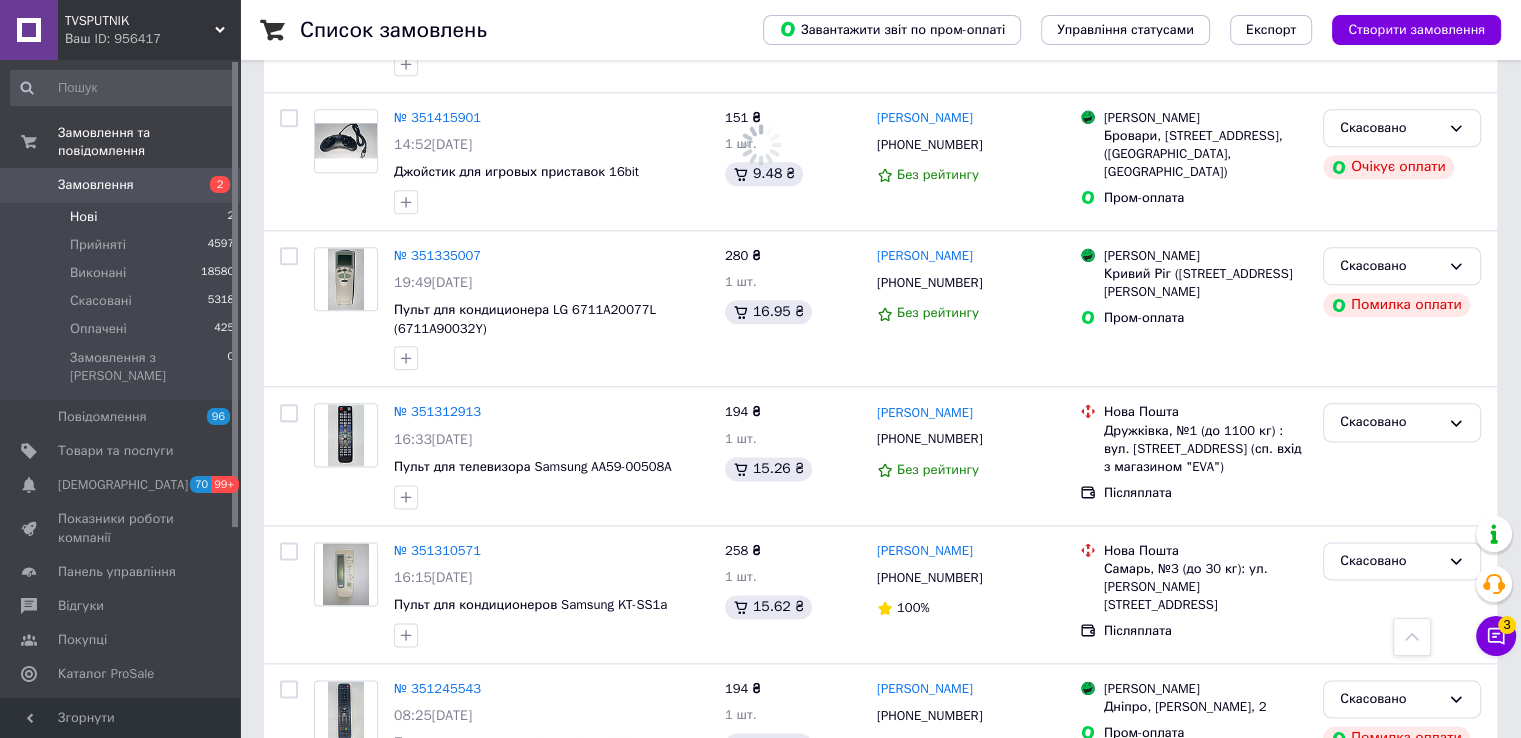 scroll, scrollTop: 0, scrollLeft: 0, axis: both 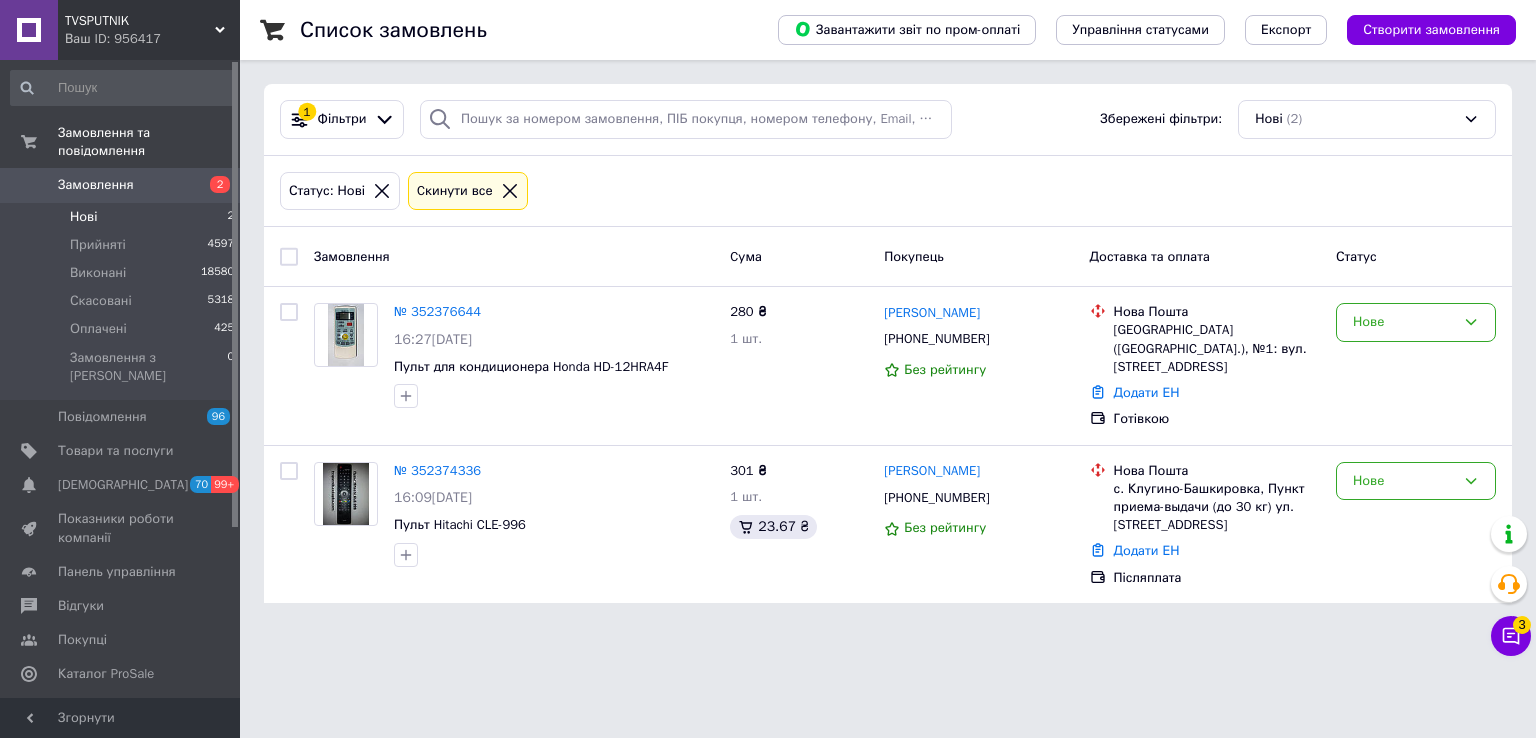 click at bounding box center (382, 191) 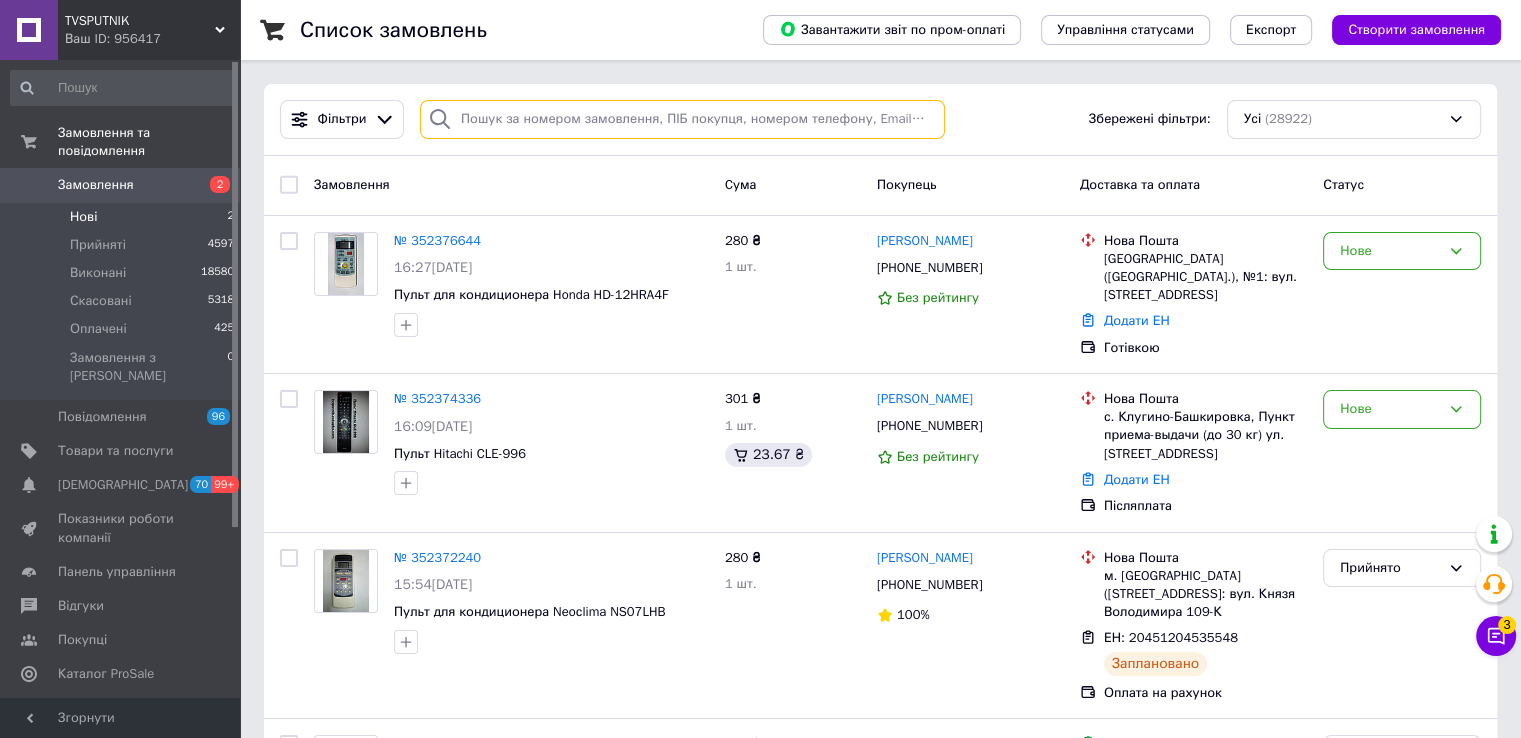 click at bounding box center [682, 119] 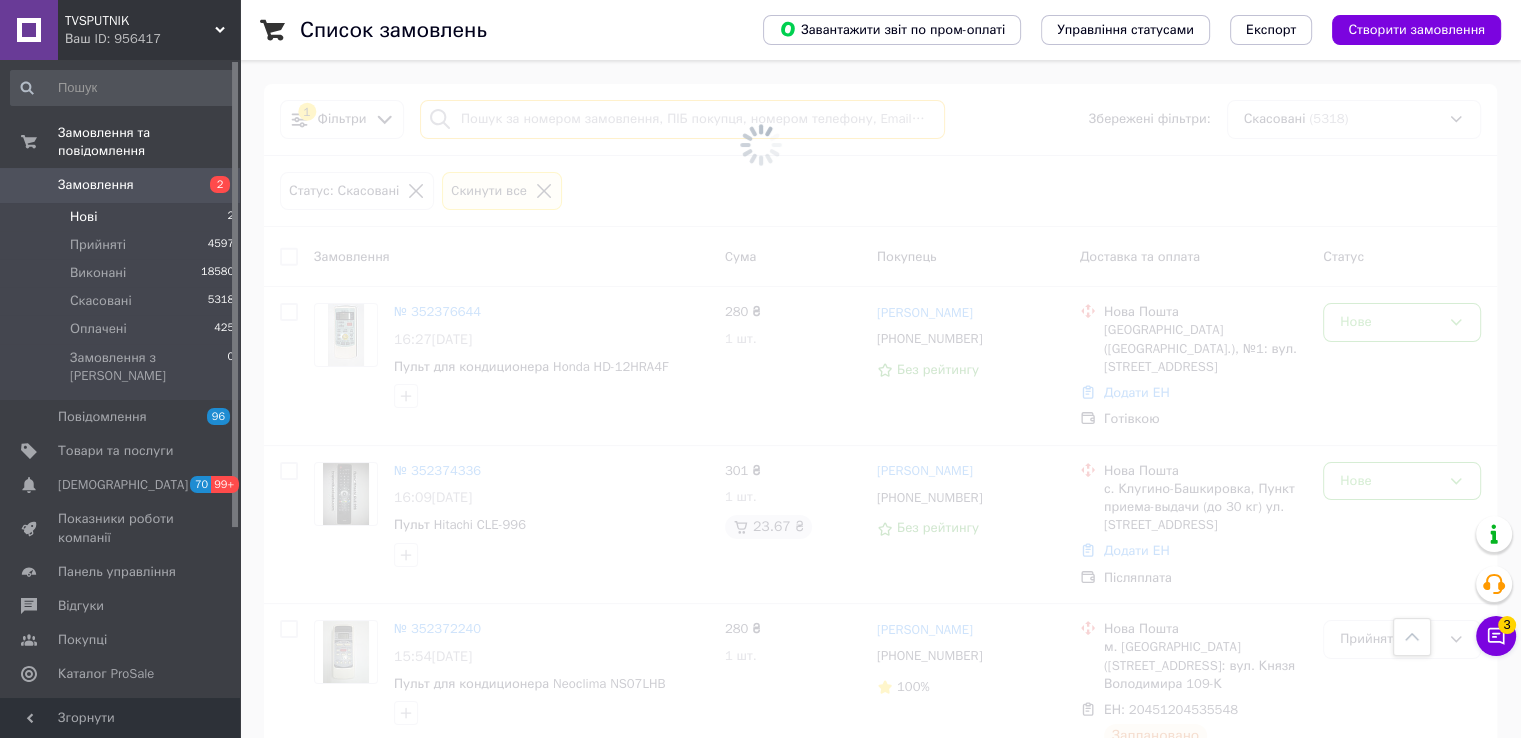 scroll, scrollTop: 2430, scrollLeft: 0, axis: vertical 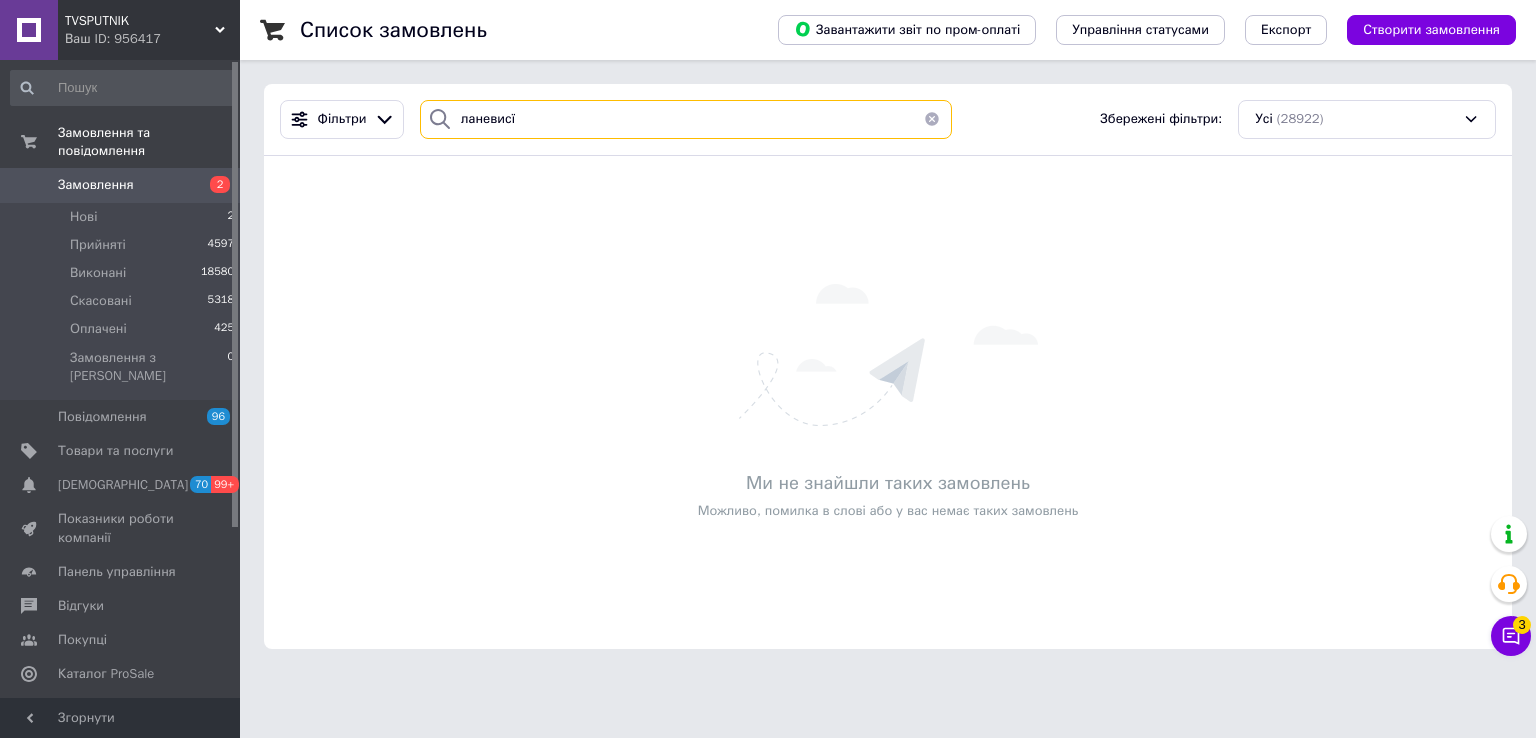 type on "ланевис" 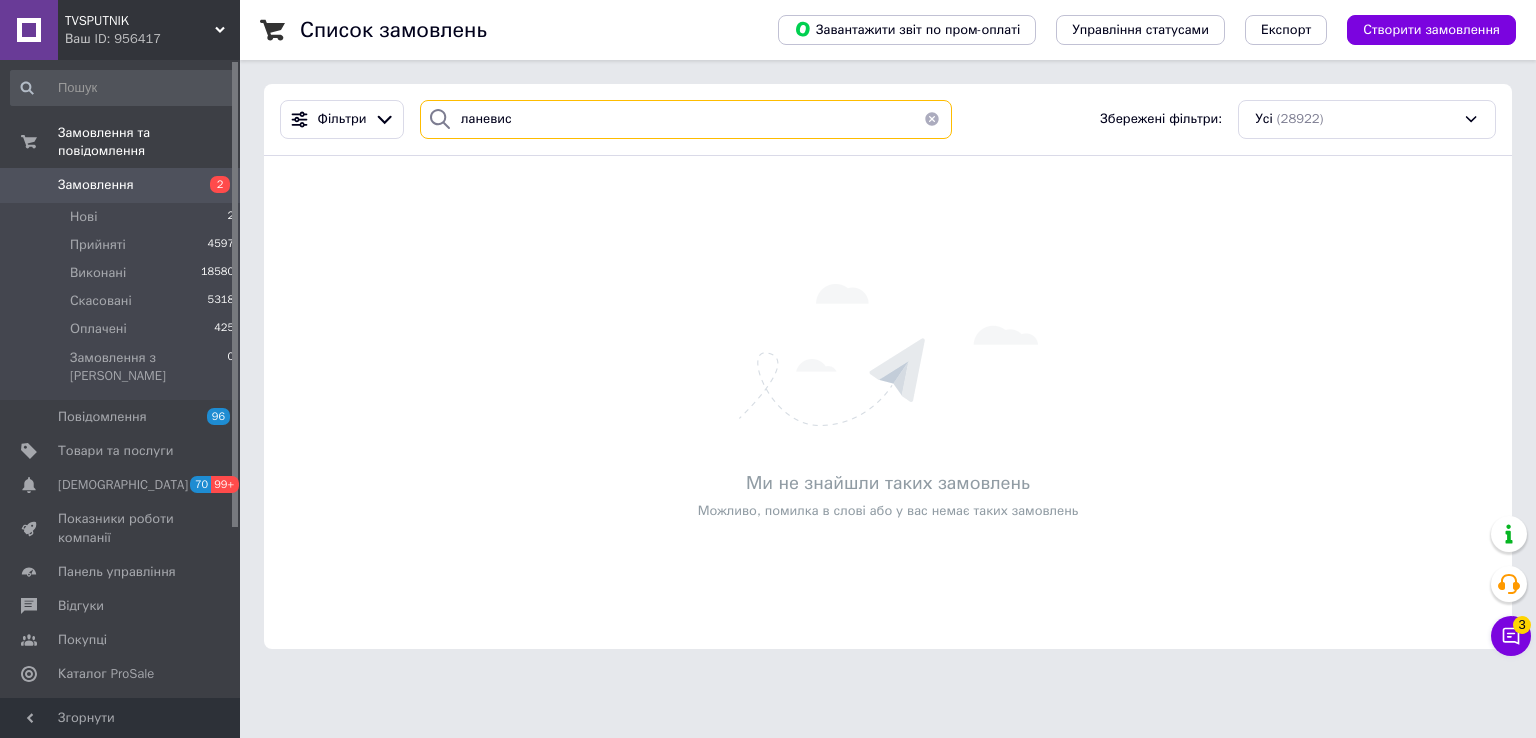 type 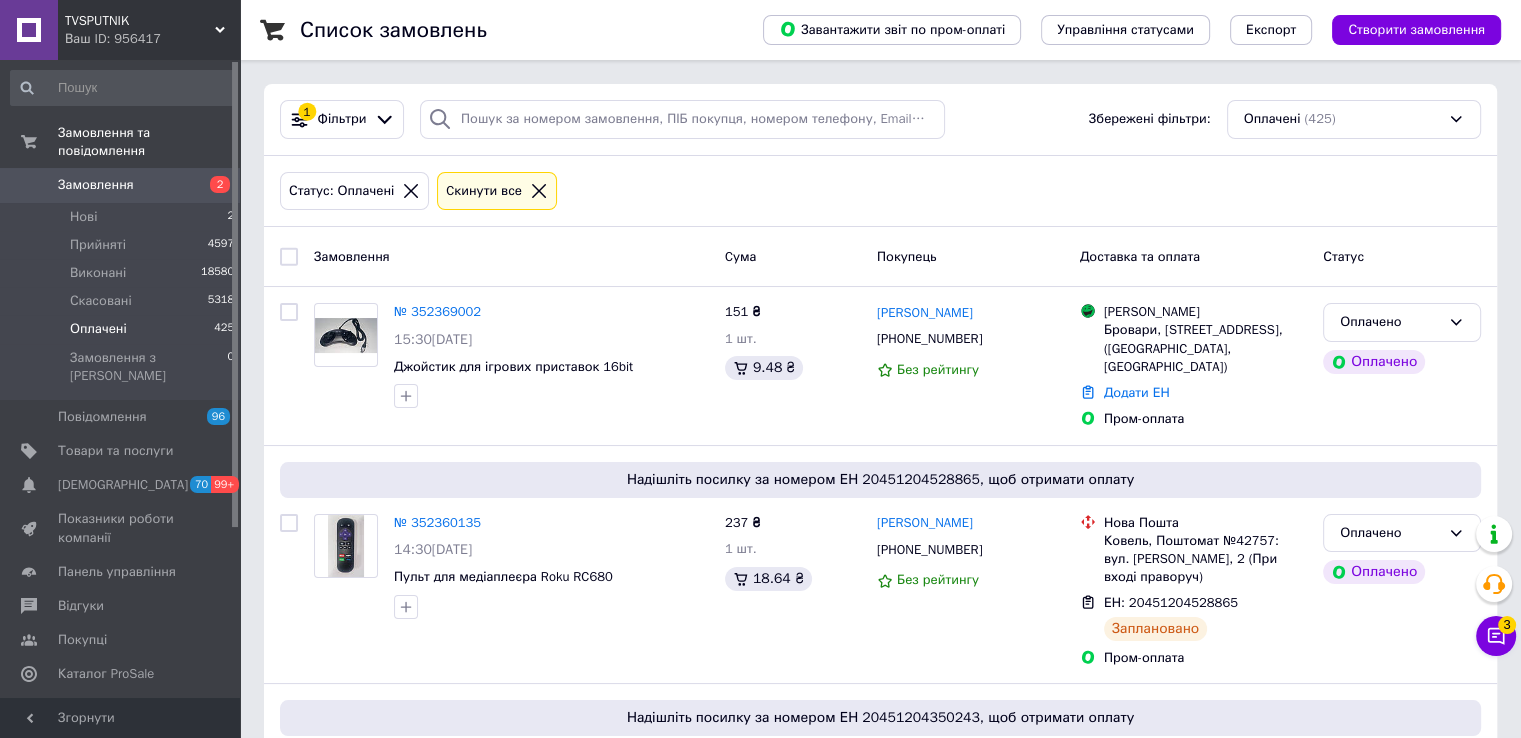 type on "0681119850" 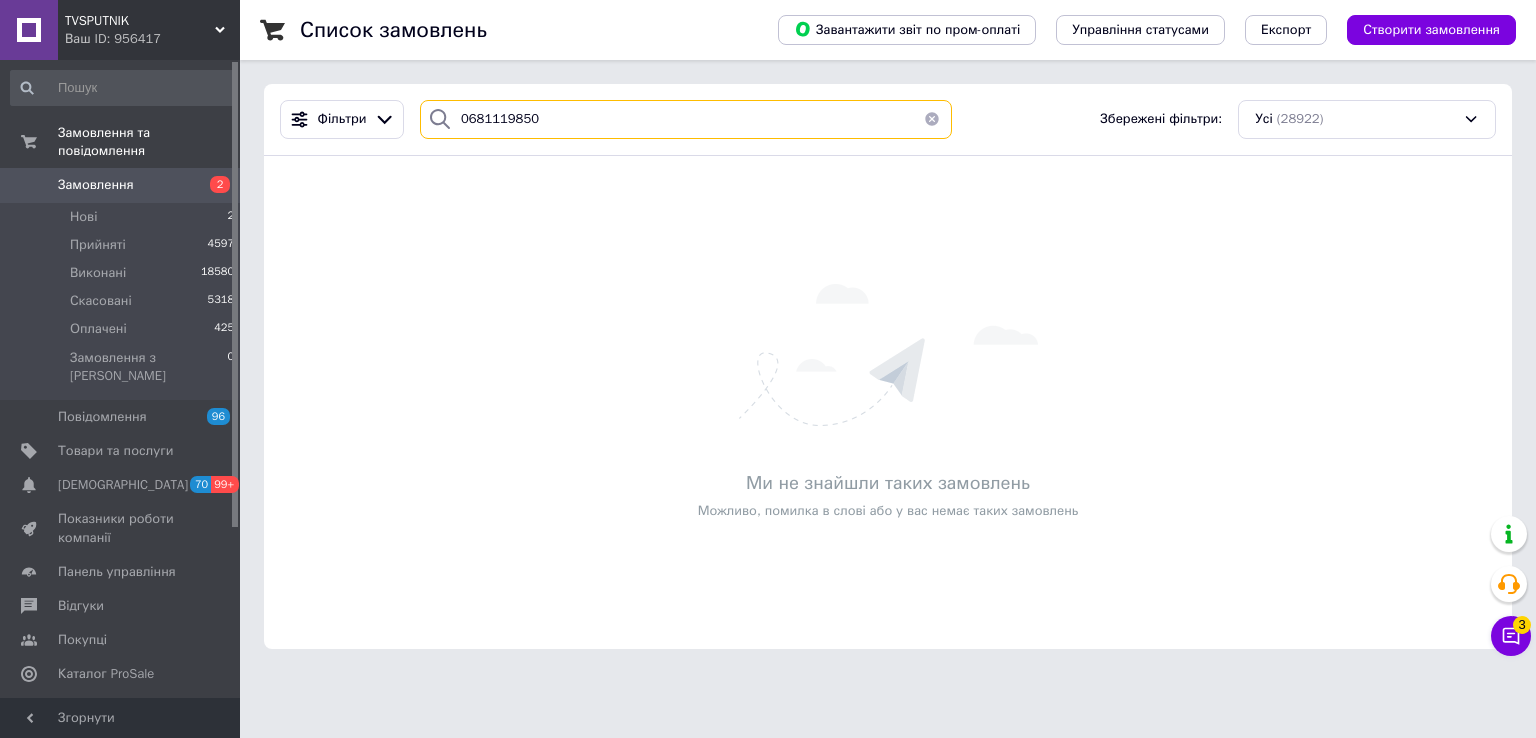 click on "0681119850" at bounding box center [686, 119] 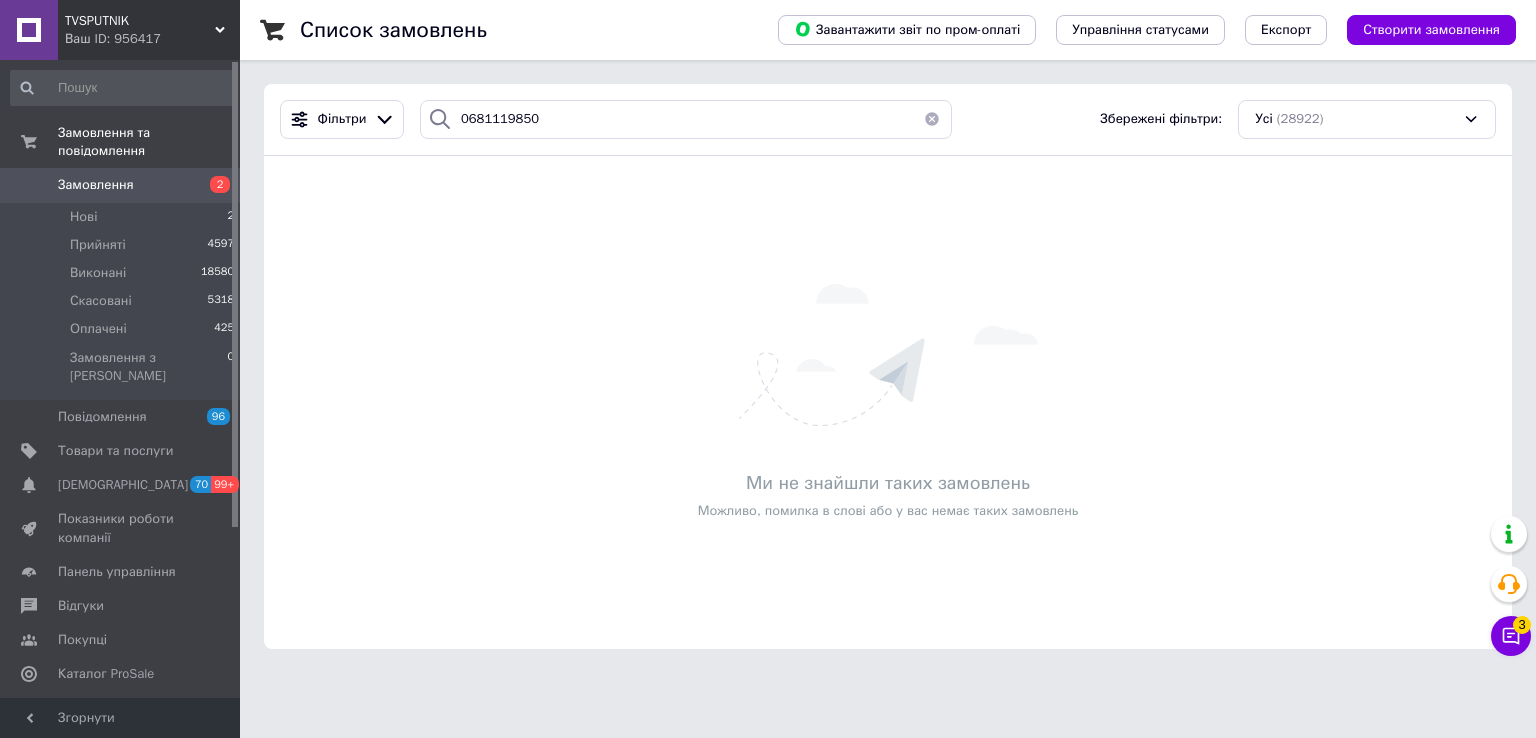 click on "Ми не знайшли таких замовлень Можливо, помилка в слові або у вас немає таких замовлень" at bounding box center [888, 402] 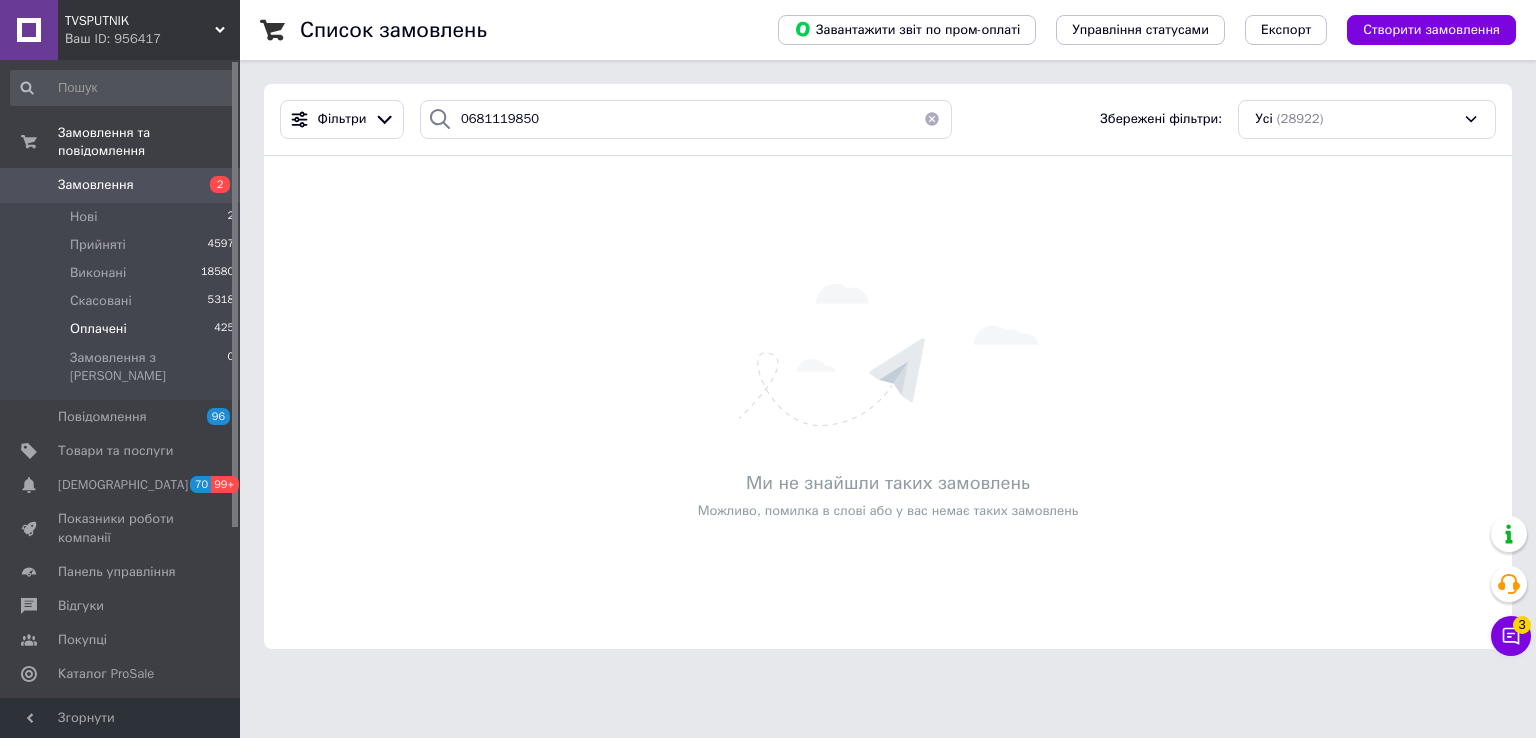 click on "Оплачені" at bounding box center [98, 329] 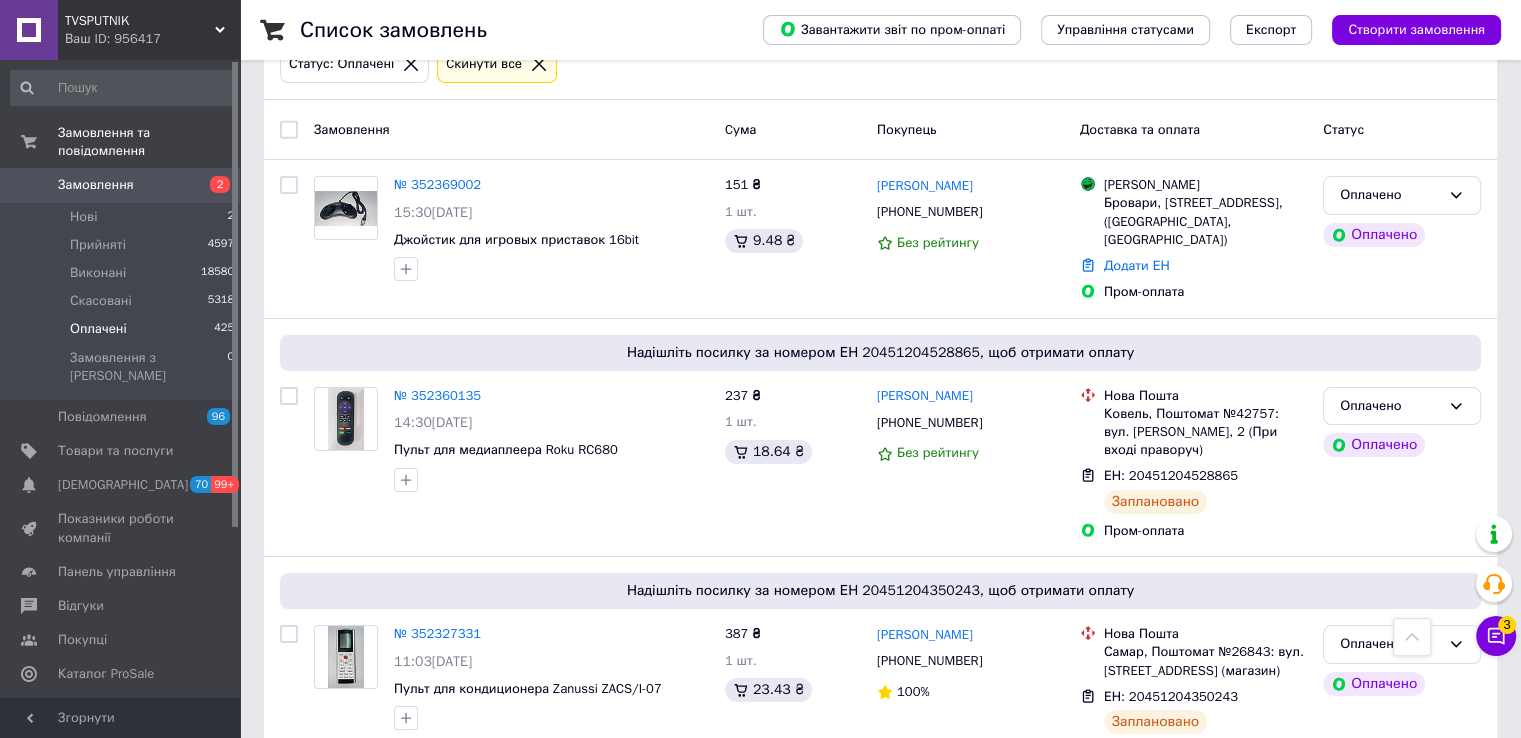 scroll, scrollTop: 0, scrollLeft: 0, axis: both 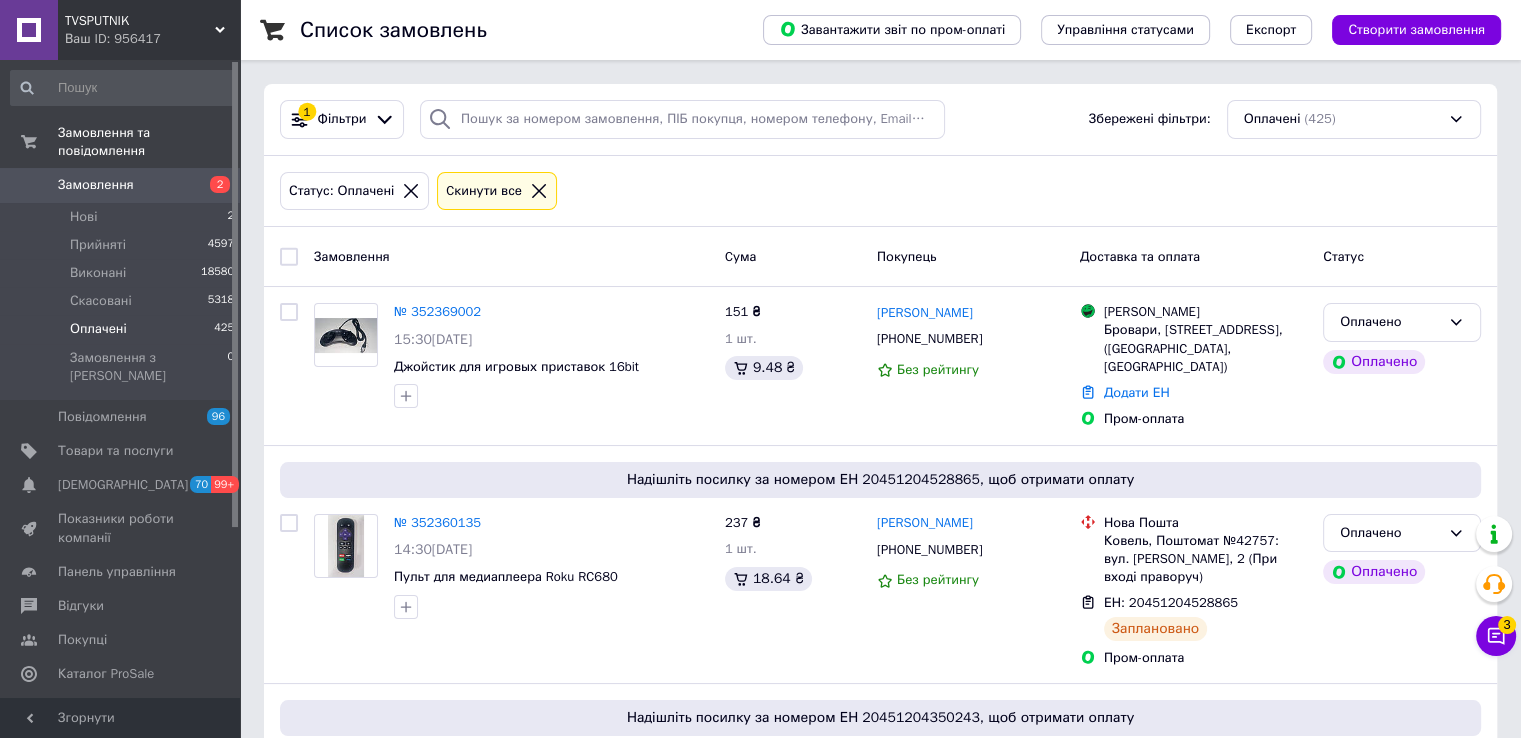 click 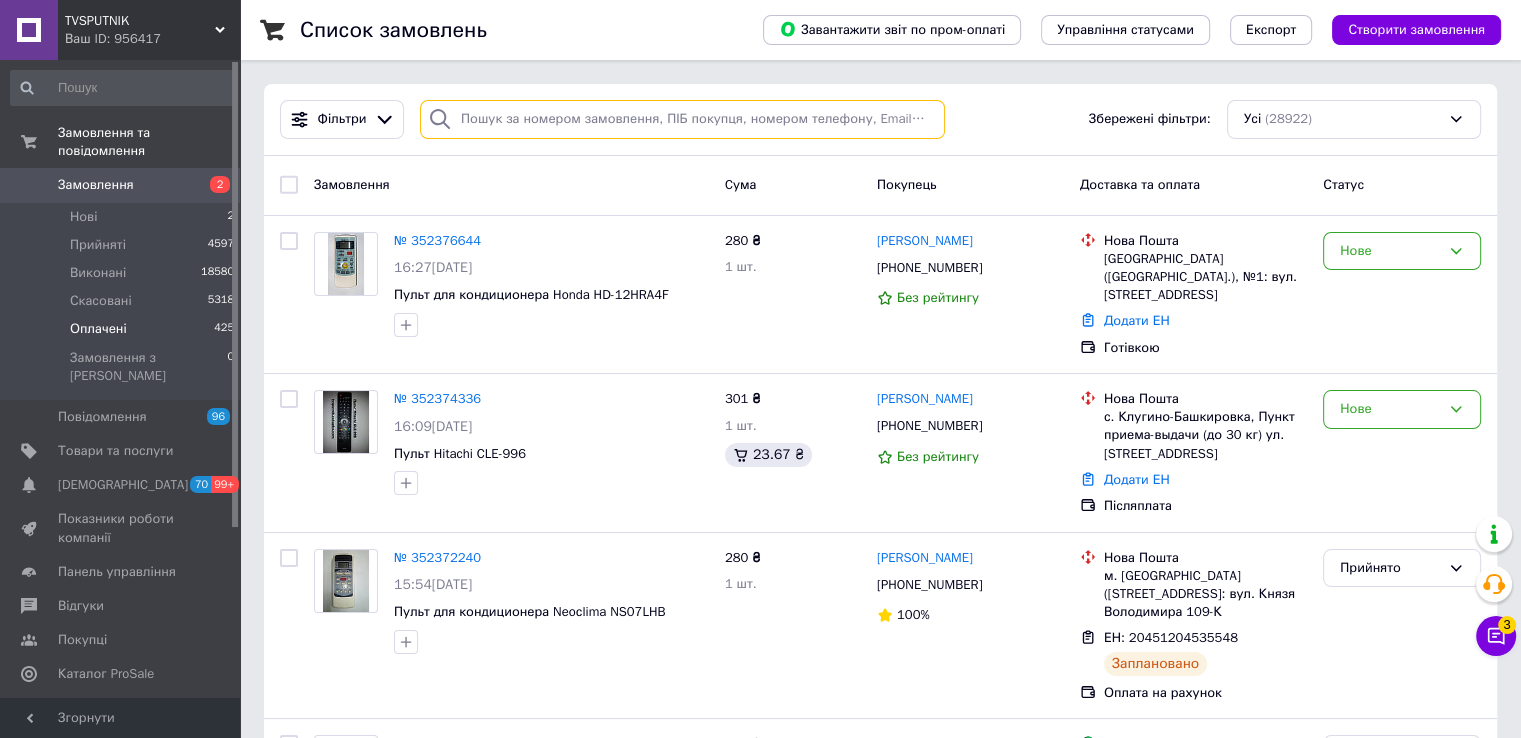 click at bounding box center [682, 119] 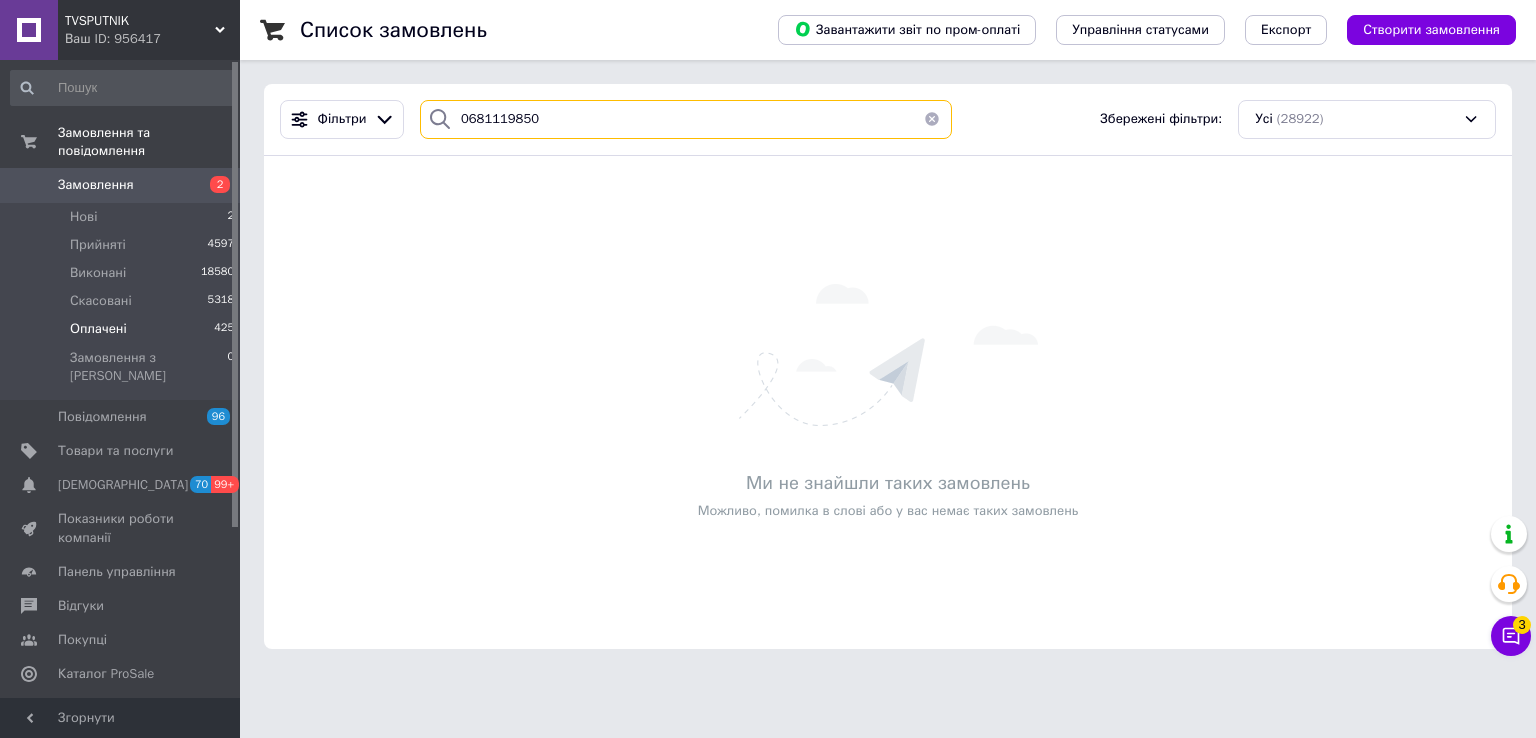 type on "0681119850" 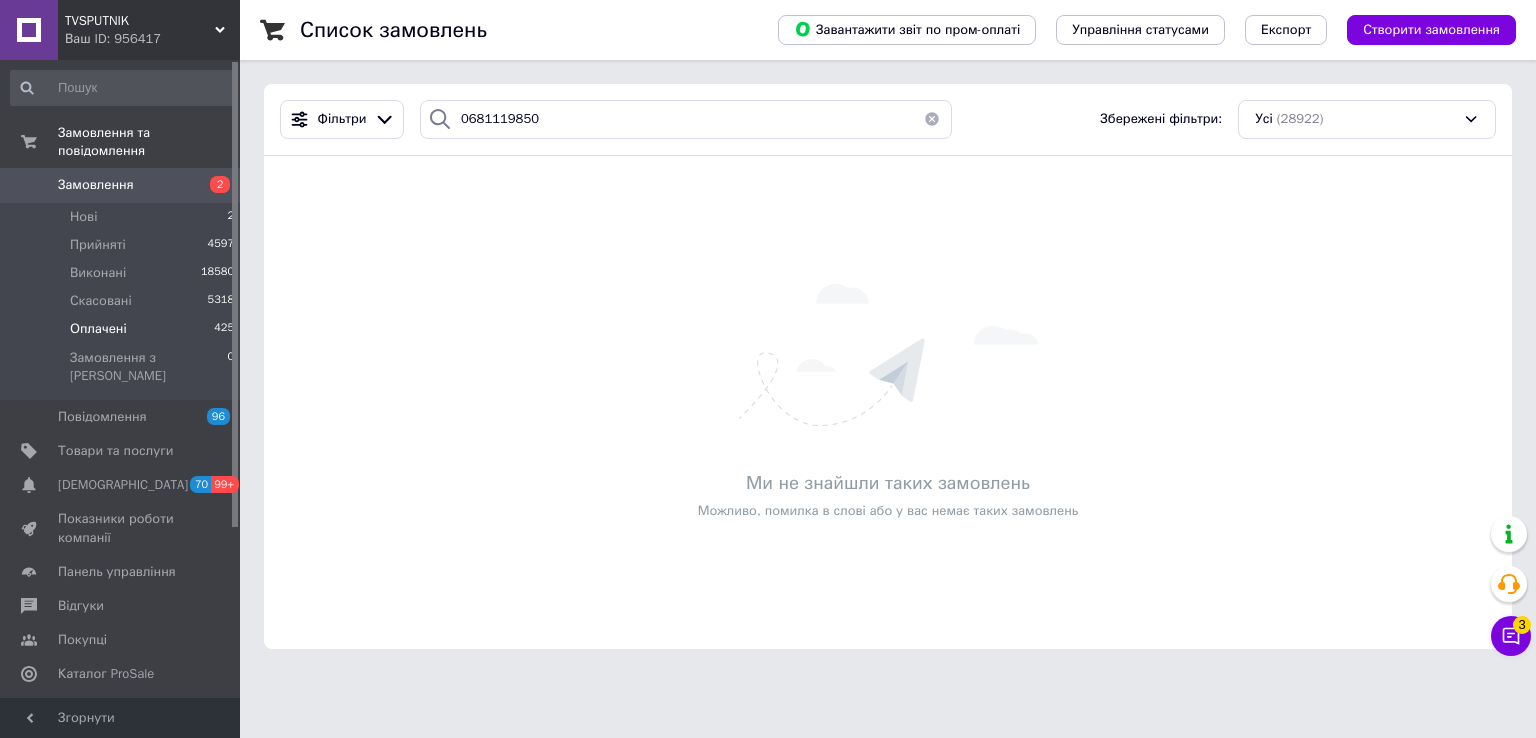 click on "Оплачені 425" at bounding box center [123, 329] 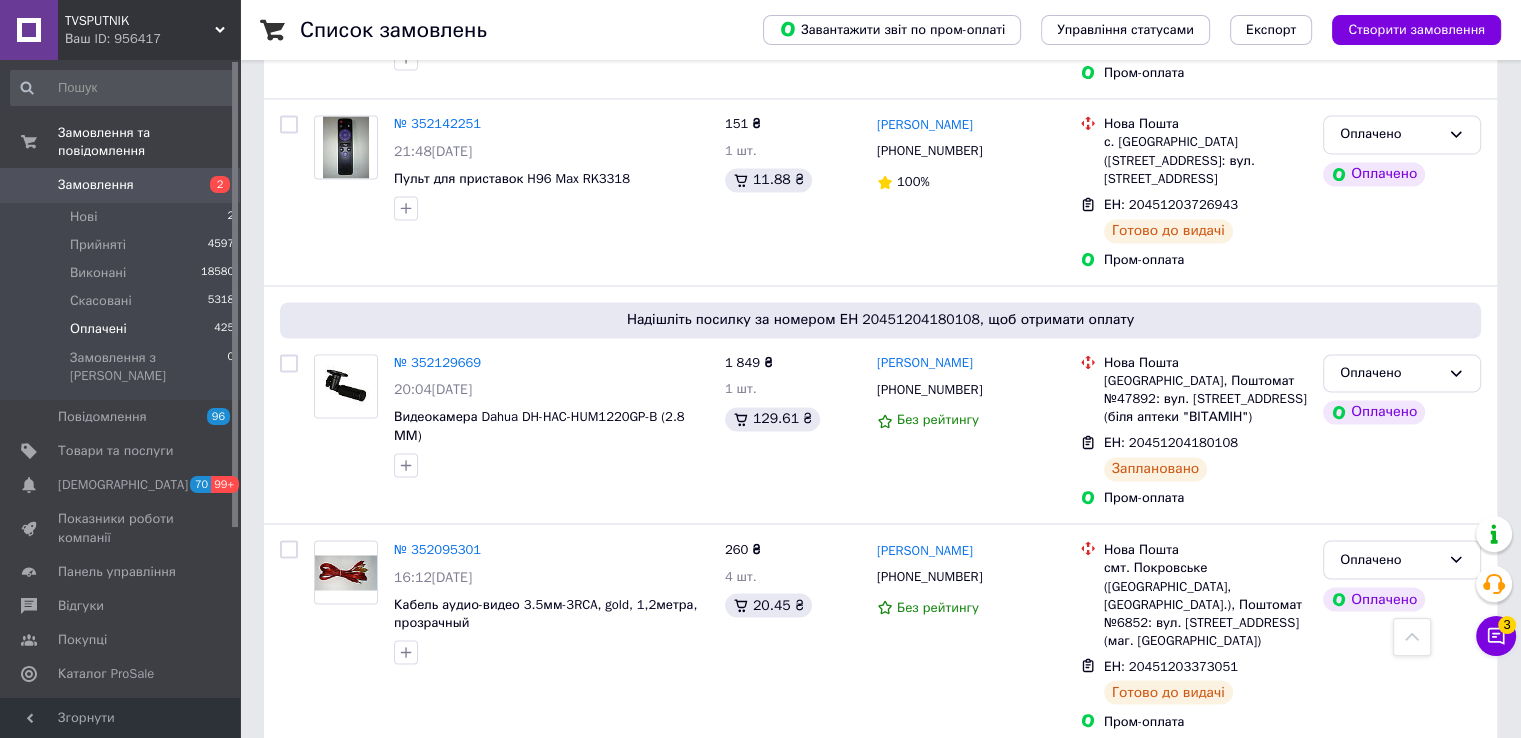 scroll, scrollTop: 3276, scrollLeft: 0, axis: vertical 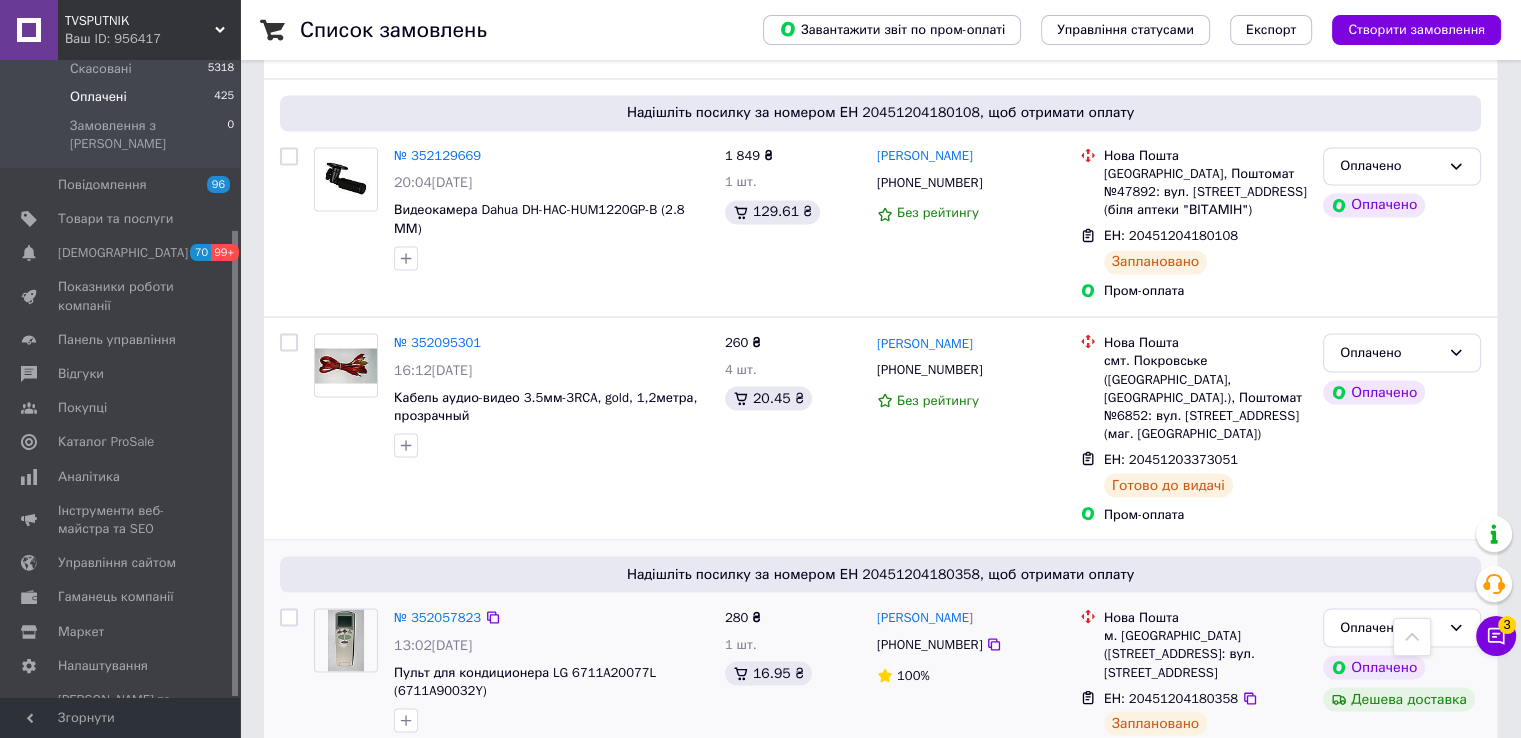 click on "№ 352057823 13:02[DATE] Пульт для кондиционера LG 6711A20077L (6711A90032Y)" at bounding box center [551, 670] 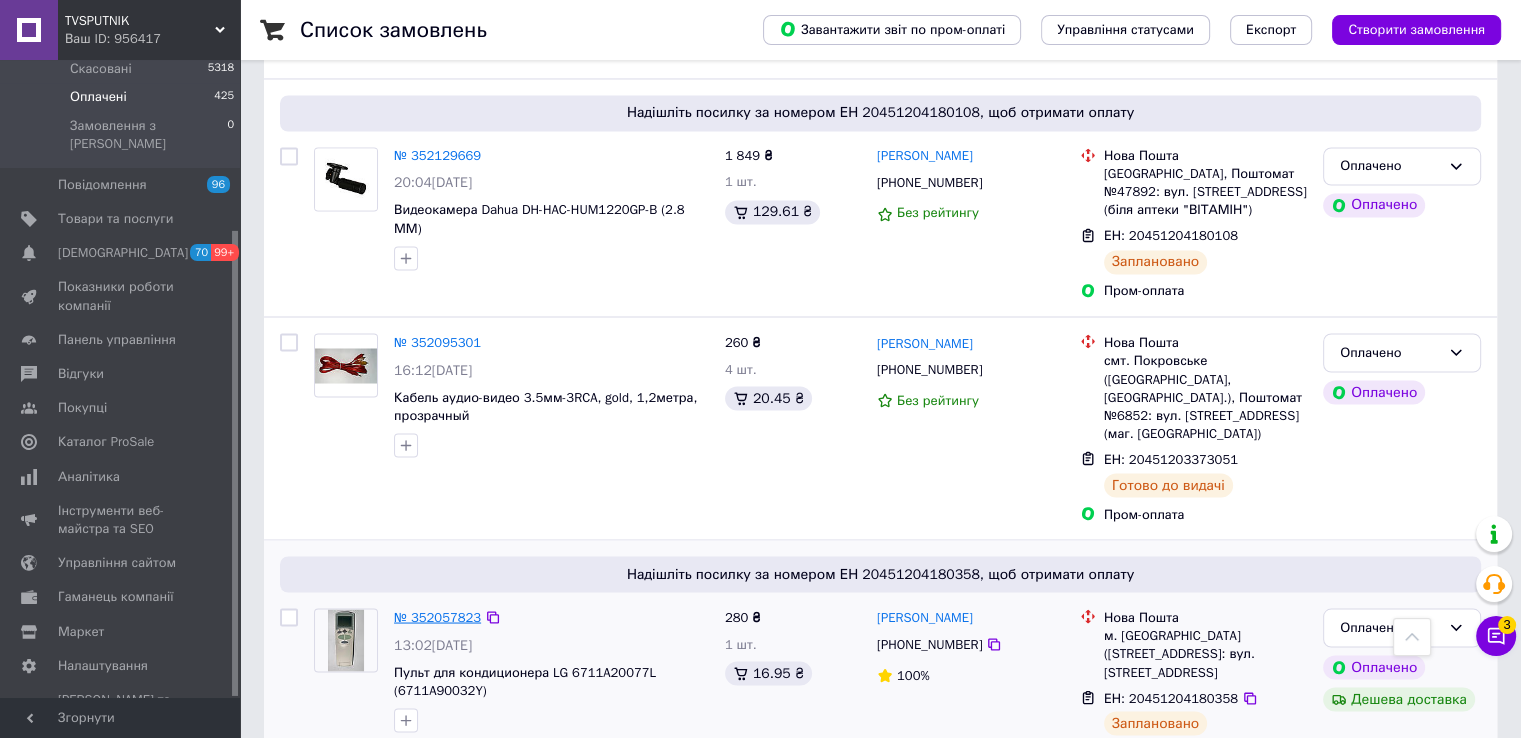 click on "№ 352057823" at bounding box center (437, 616) 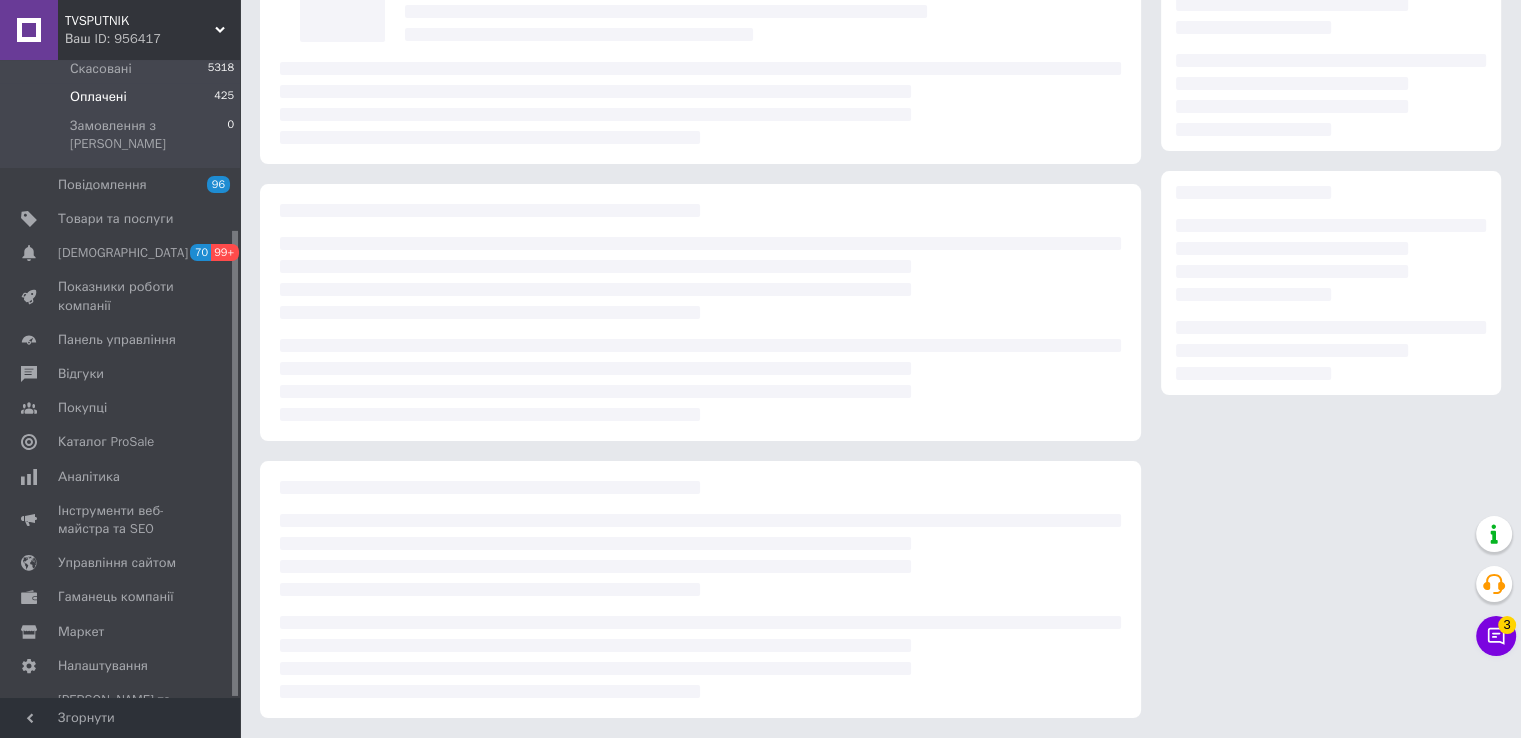 scroll, scrollTop: 0, scrollLeft: 0, axis: both 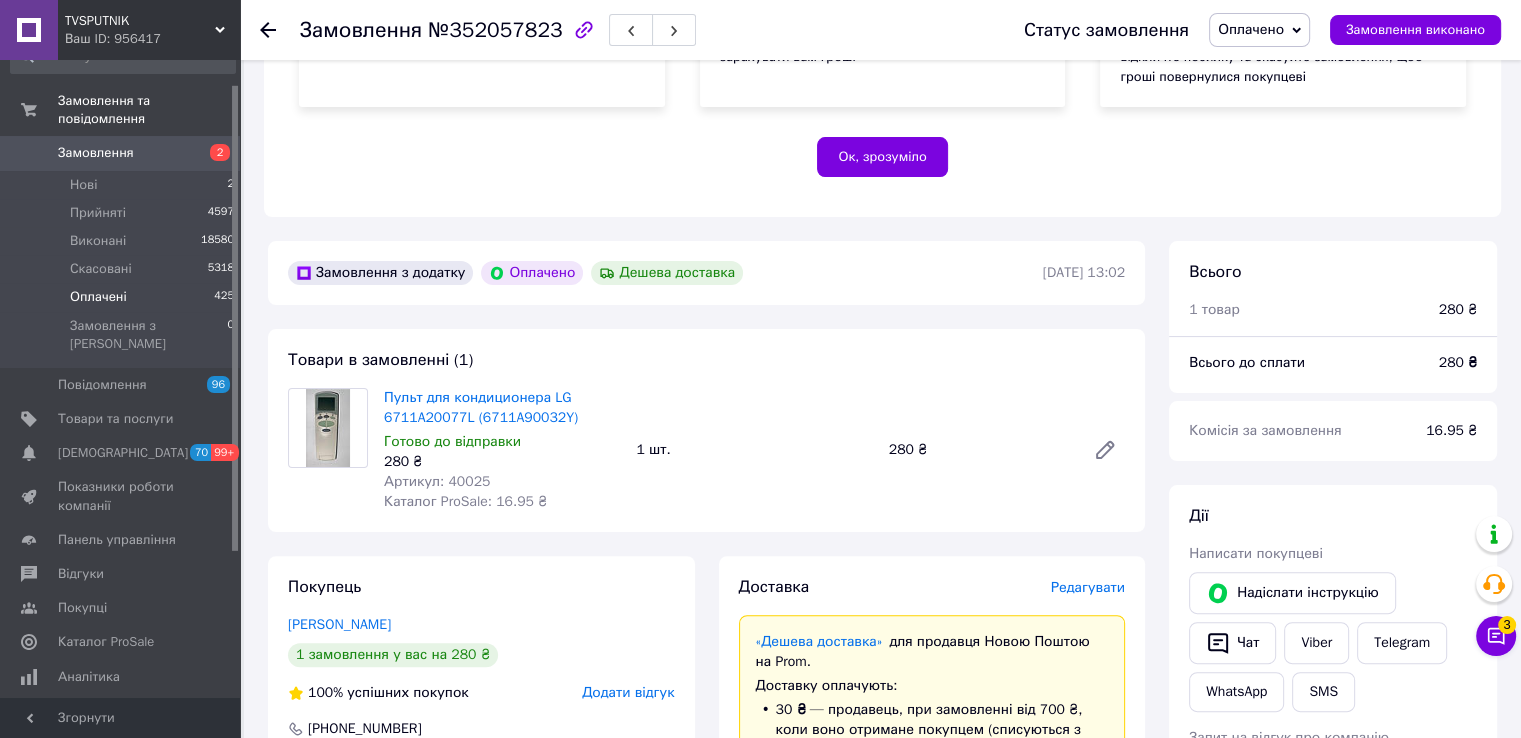 click on "Оплачені 425" at bounding box center [123, 297] 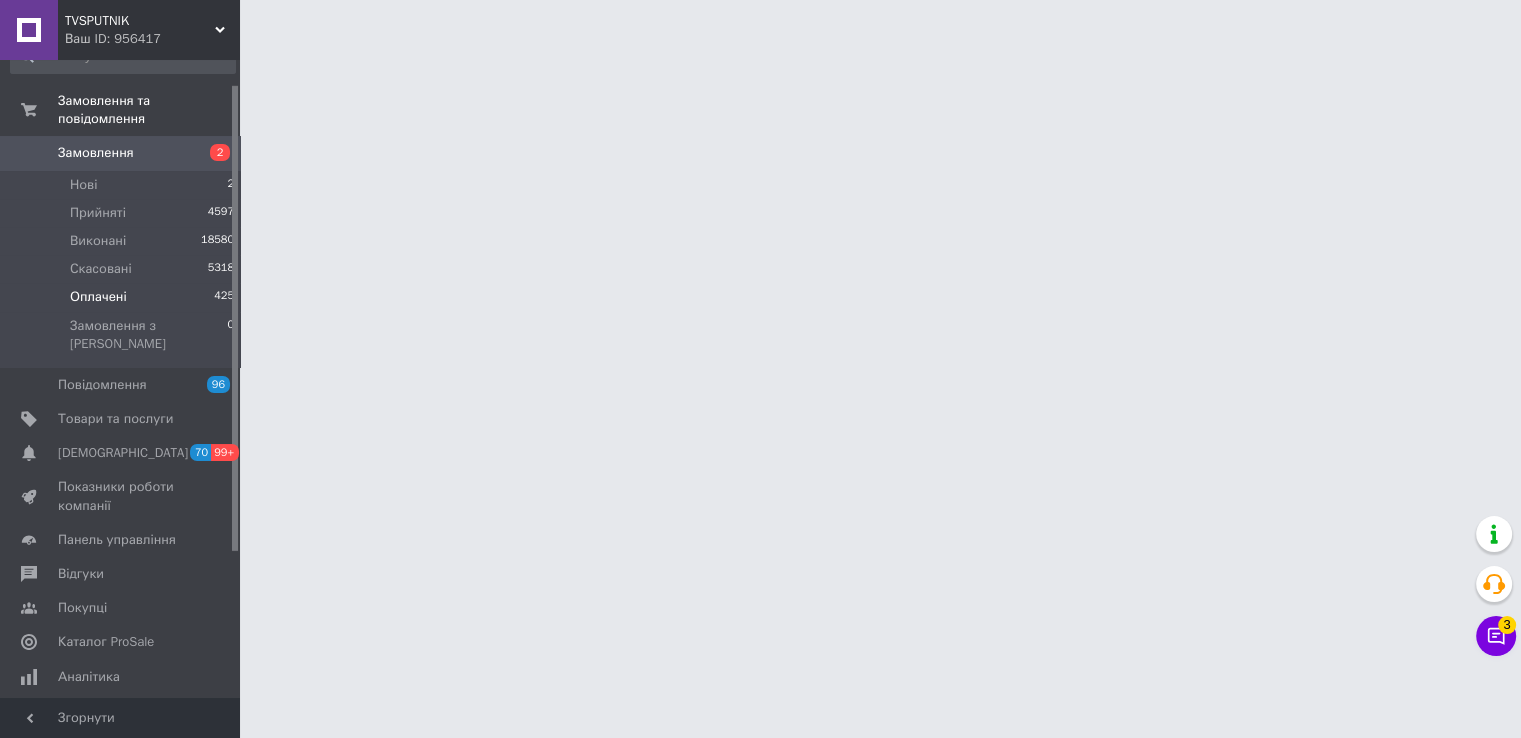 scroll, scrollTop: 0, scrollLeft: 0, axis: both 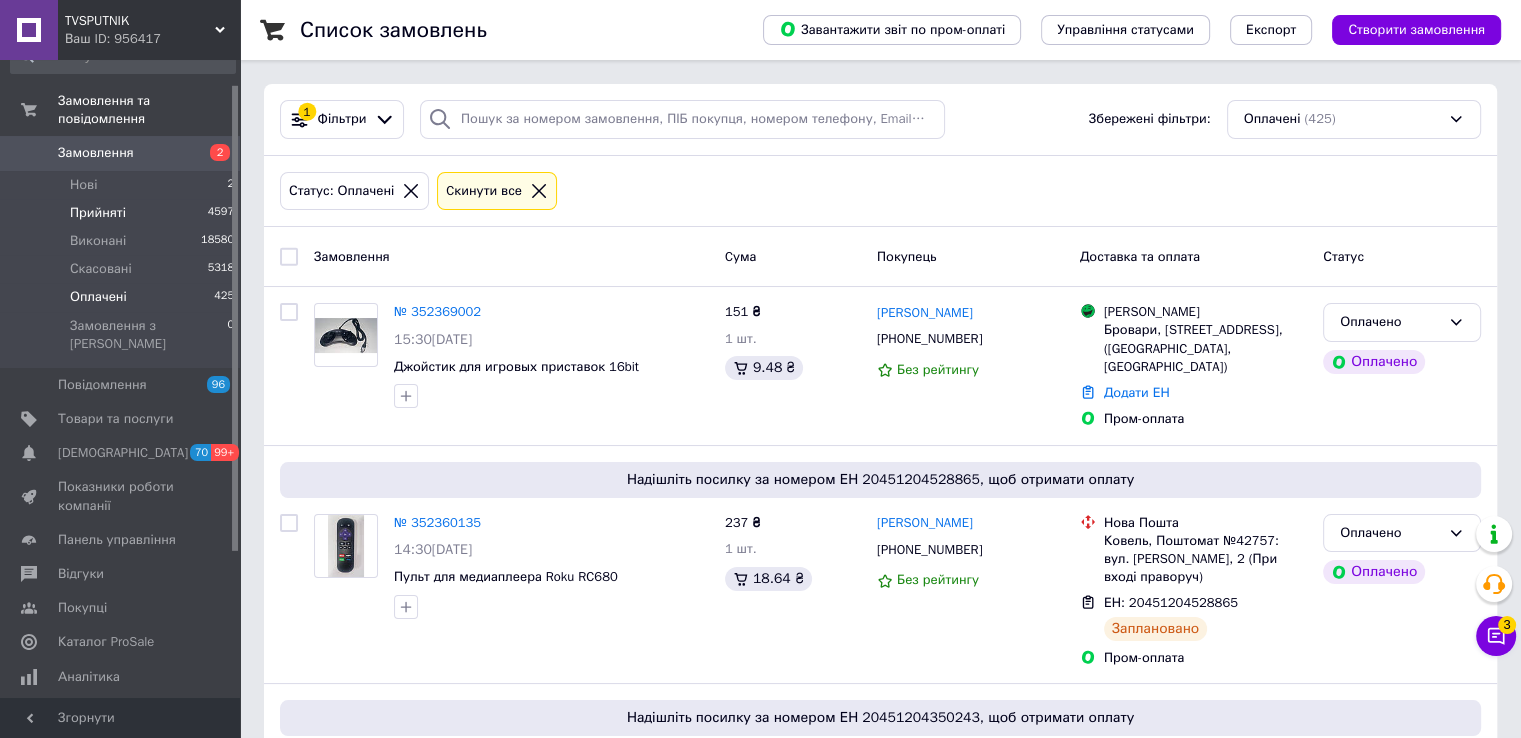 click on "Прийняті 4597" at bounding box center [123, 213] 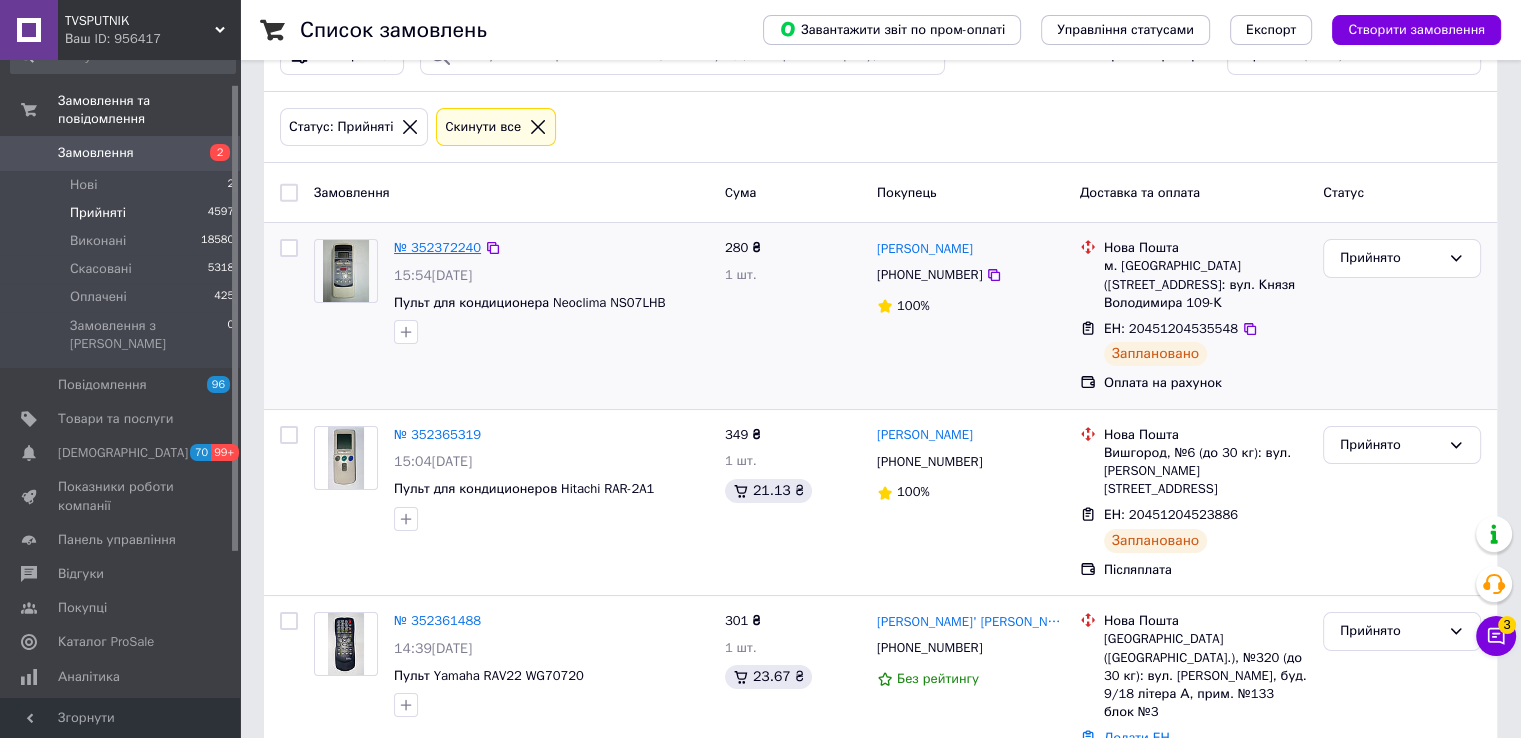 scroll, scrollTop: 100, scrollLeft: 0, axis: vertical 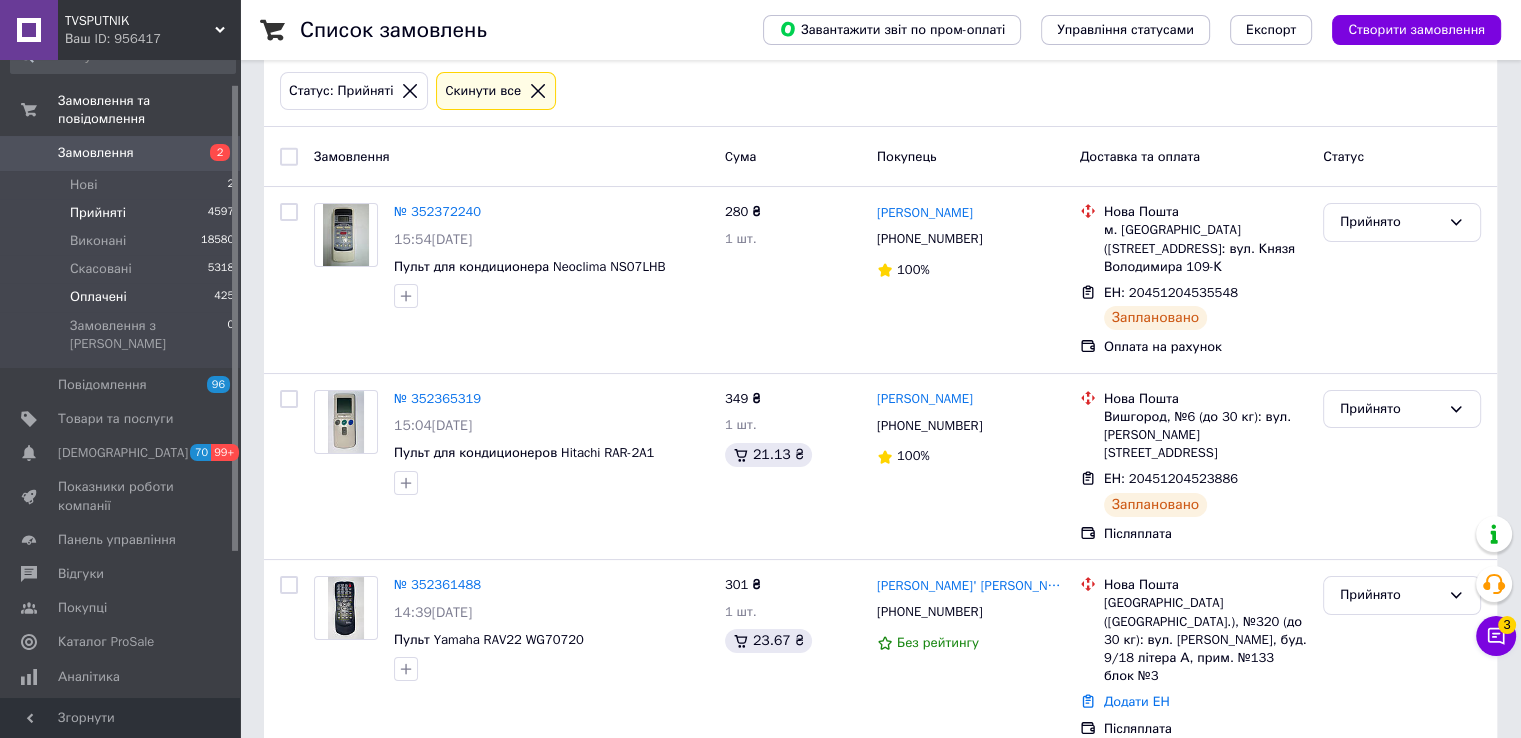 click on "Оплачені 425" at bounding box center [123, 297] 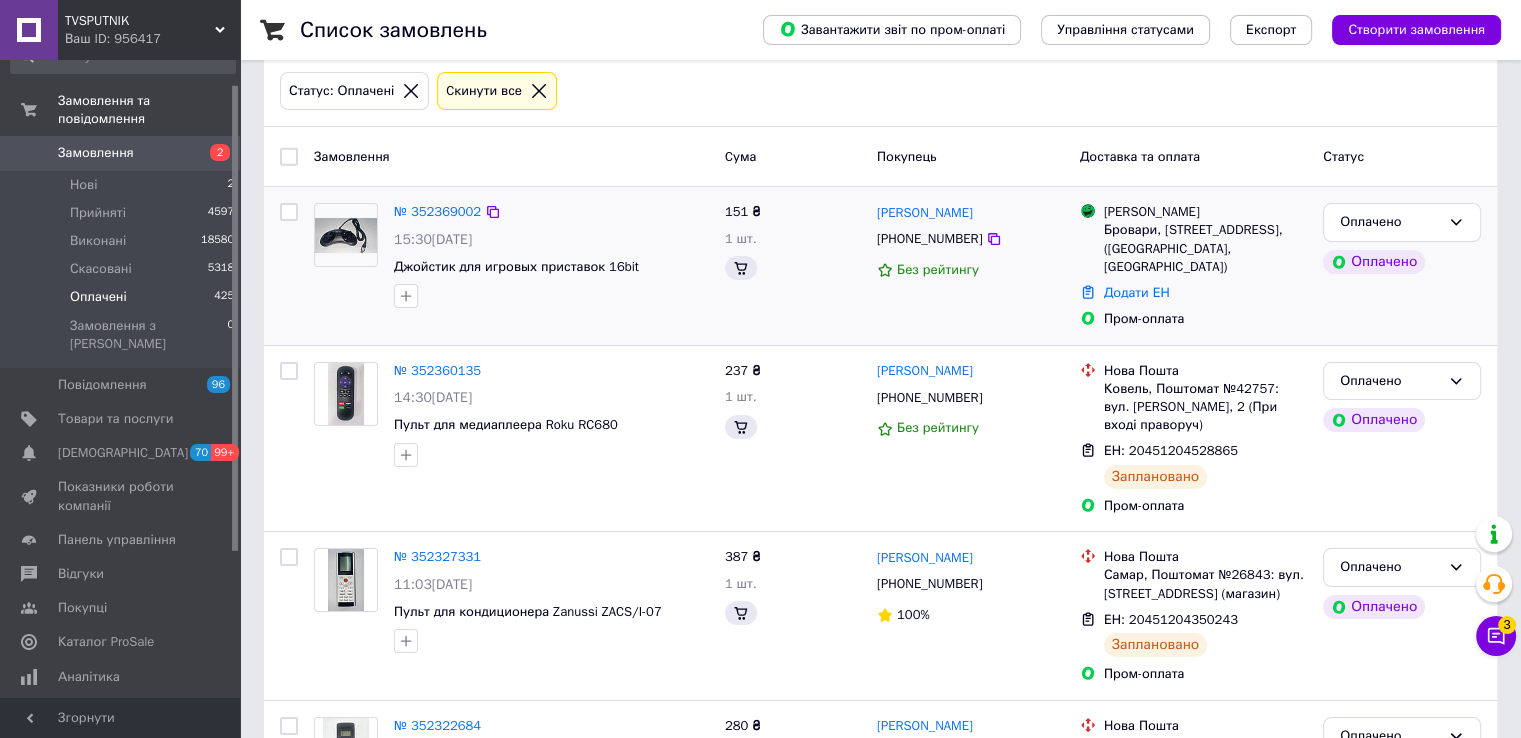 scroll, scrollTop: 0, scrollLeft: 0, axis: both 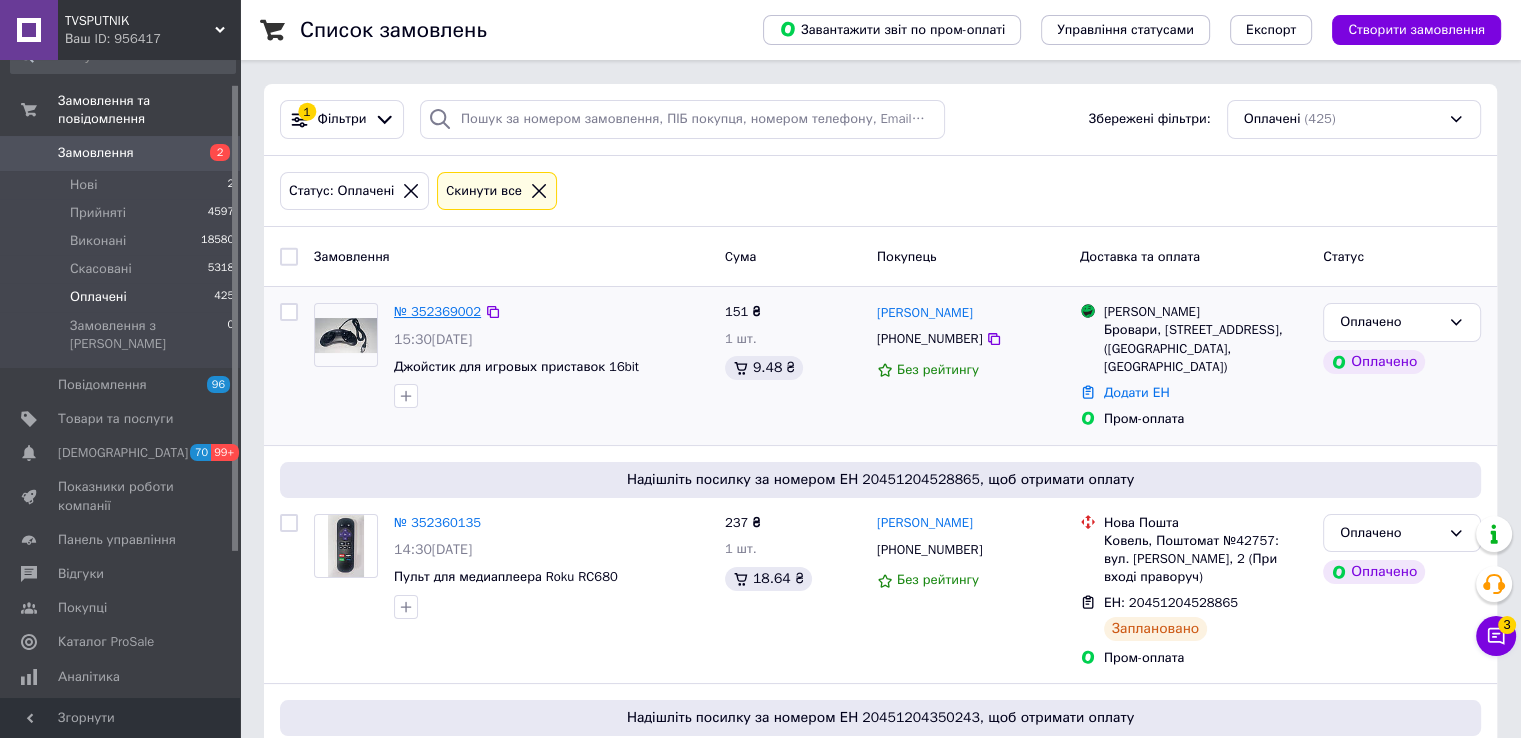 click on "№ 352369002" at bounding box center [437, 311] 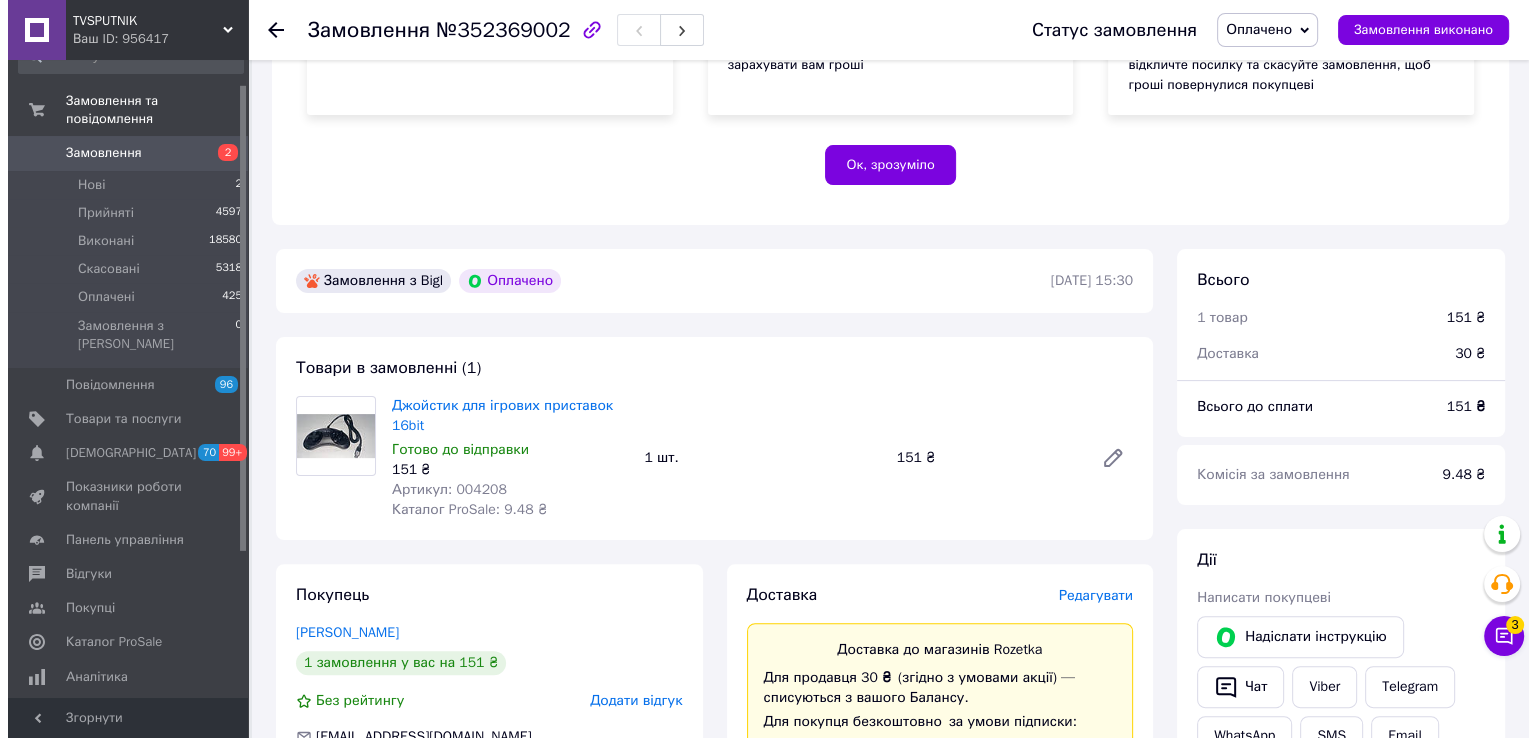 scroll, scrollTop: 500, scrollLeft: 0, axis: vertical 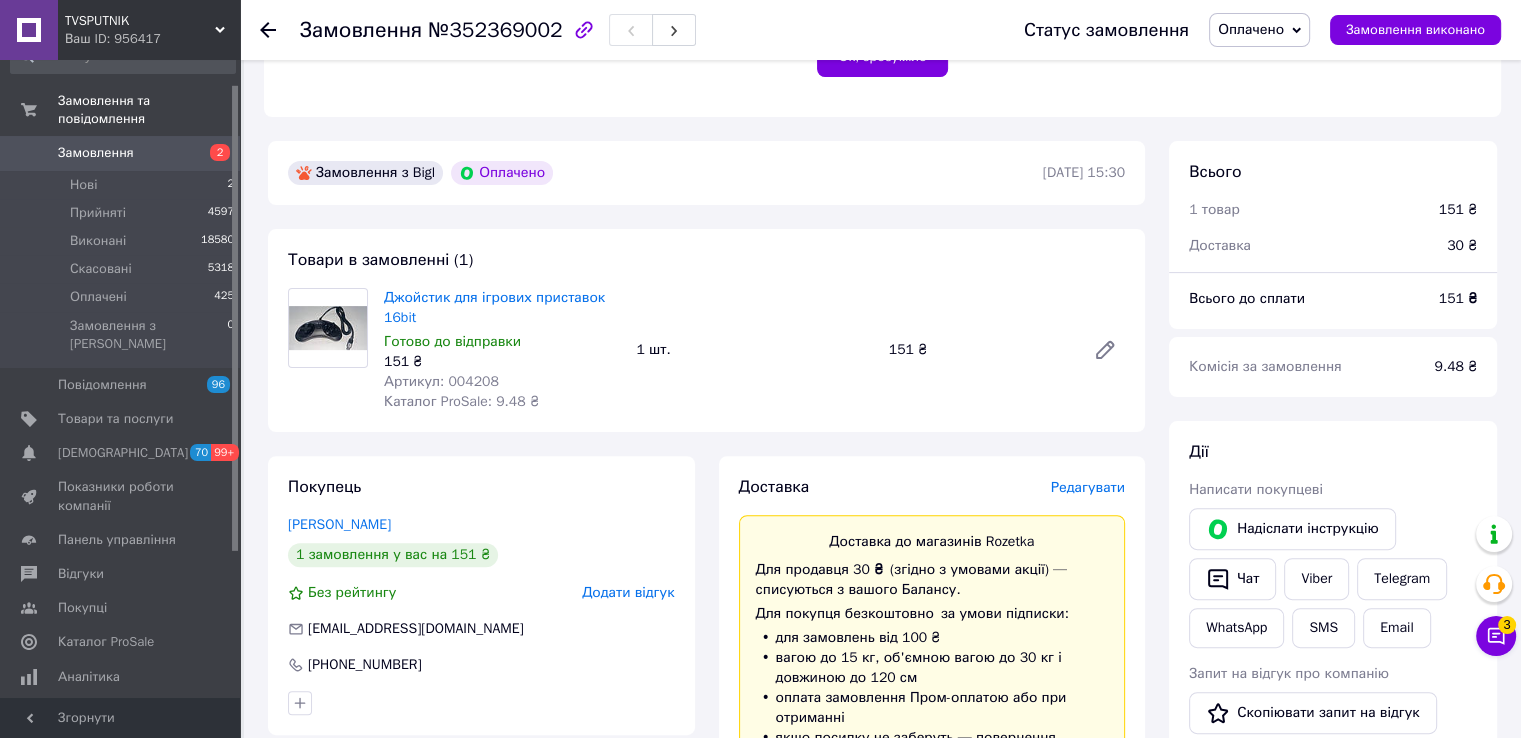 click on "Редагувати" at bounding box center [1088, 487] 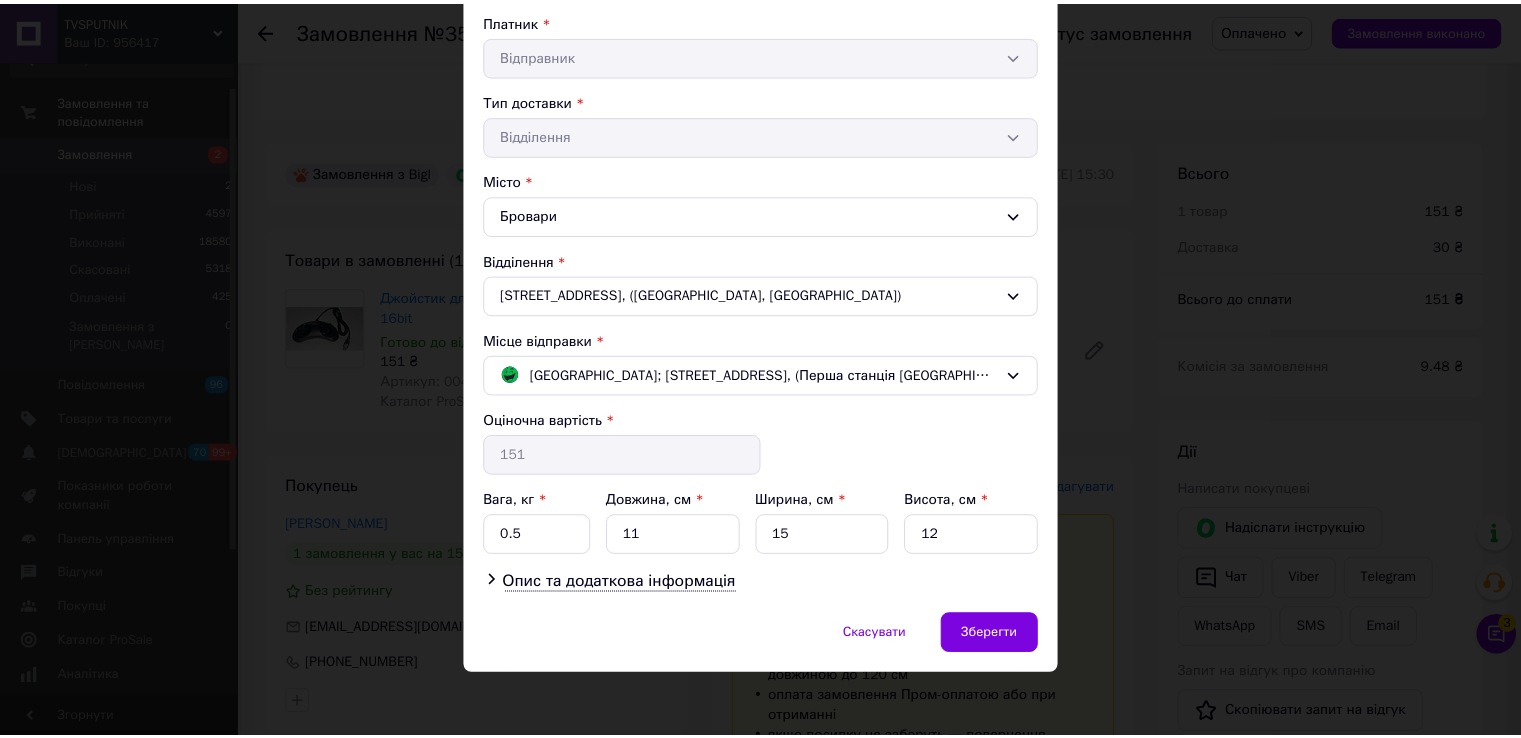 scroll, scrollTop: 381, scrollLeft: 0, axis: vertical 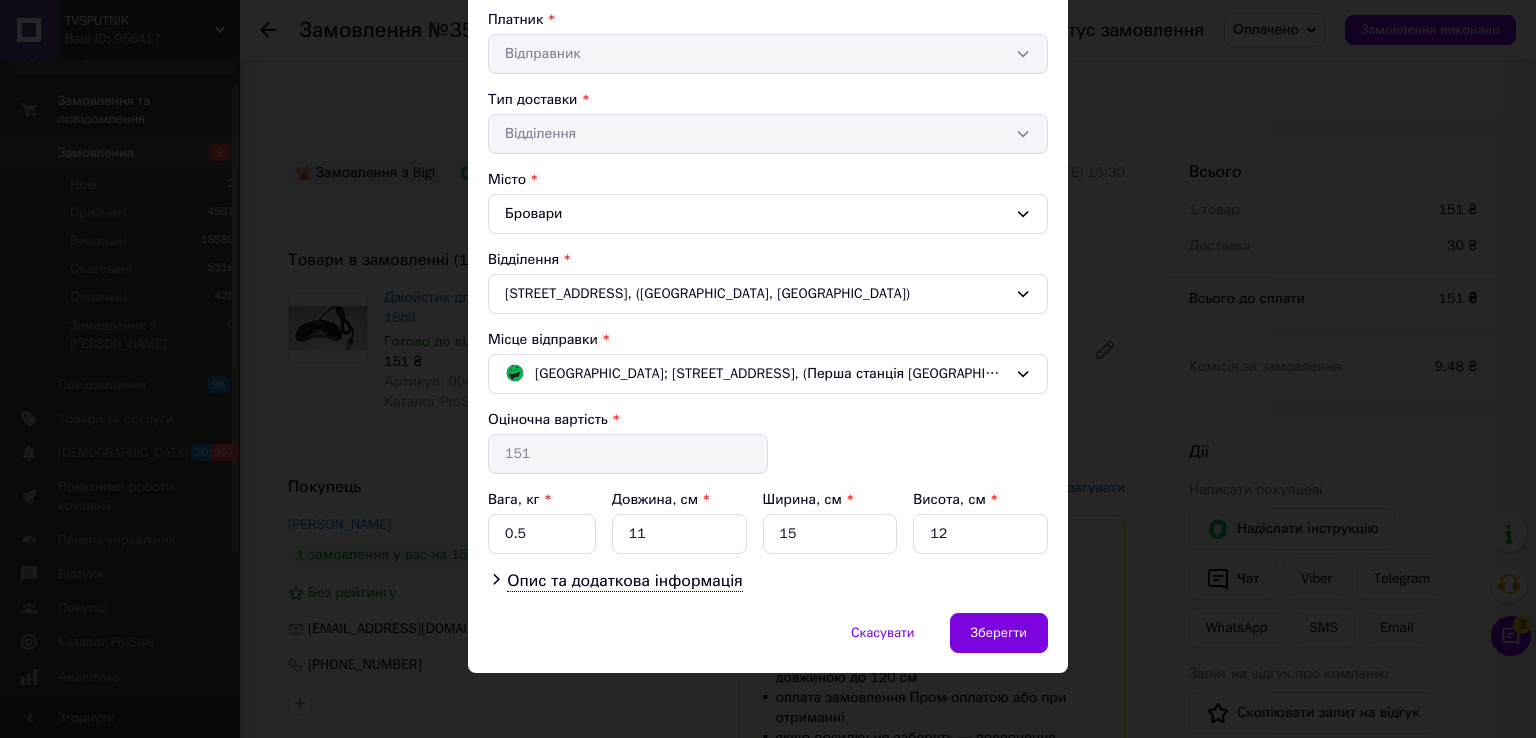 click on "× Редагування доставки Спосіб доставки Магазини Rozetka (платна) Прізвище отримувача   * Чеверноженко Ім'я отримувача   * [PERSON_NAME] батькові отримувача Телефон отримувача   * [PHONE_NUMBER] Платник   * Відправник Тип доставки   * Відділення Місто Бровари [STREET_ADDRESS], (Бровари, ТЦ МаркМолл) Місце відправки   * [GEOGRAPHIC_DATA]; [STREET_ADDRESS], (Перша станція [GEOGRAPHIC_DATA]) Оціночна вартість   * 151 Вага, кг   * 0.5 Довжина, см   * 11 Ширина, см   * 15 Висота, см   * 12   Опис та додаткова інформація Скасувати   Зберегти" at bounding box center [768, 369] 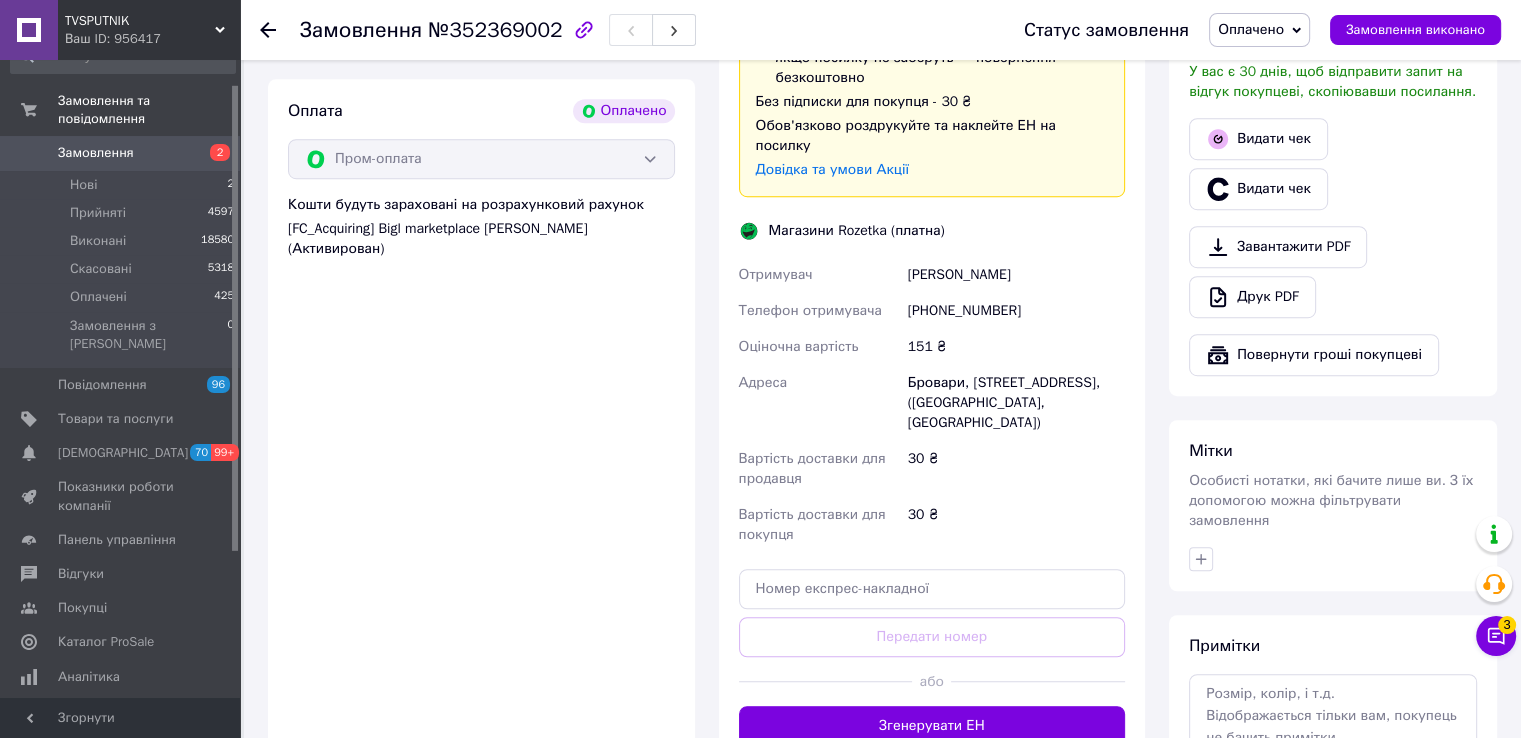 scroll, scrollTop: 1200, scrollLeft: 0, axis: vertical 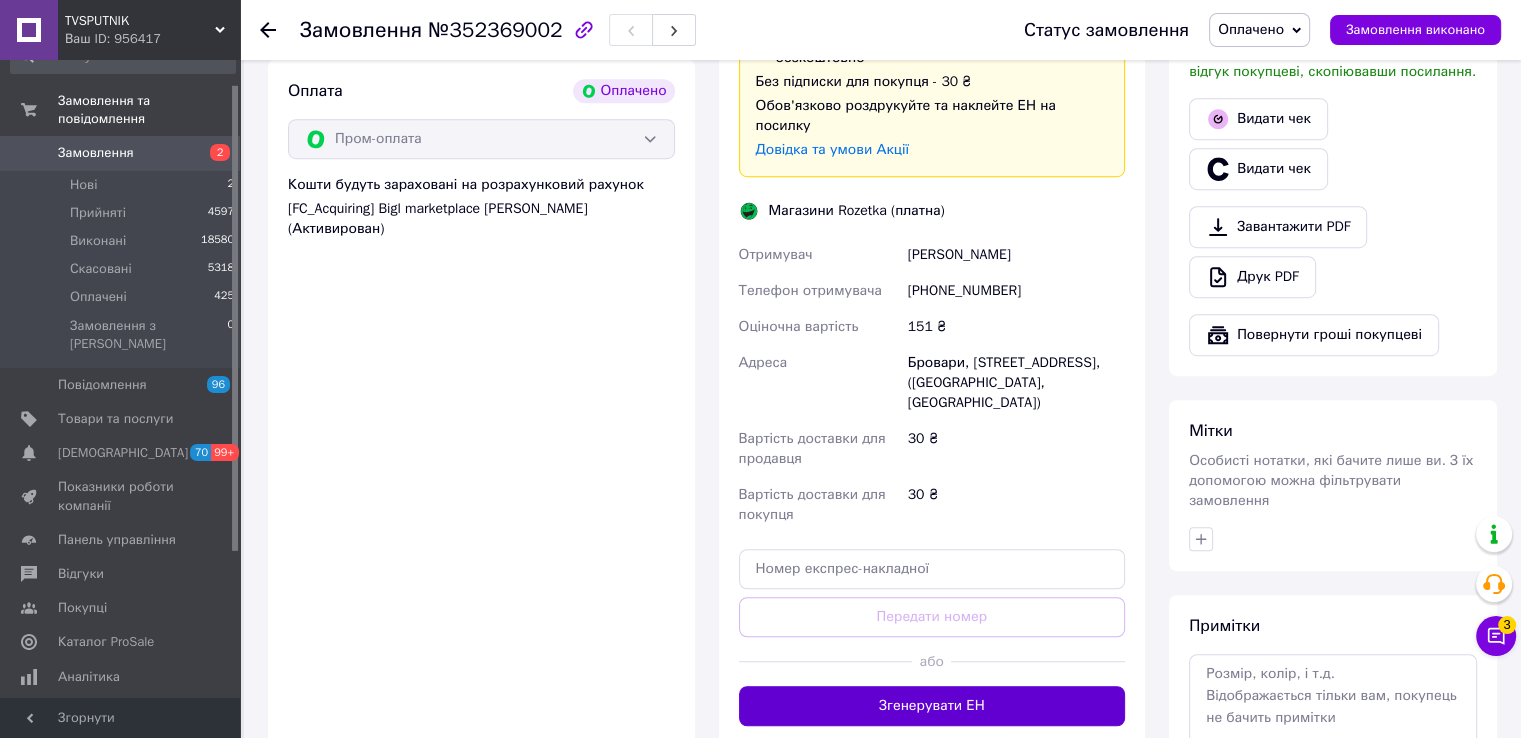 click on "Згенерувати ЕН" at bounding box center (932, 706) 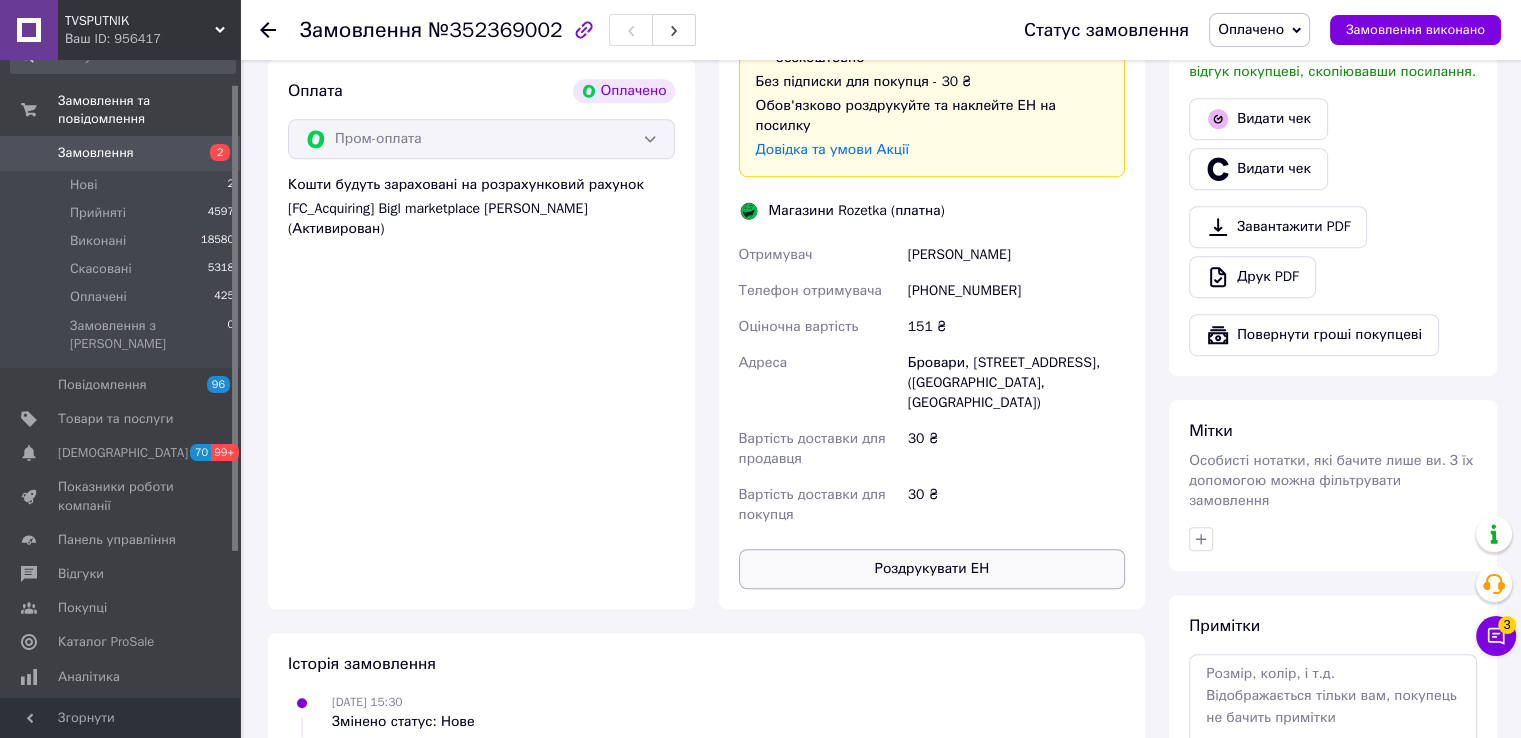 click on "Роздрукувати ЕН" at bounding box center [932, 569] 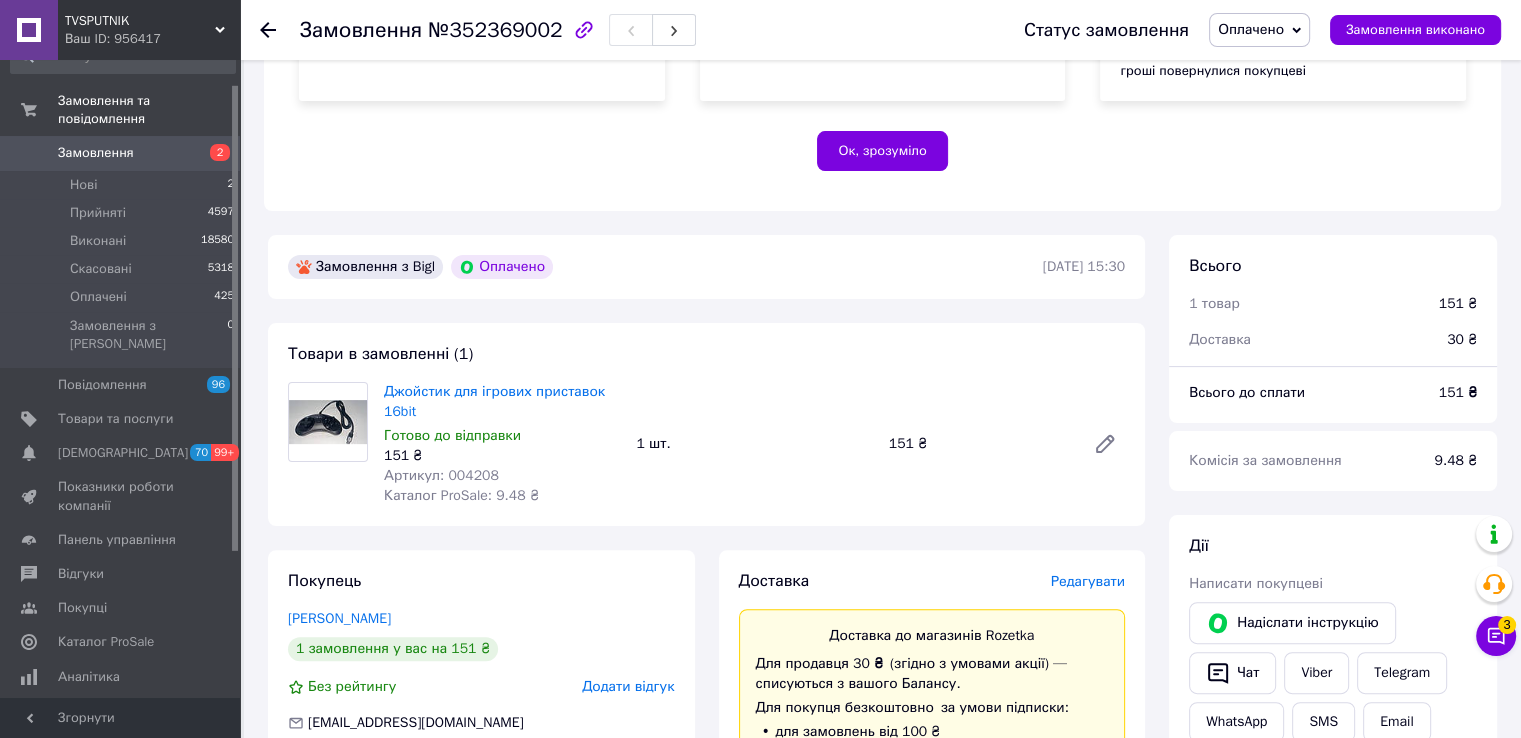 scroll, scrollTop: 500, scrollLeft: 0, axis: vertical 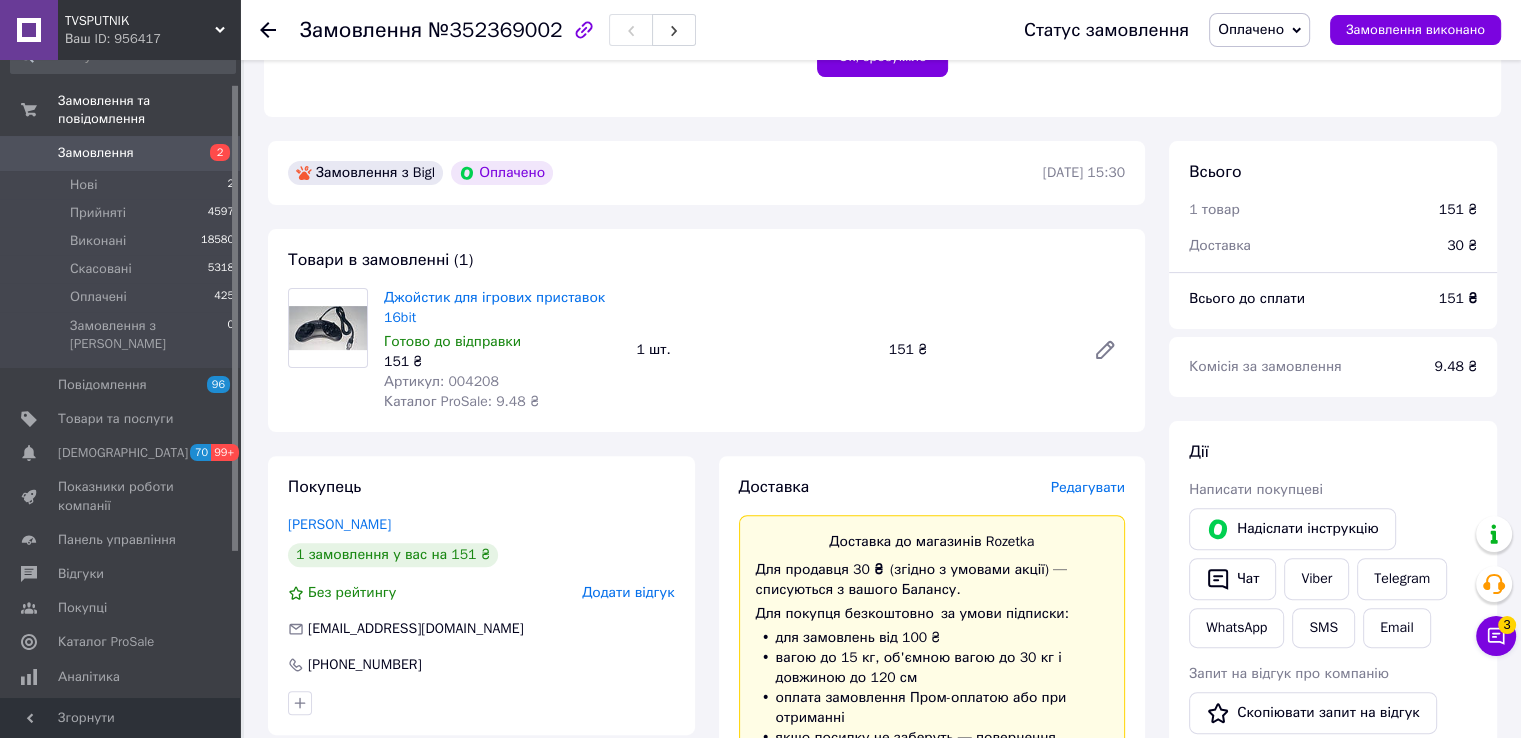 click 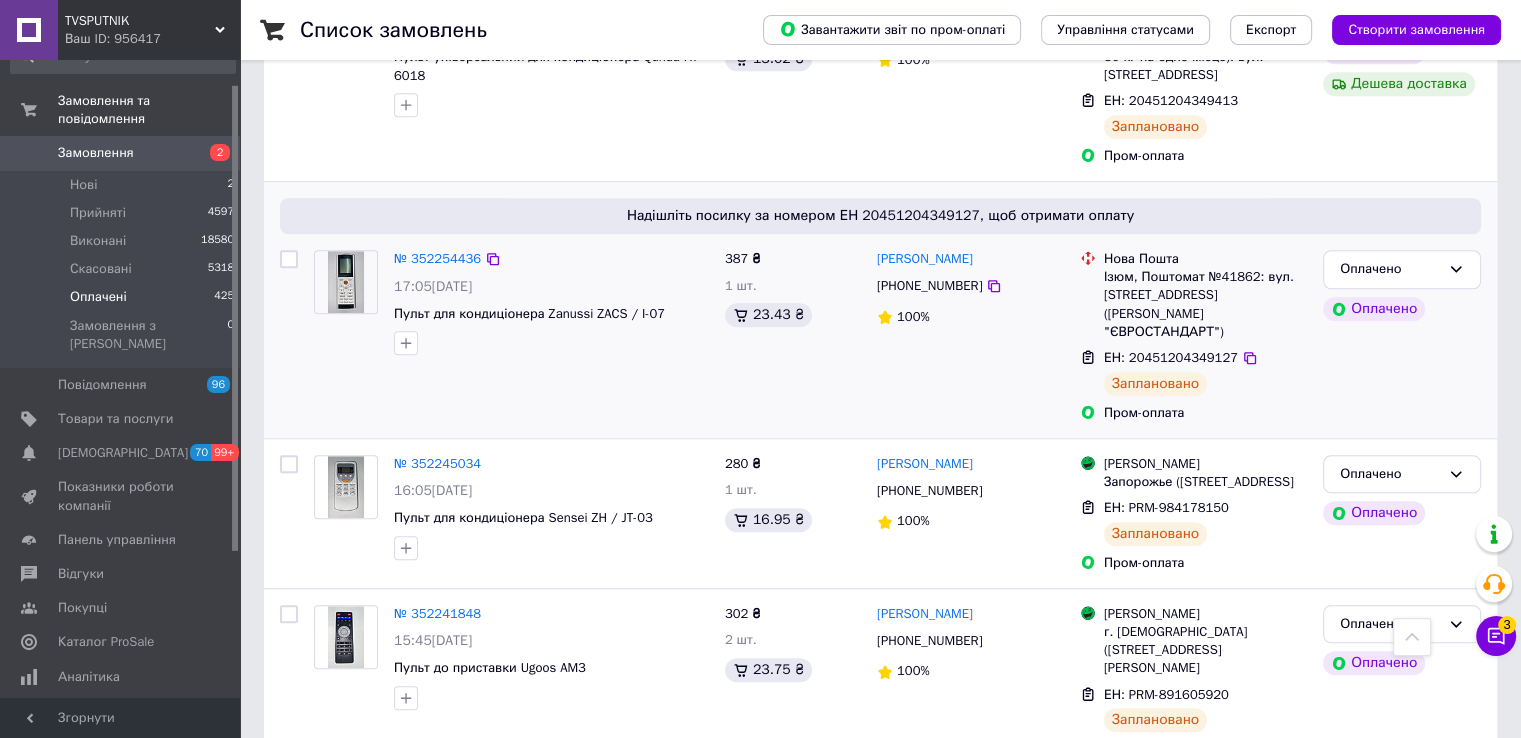 scroll, scrollTop: 1500, scrollLeft: 0, axis: vertical 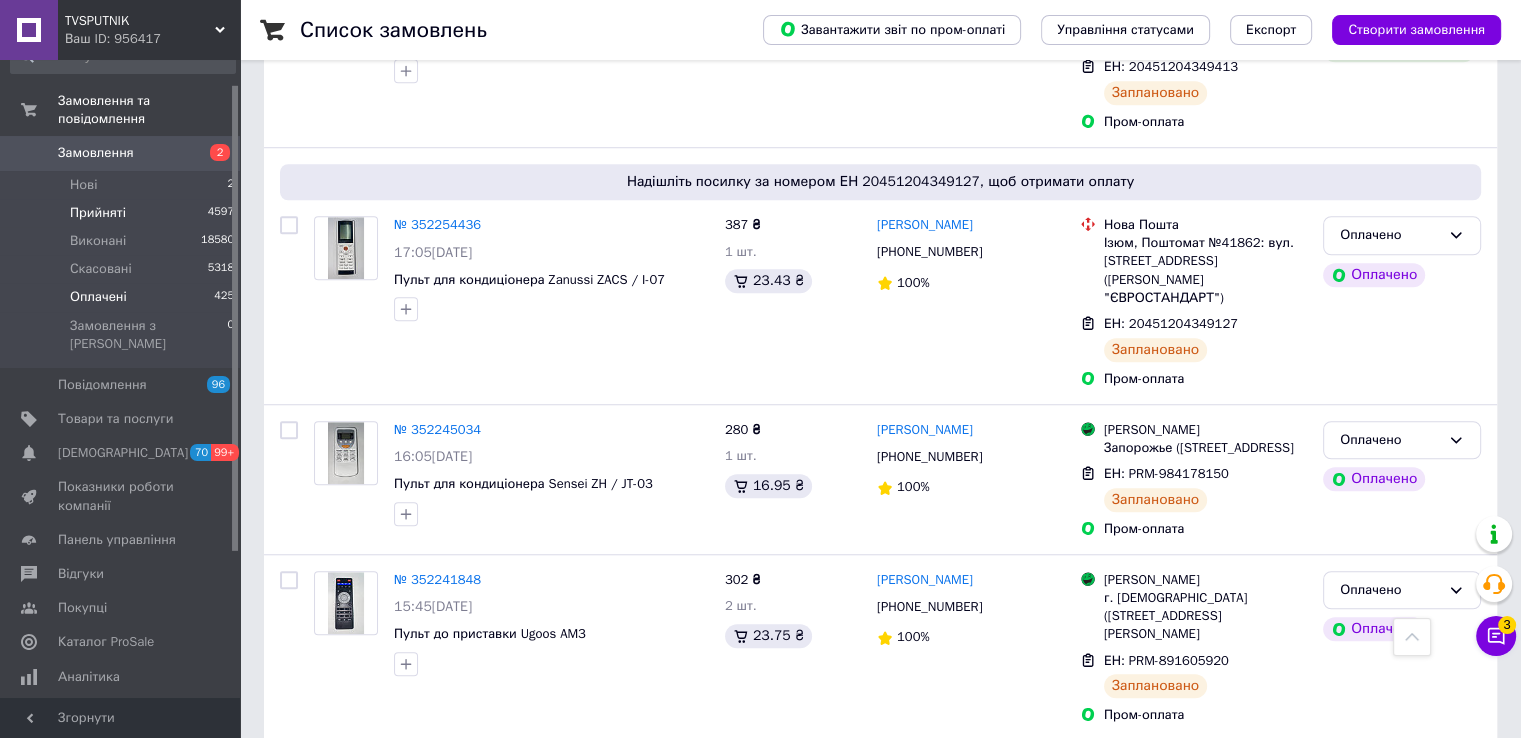 click on "Прийняті" at bounding box center [98, 213] 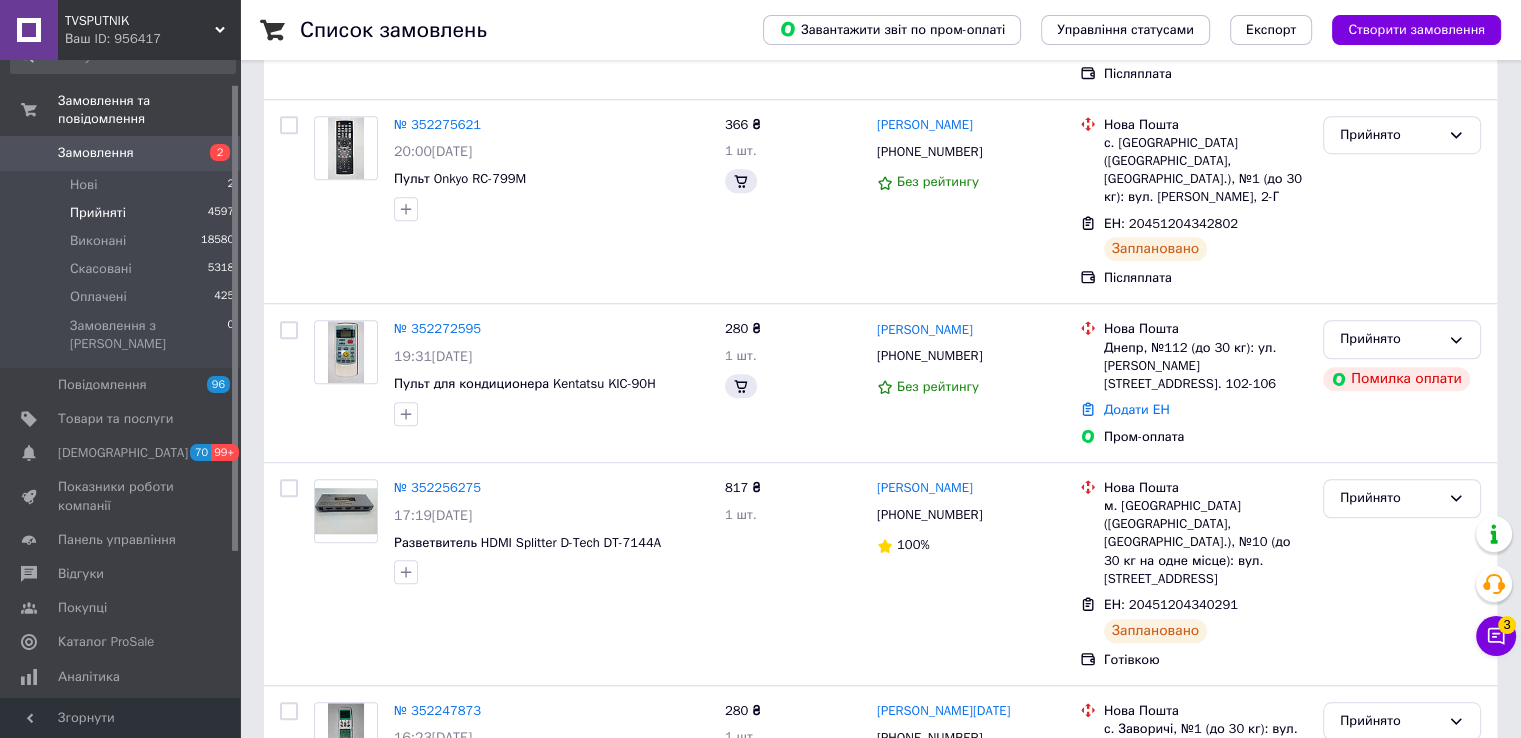 scroll, scrollTop: 0, scrollLeft: 0, axis: both 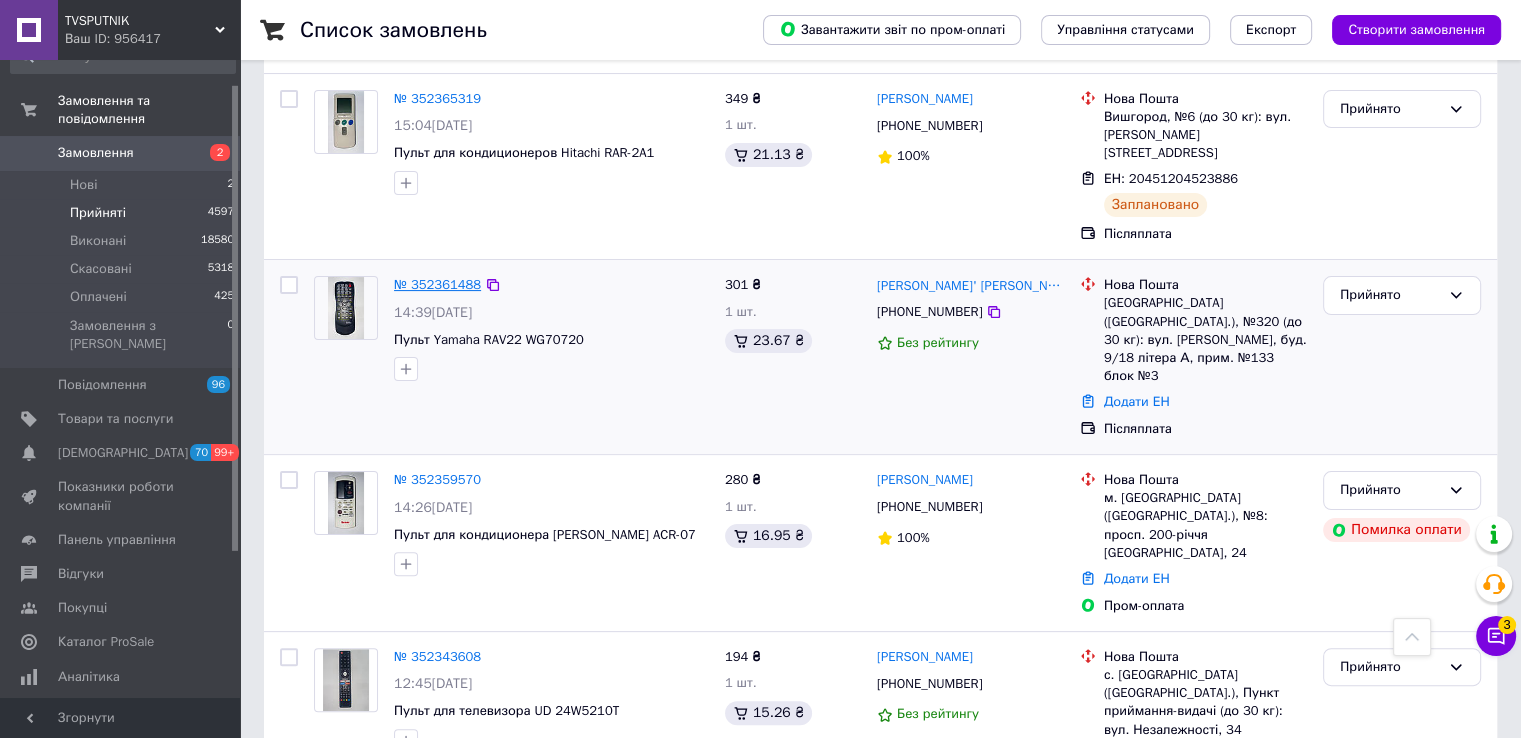 click on "№ 352361488" at bounding box center [437, 284] 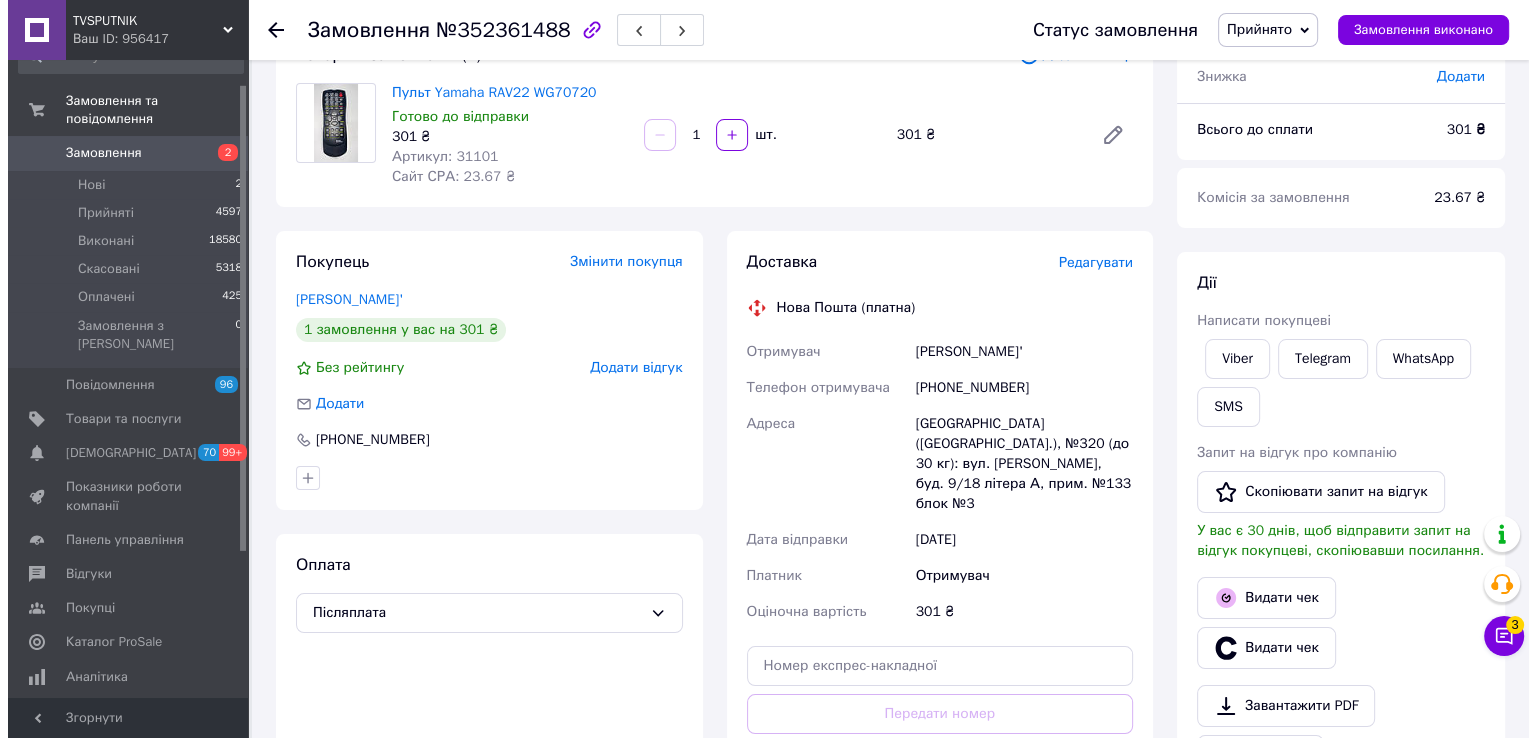scroll, scrollTop: 100, scrollLeft: 0, axis: vertical 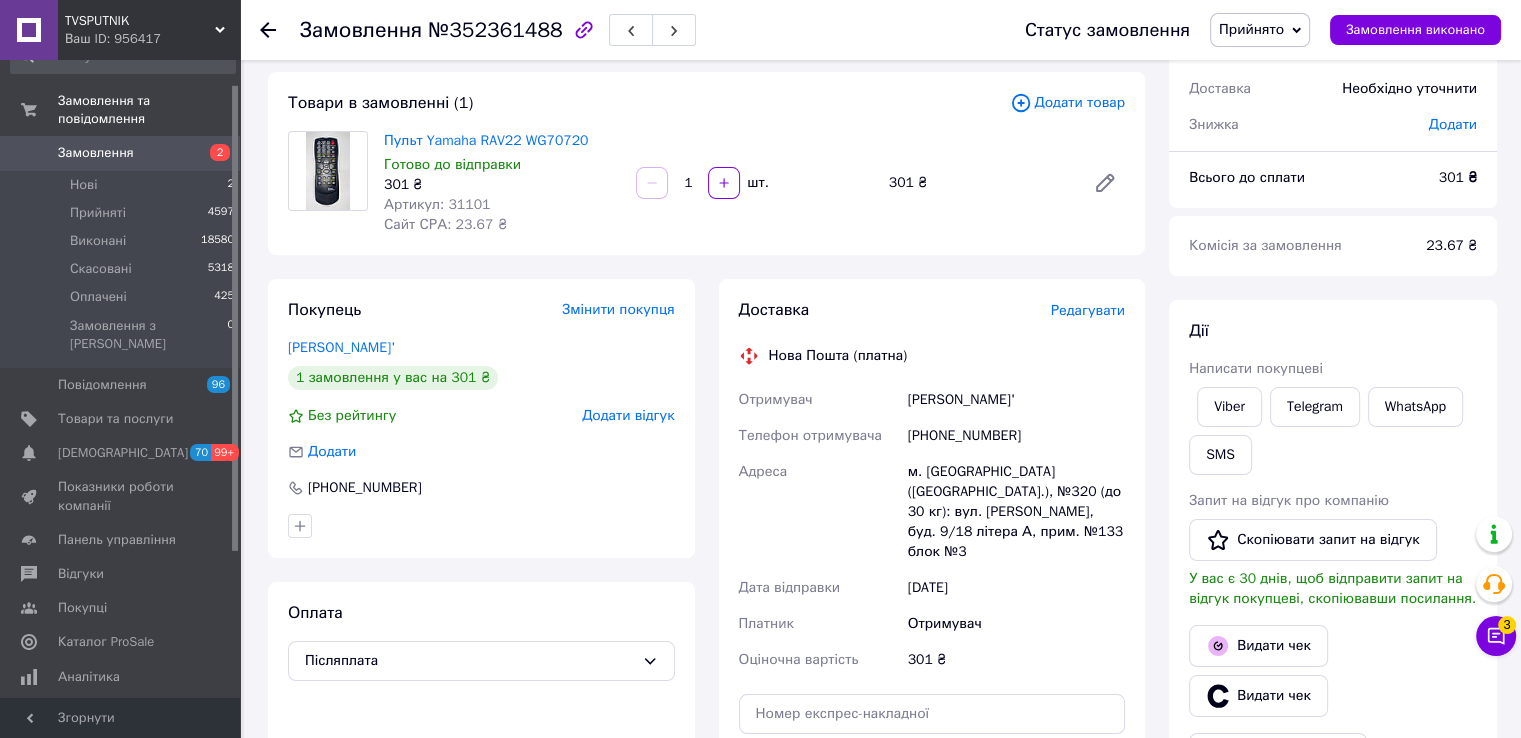 click on "Редагувати" at bounding box center [1088, 310] 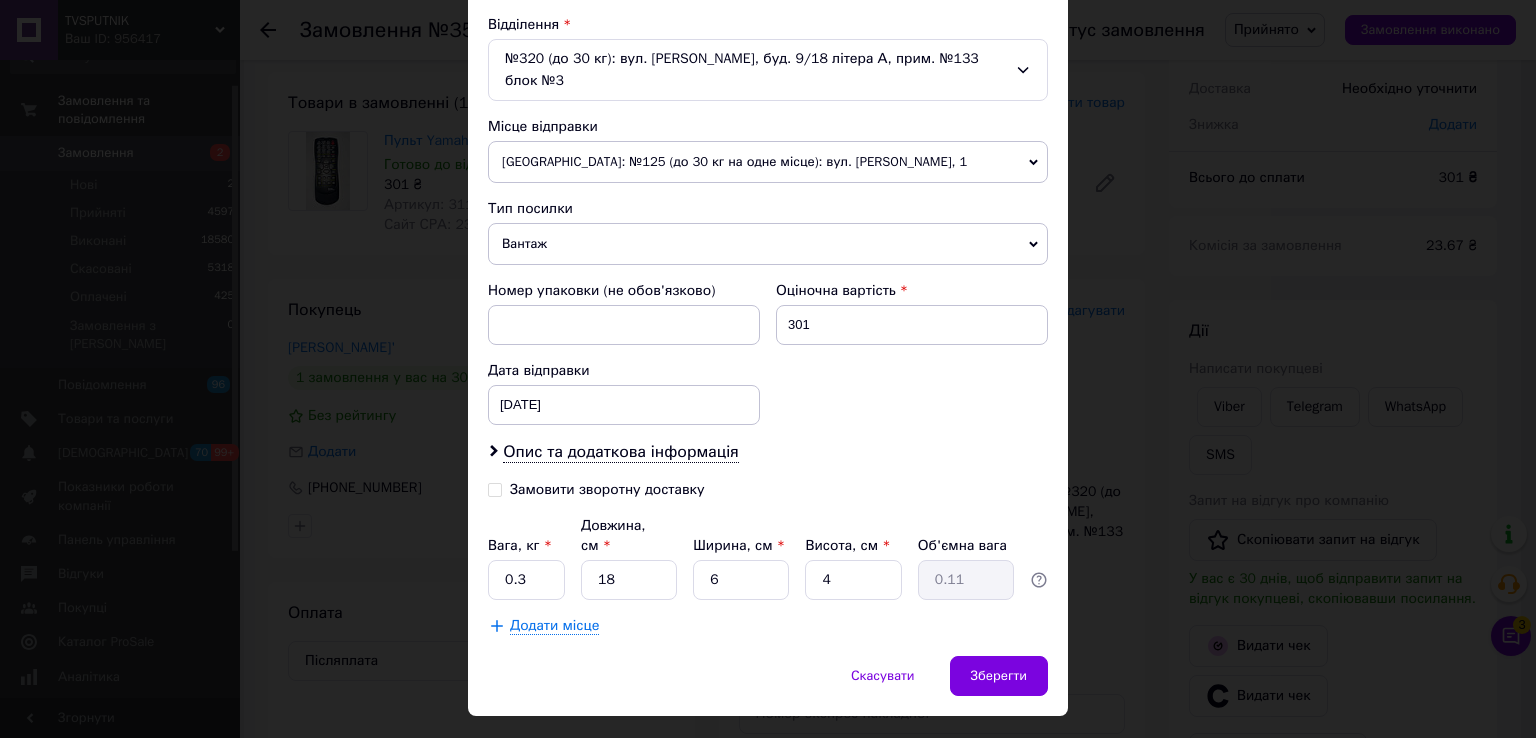 scroll, scrollTop: 643, scrollLeft: 0, axis: vertical 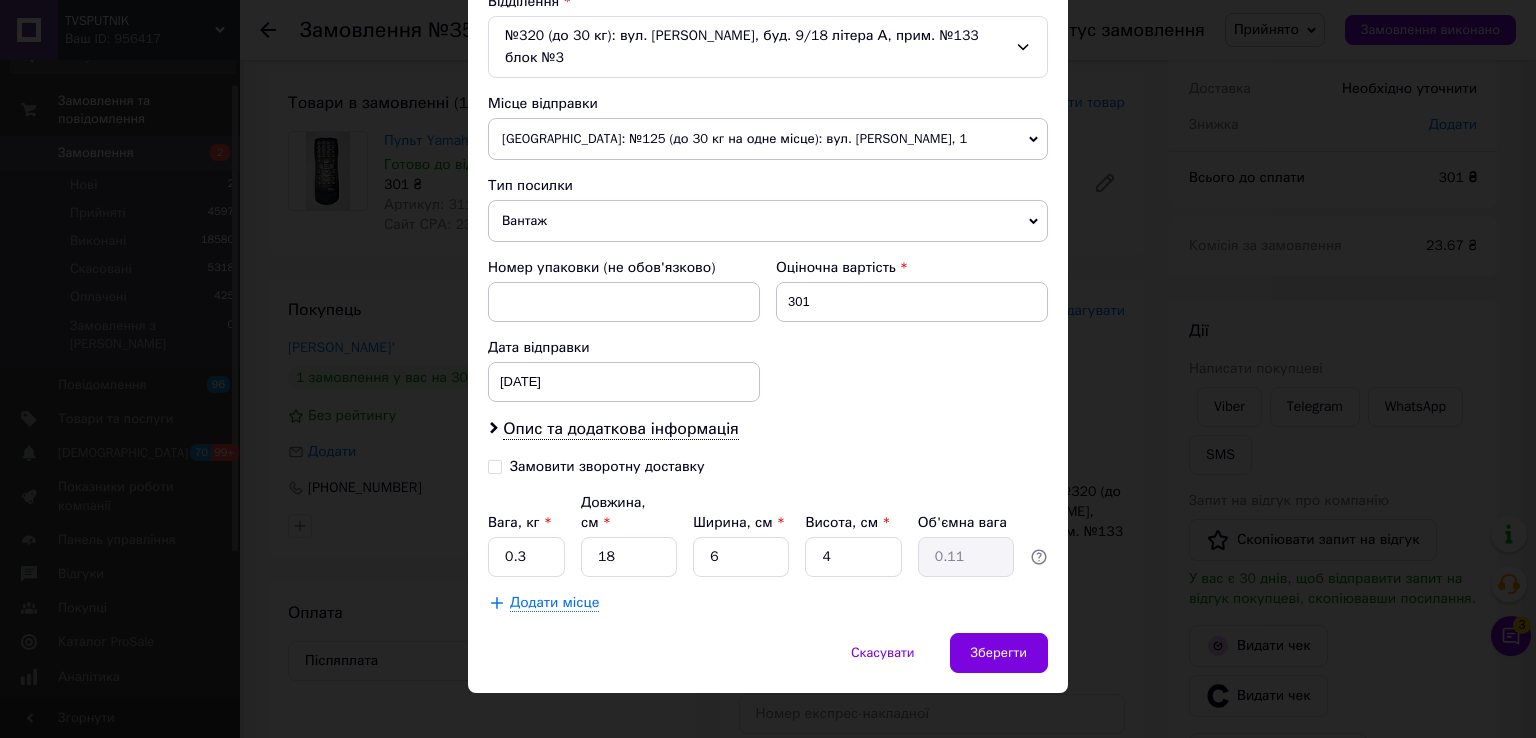click on "Замовити зворотну доставку" at bounding box center [607, 466] 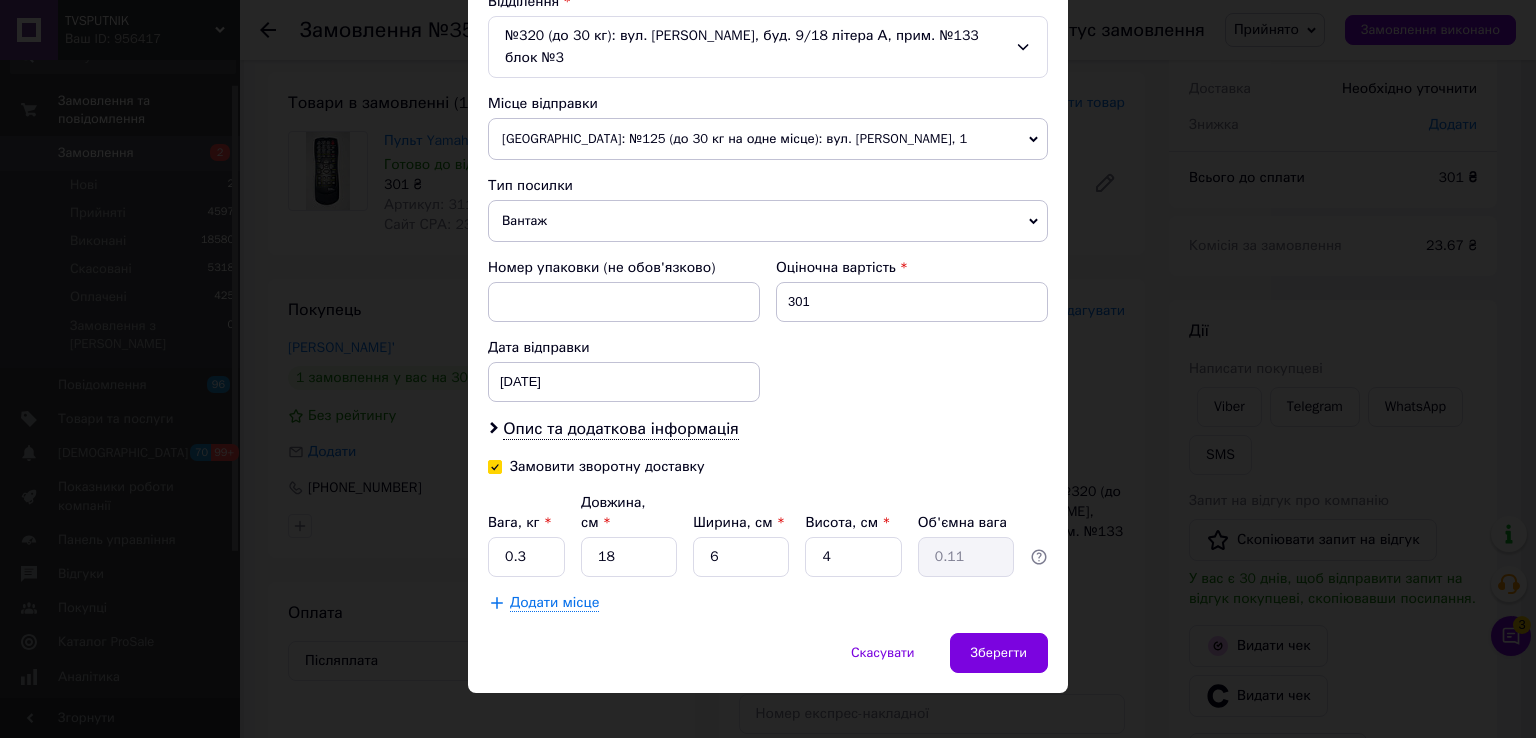 checkbox on "true" 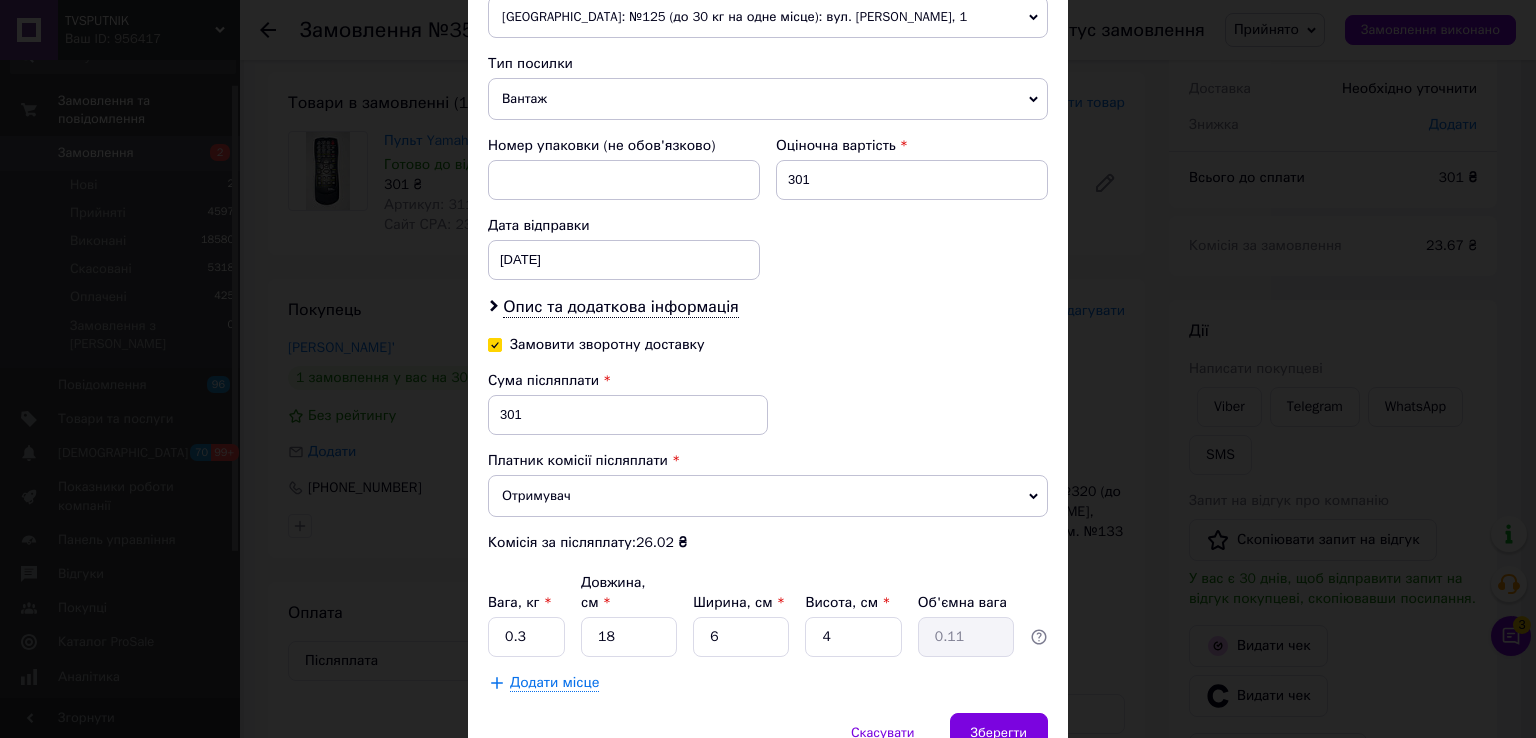 scroll, scrollTop: 844, scrollLeft: 0, axis: vertical 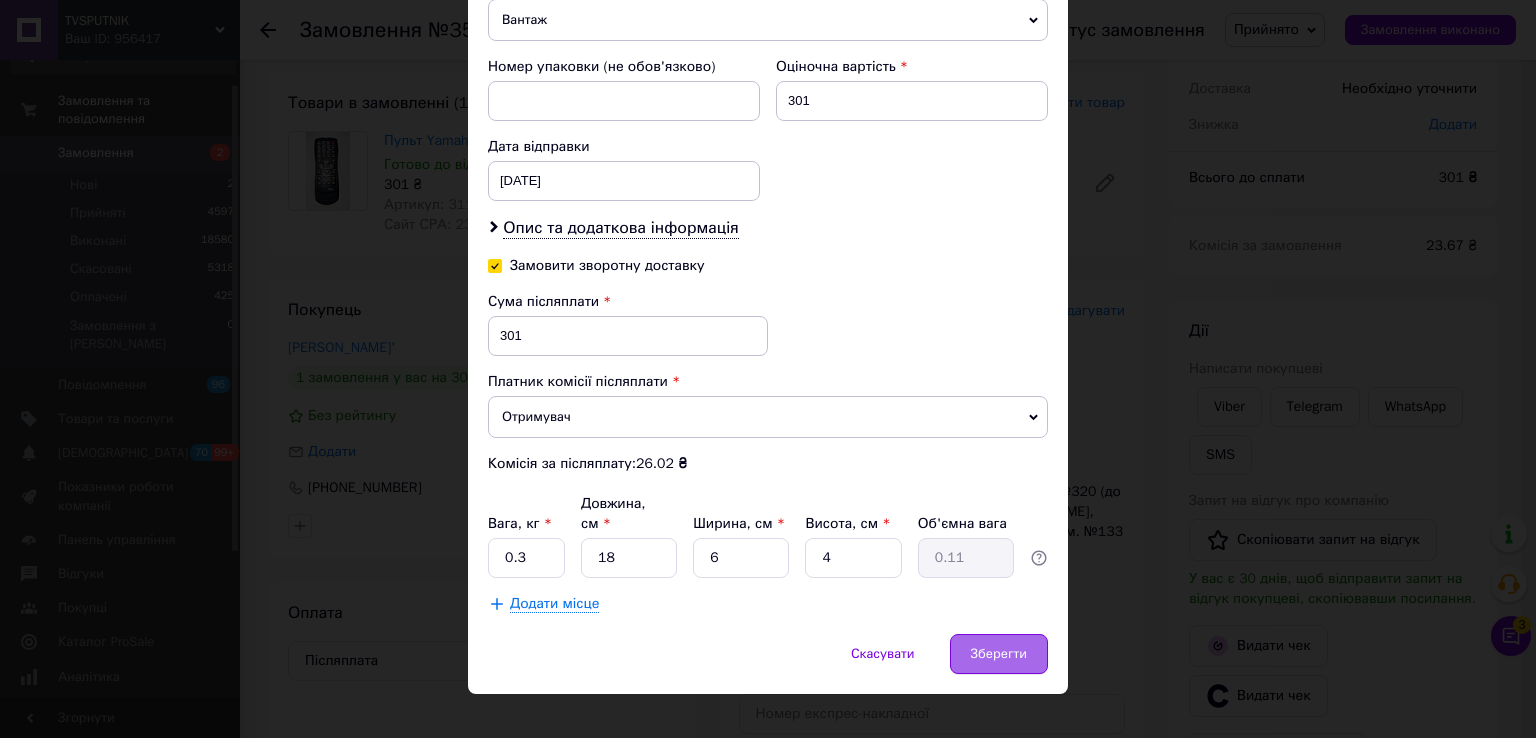 click on "Зберегти" at bounding box center (999, 654) 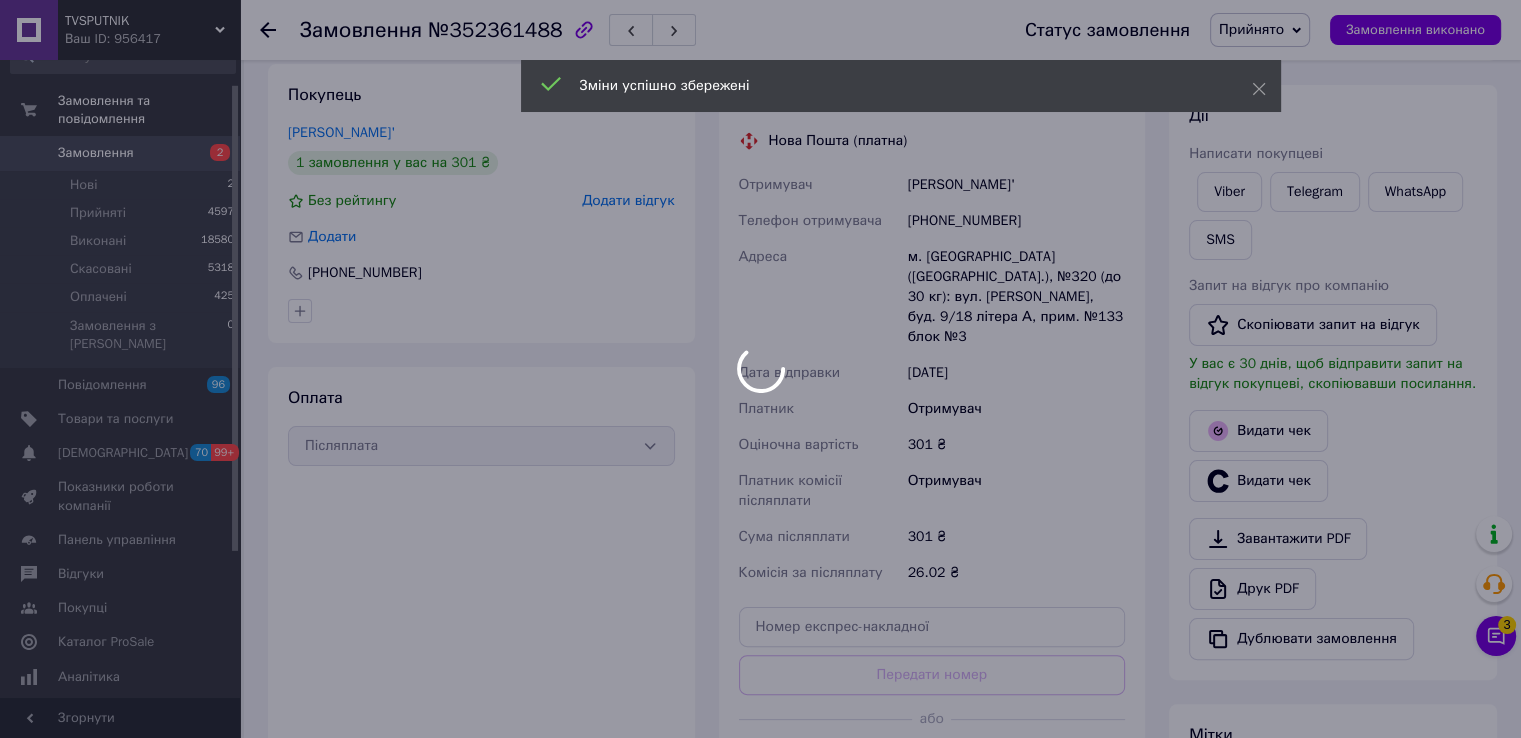scroll, scrollTop: 400, scrollLeft: 0, axis: vertical 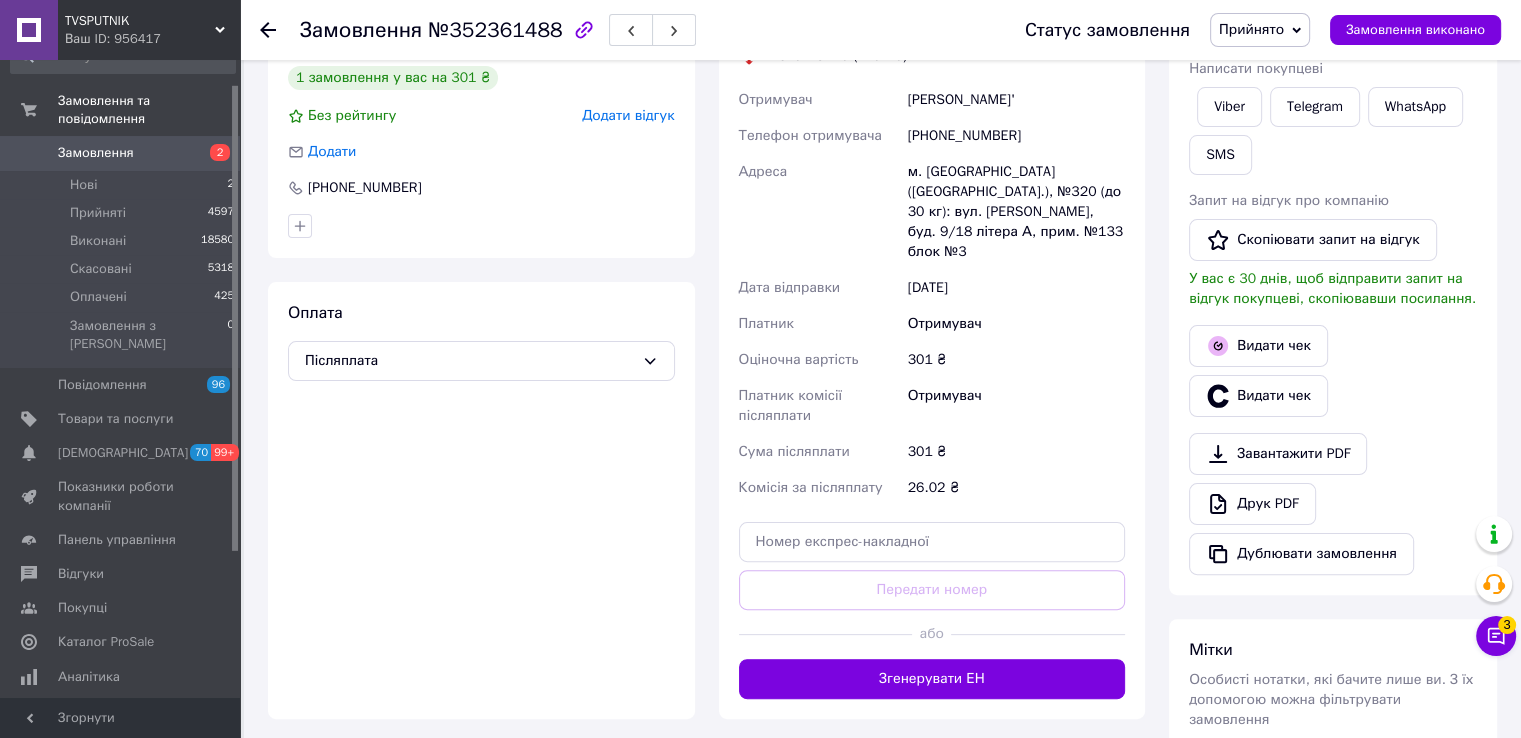 click on "Видати чек" at bounding box center [1333, 346] 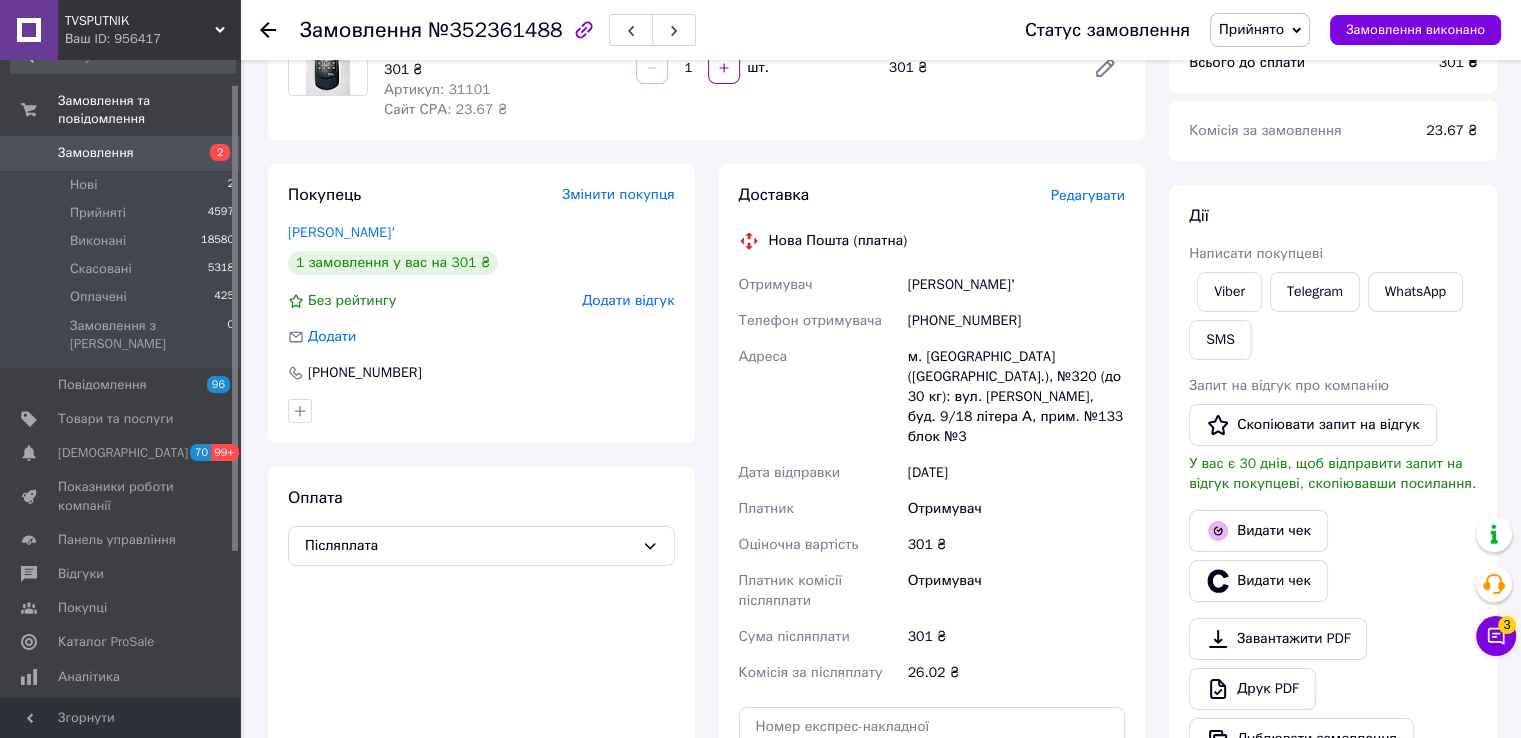 scroll, scrollTop: 100, scrollLeft: 0, axis: vertical 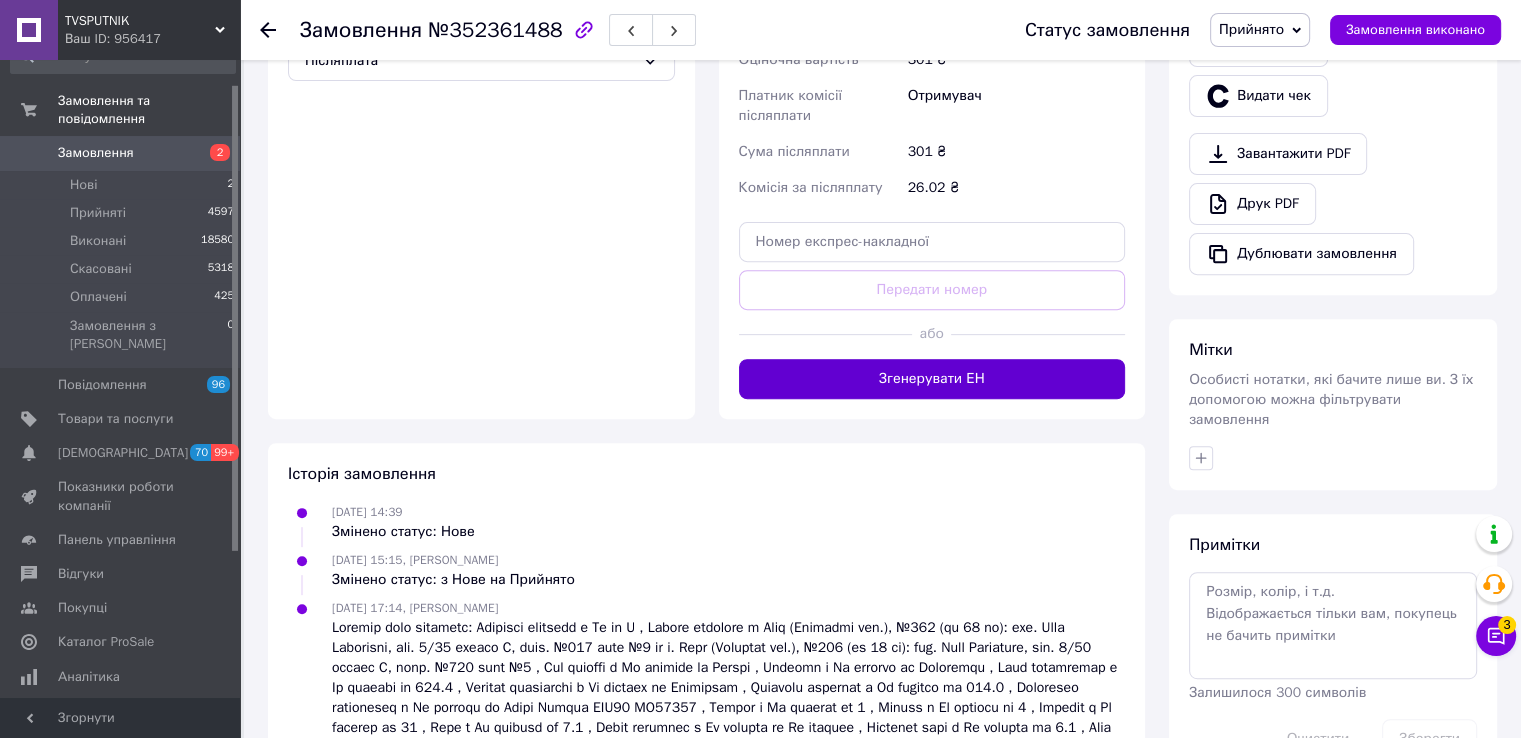 click on "Згенерувати ЕН" at bounding box center (932, 379) 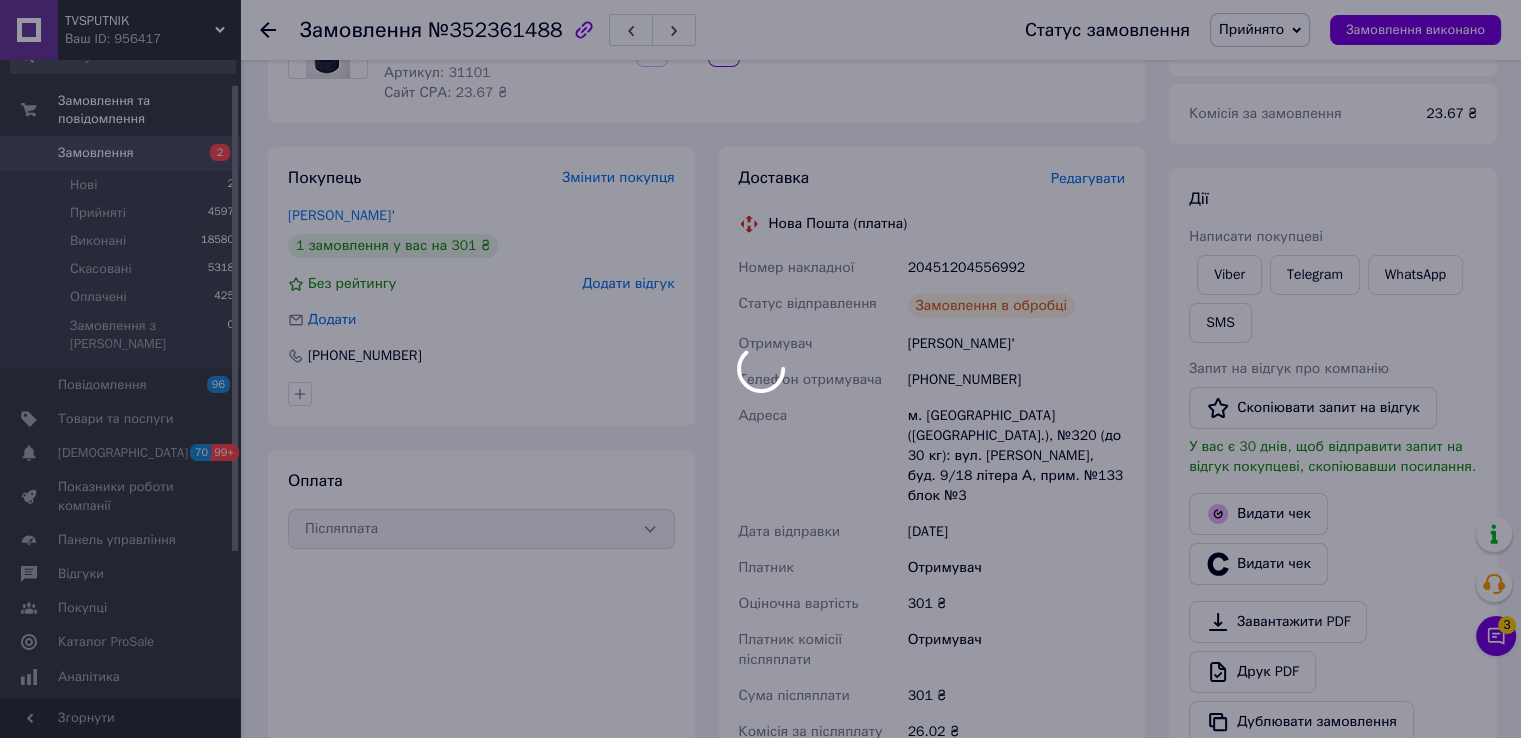 scroll, scrollTop: 200, scrollLeft: 0, axis: vertical 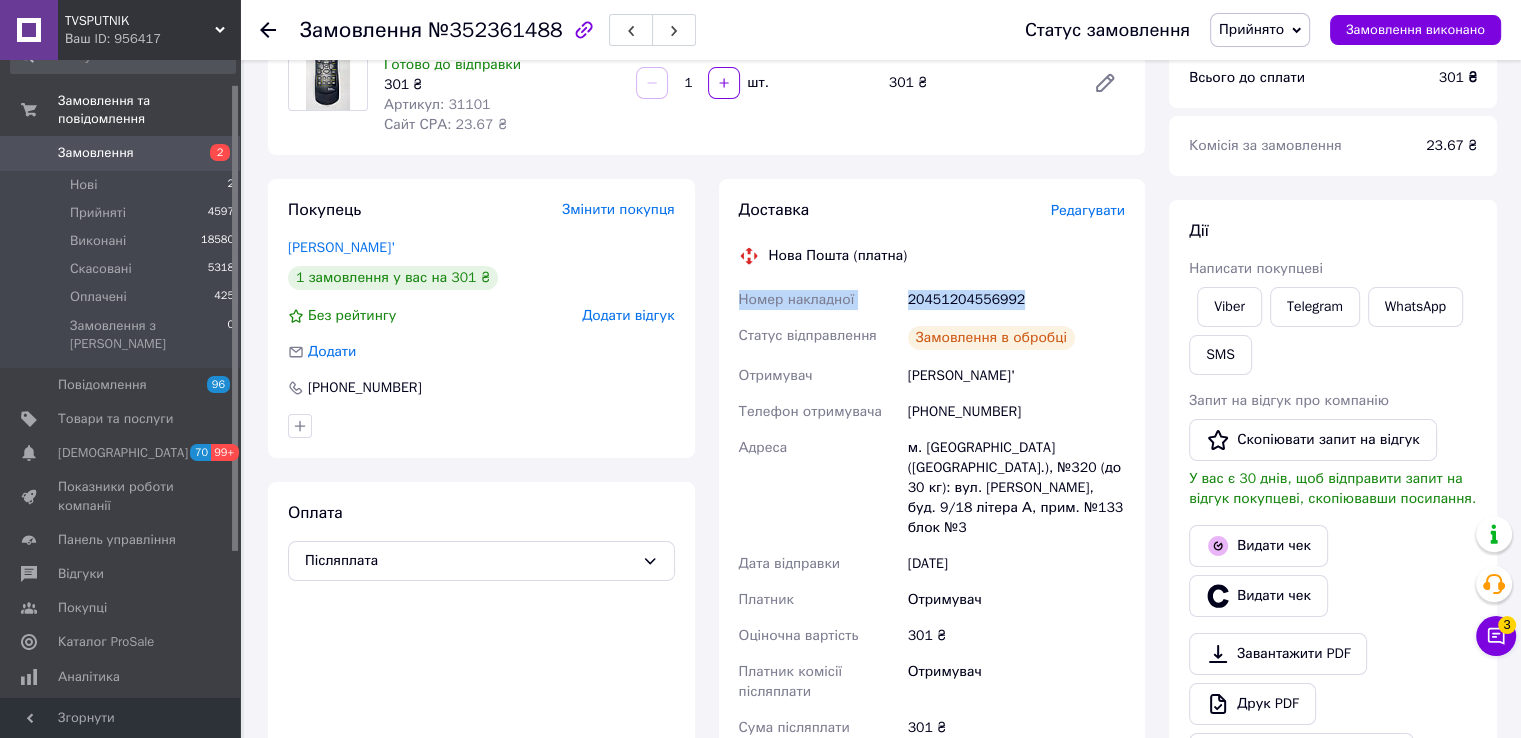 drag, startPoint x: 740, startPoint y: 297, endPoint x: 1036, endPoint y: 299, distance: 296.00674 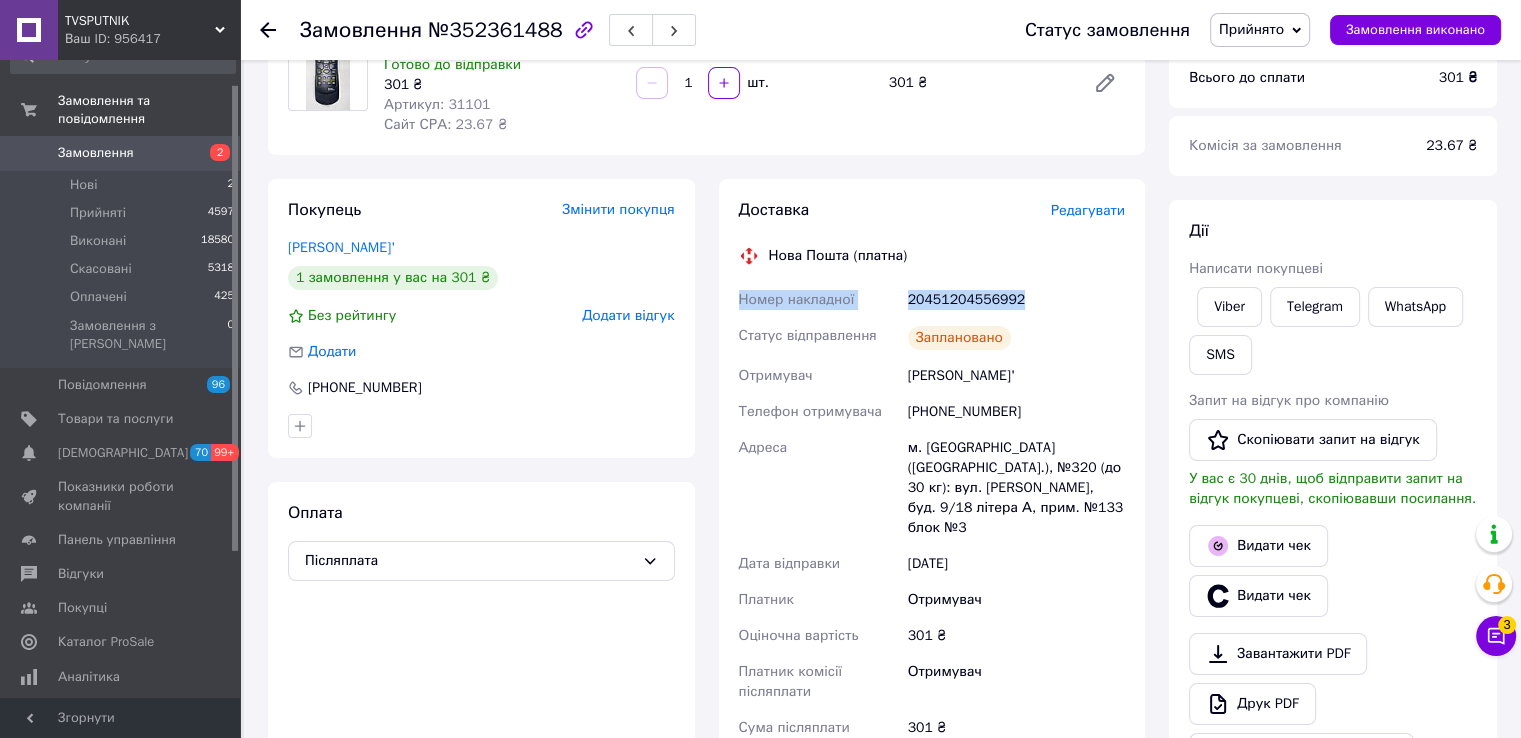 copy on "Номер накладної 20451204556992" 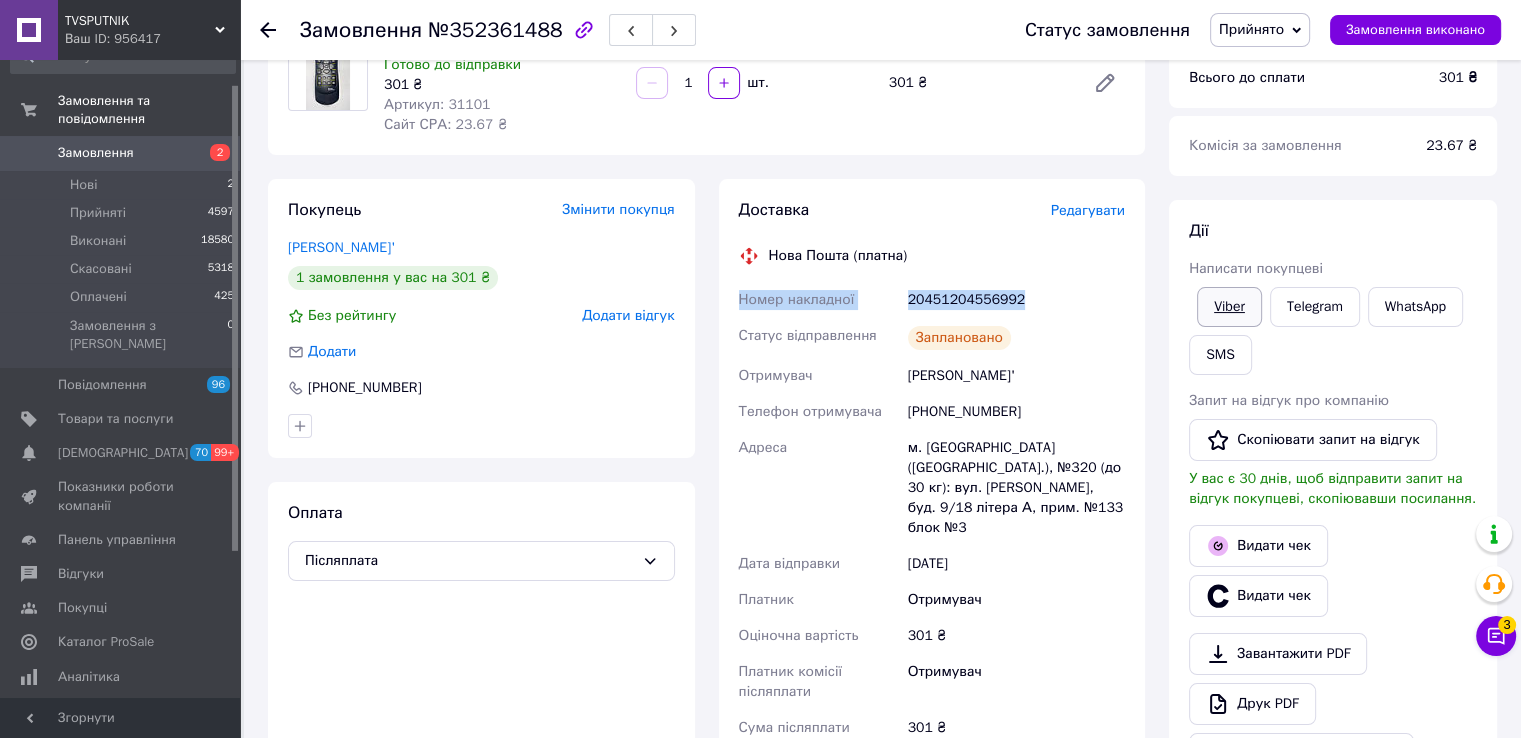 click on "Viber" at bounding box center [1229, 307] 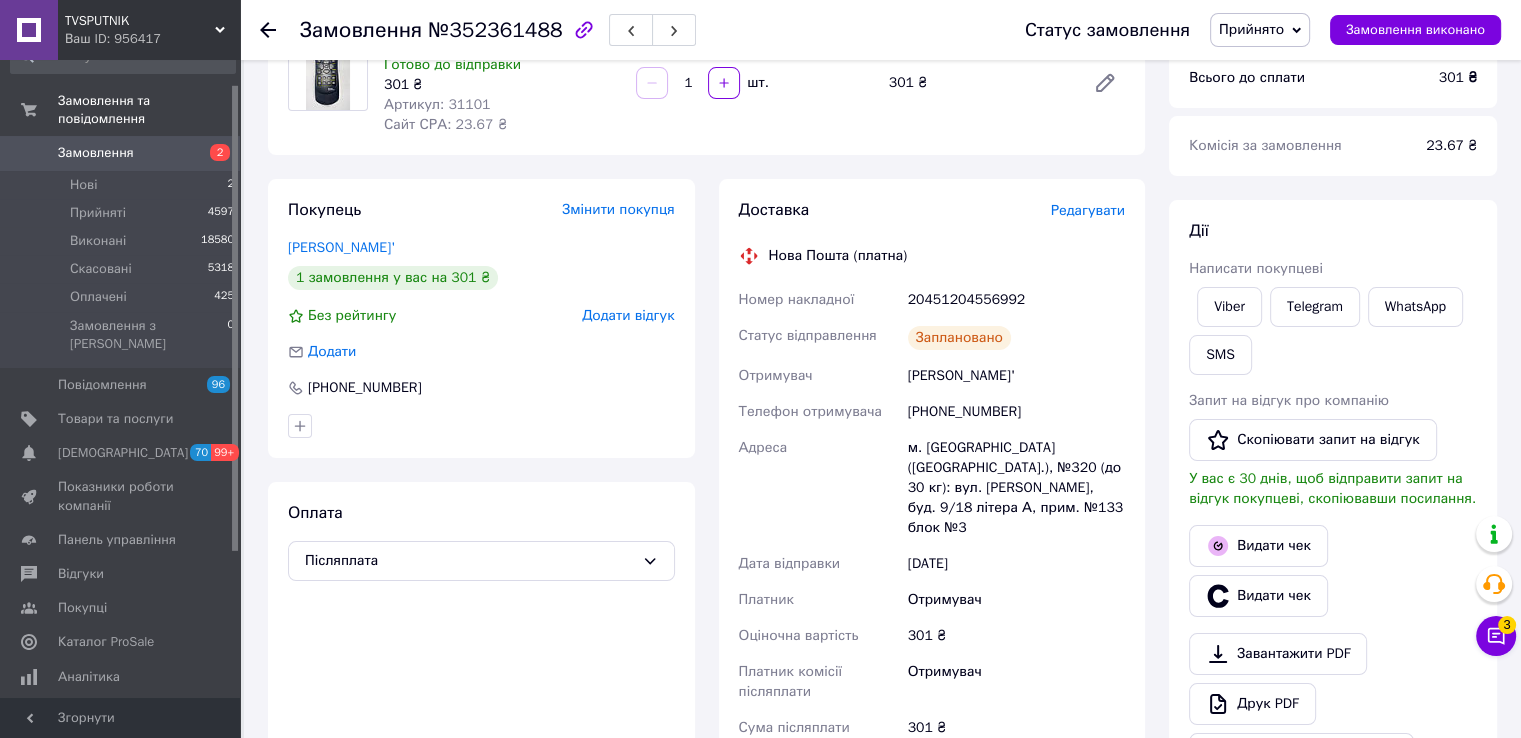 click on "Отримувач" at bounding box center (1016, 682) 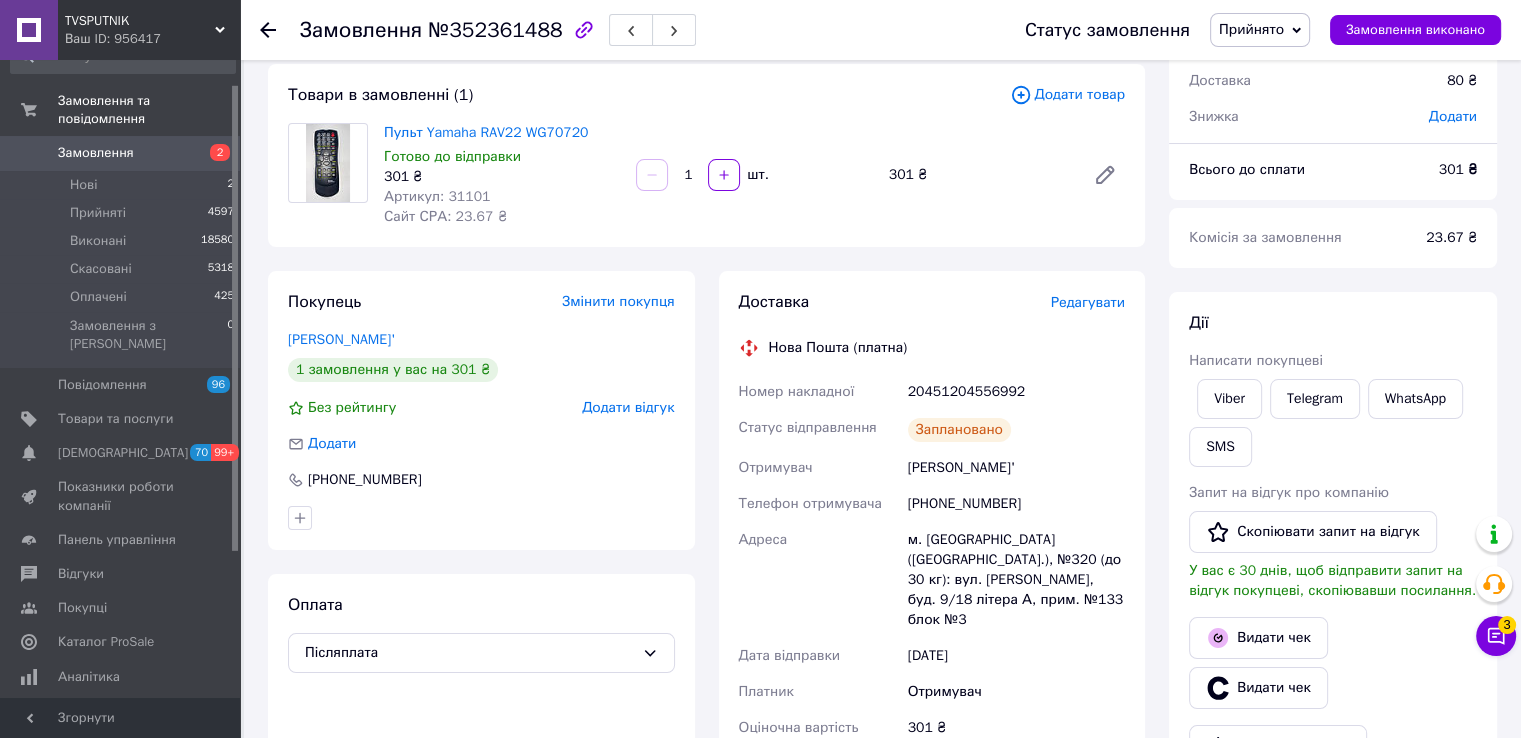 scroll, scrollTop: 0, scrollLeft: 0, axis: both 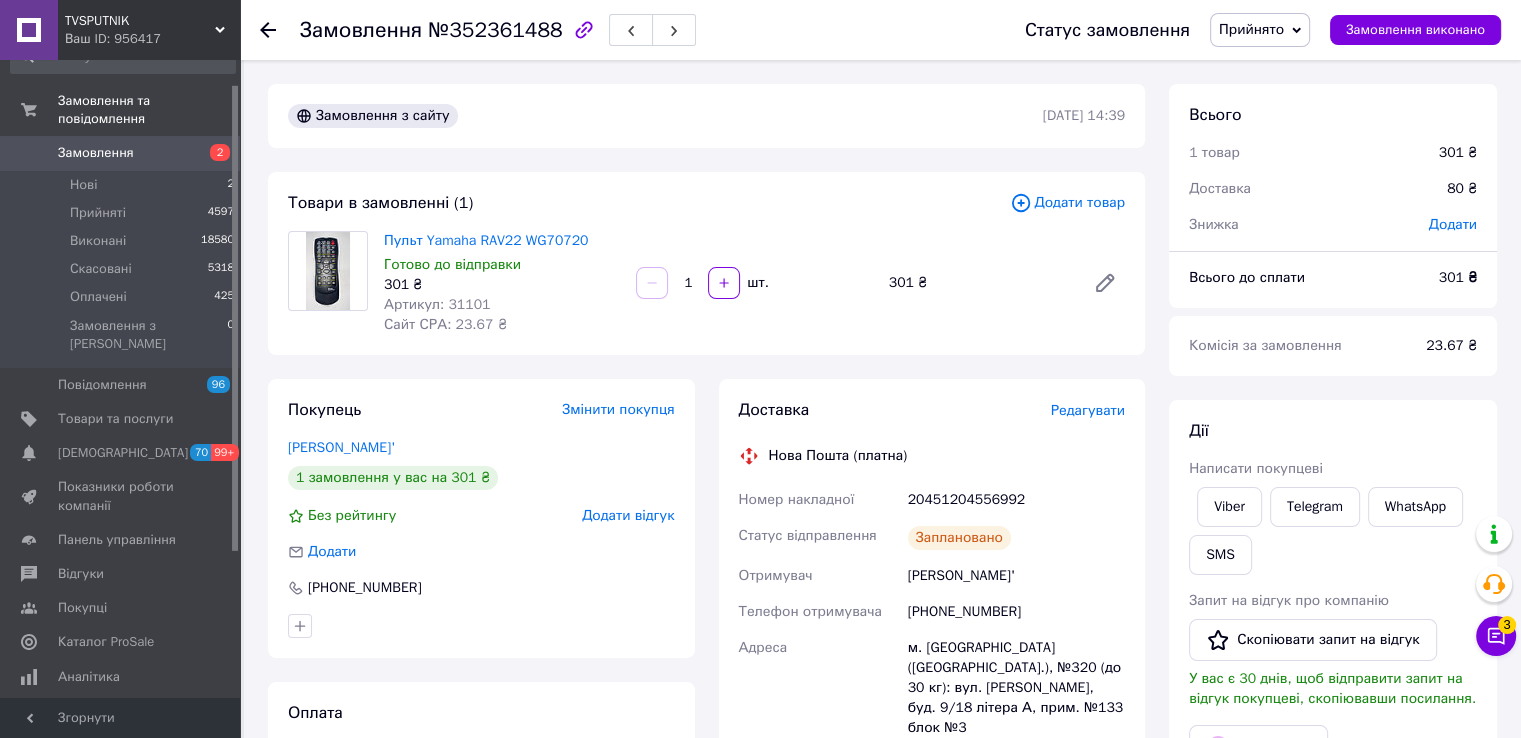 click 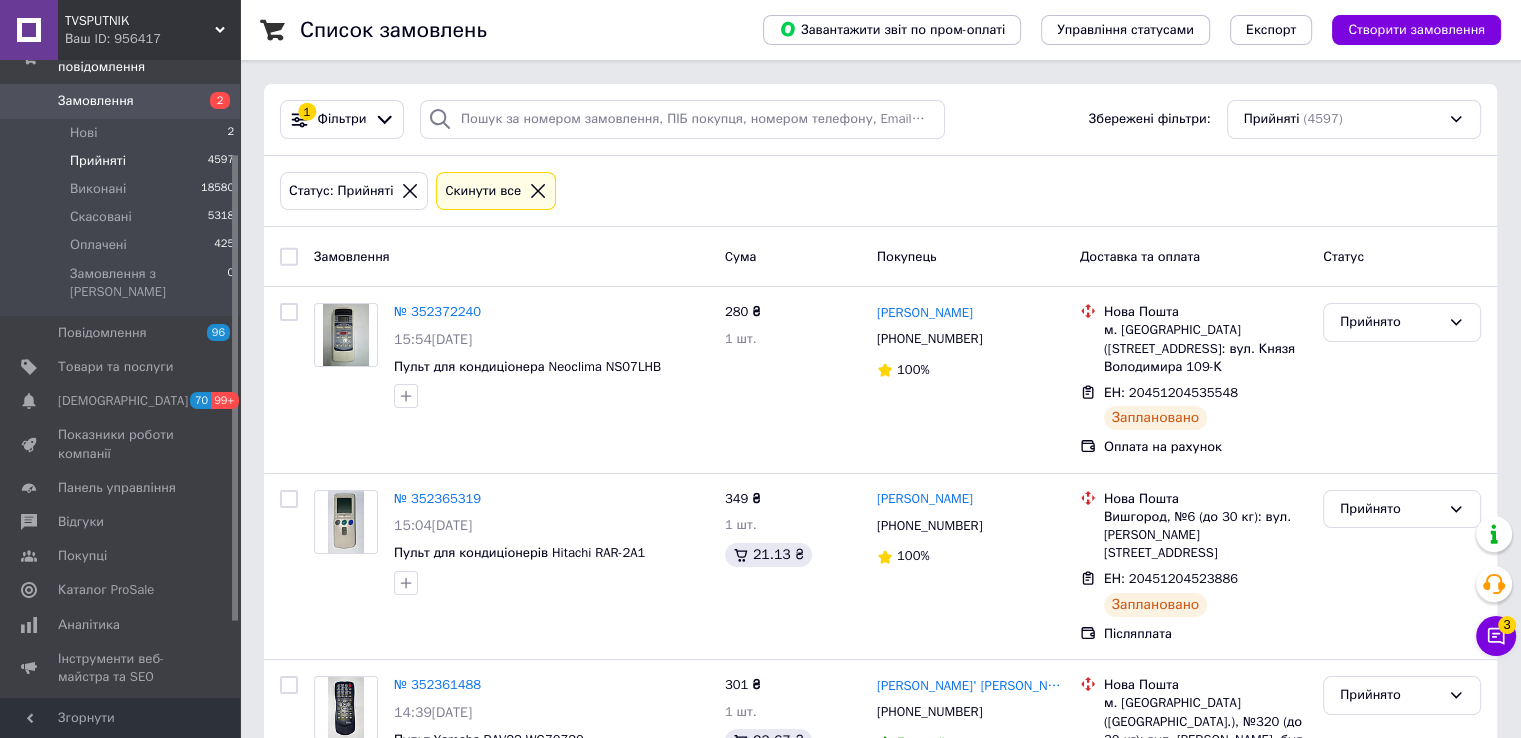 scroll, scrollTop: 132, scrollLeft: 0, axis: vertical 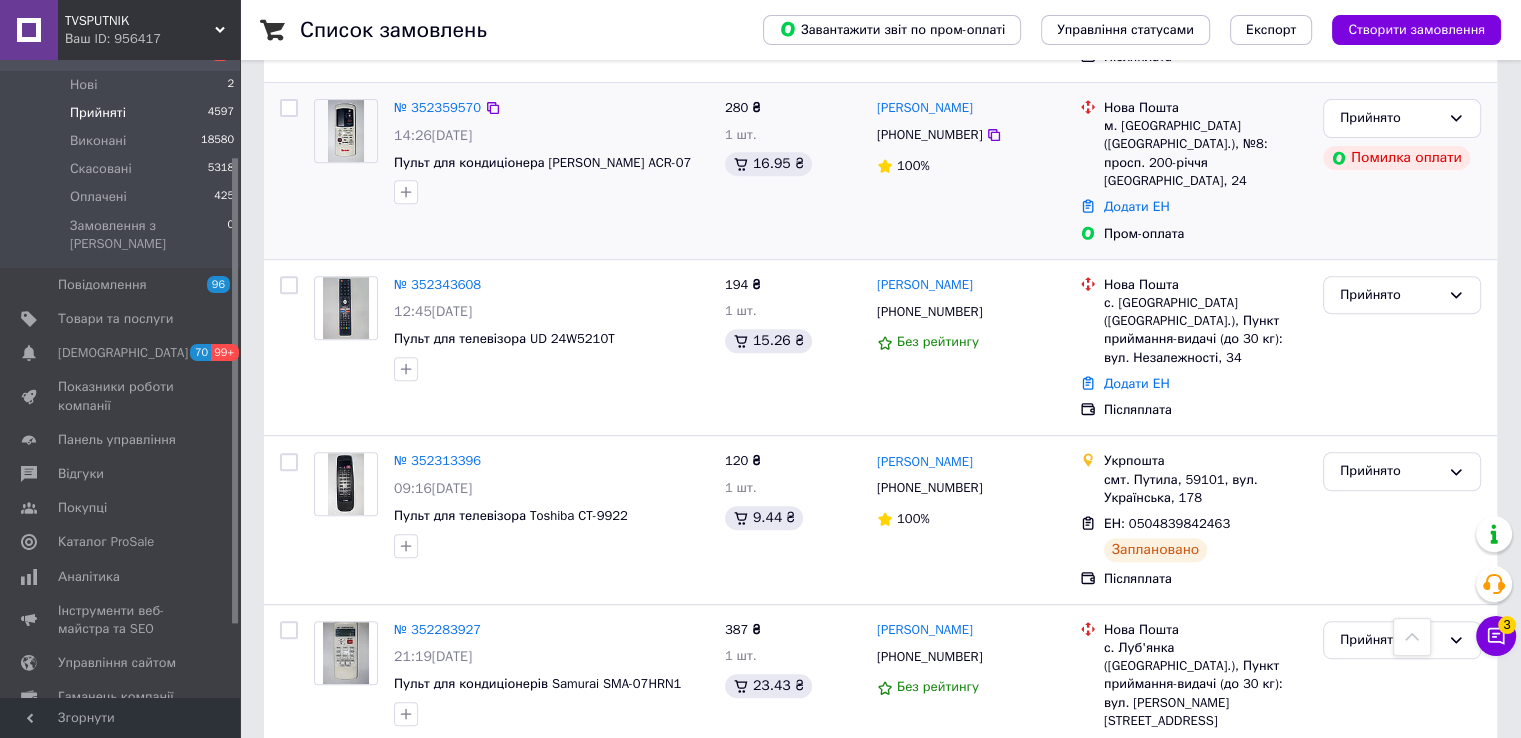 drag, startPoint x: 1388, startPoint y: 159, endPoint x: 1355, endPoint y: 169, distance: 34.48188 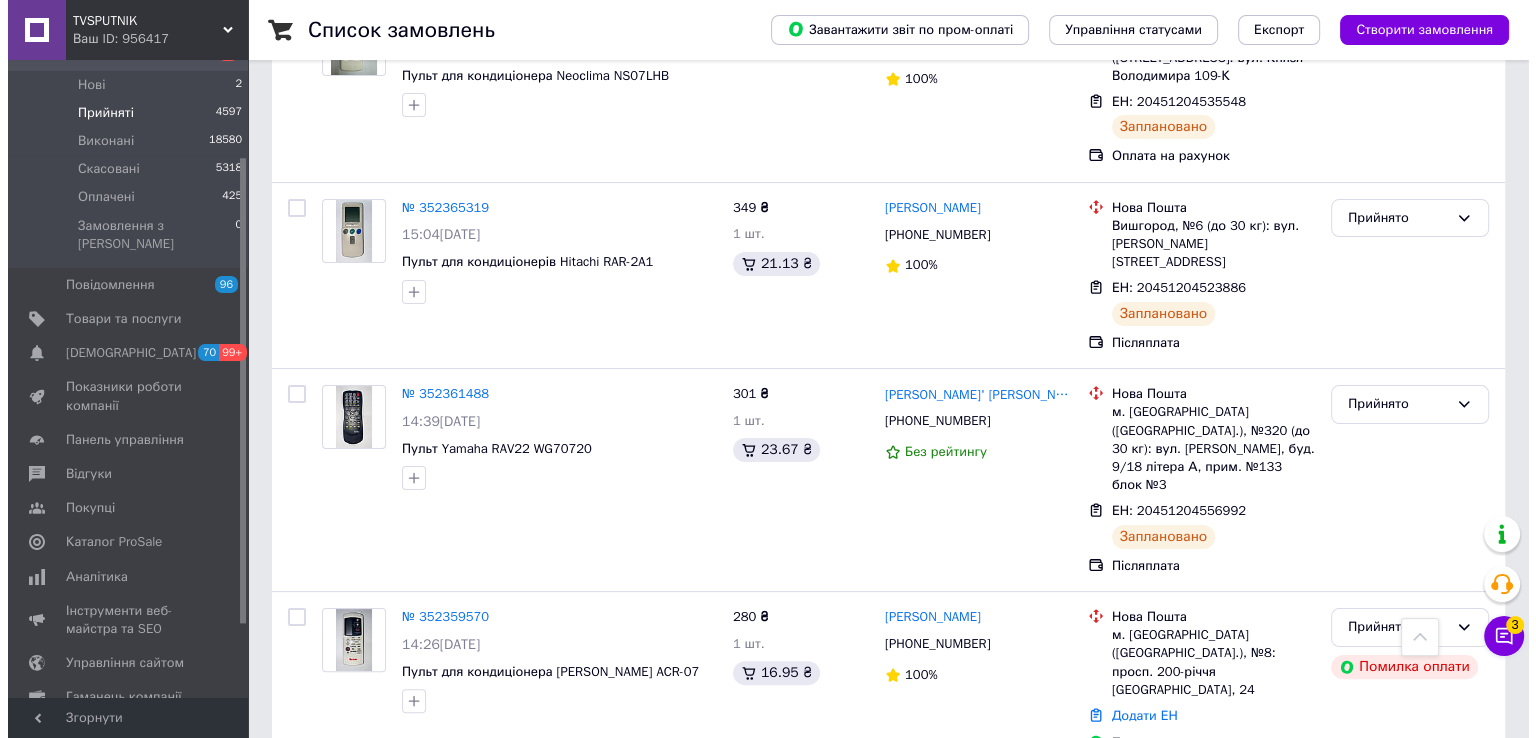 scroll, scrollTop: 0, scrollLeft: 0, axis: both 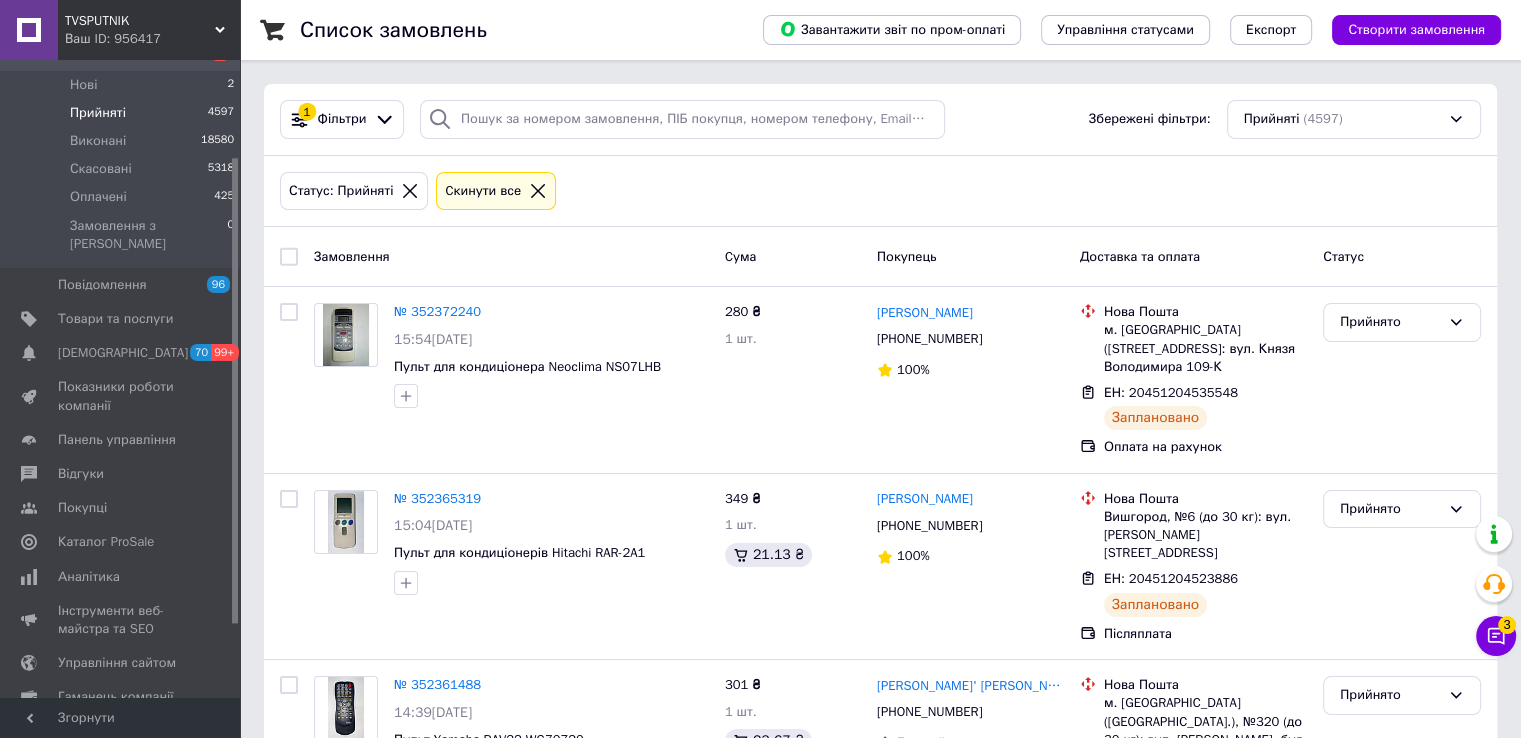 click 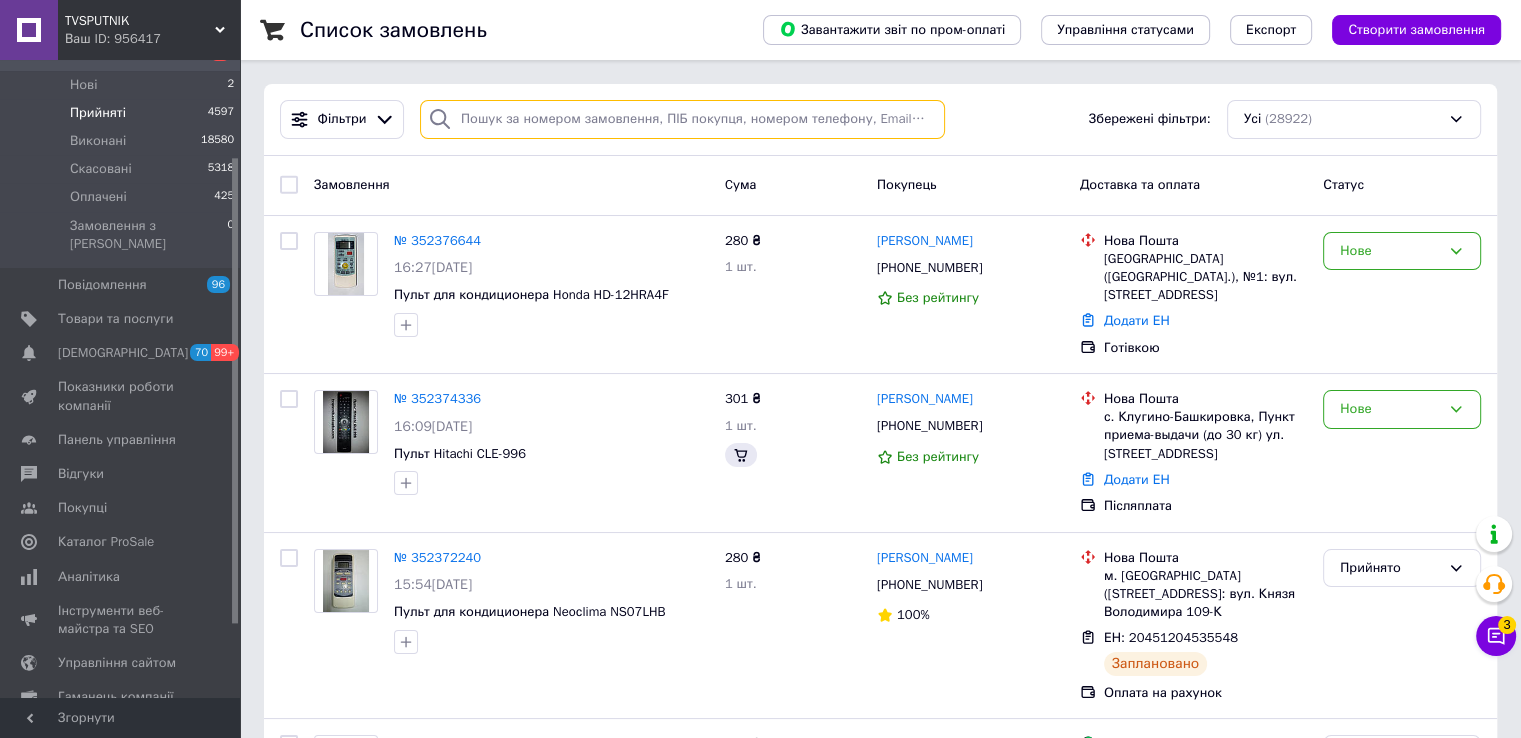 click at bounding box center (682, 119) 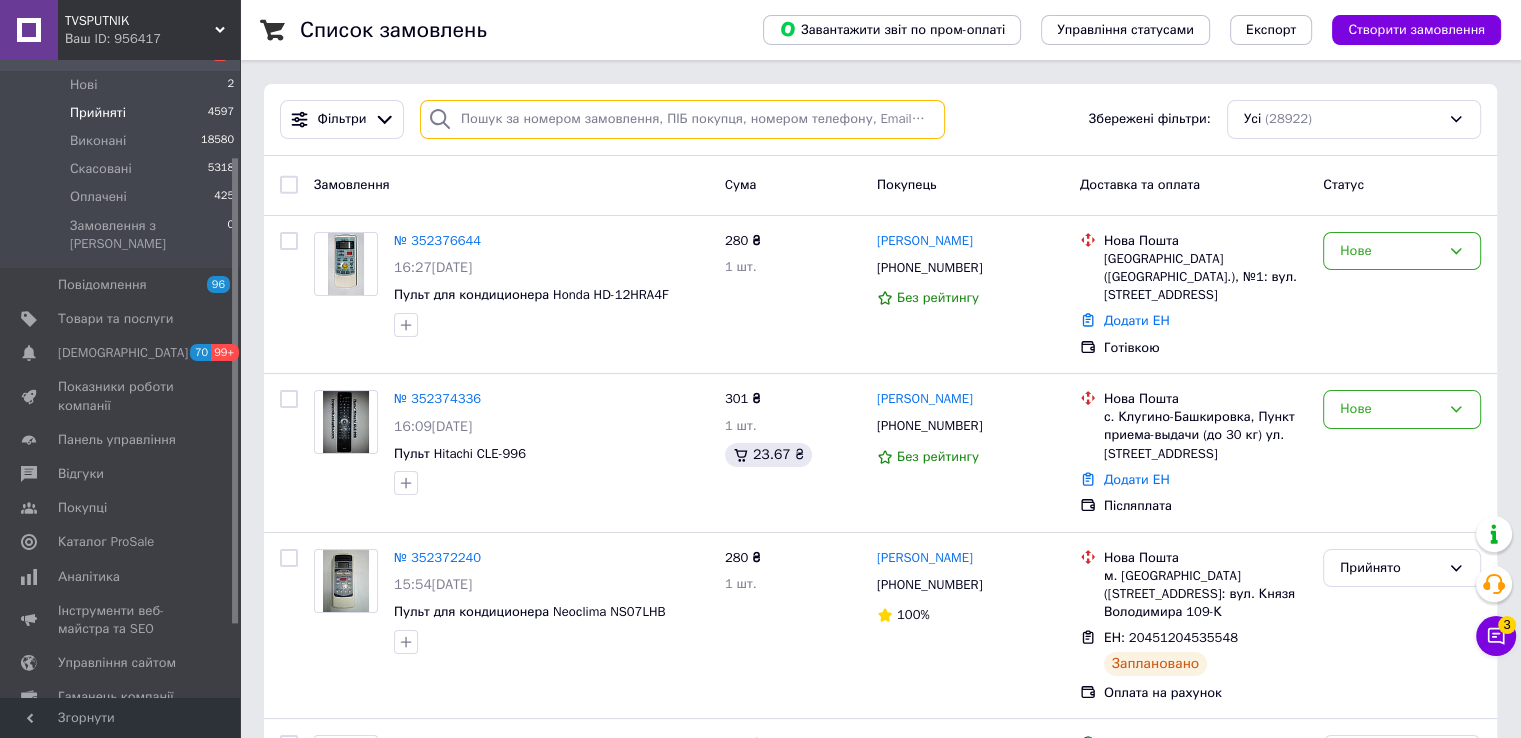 paste on "[PHONE_NUMBER]" 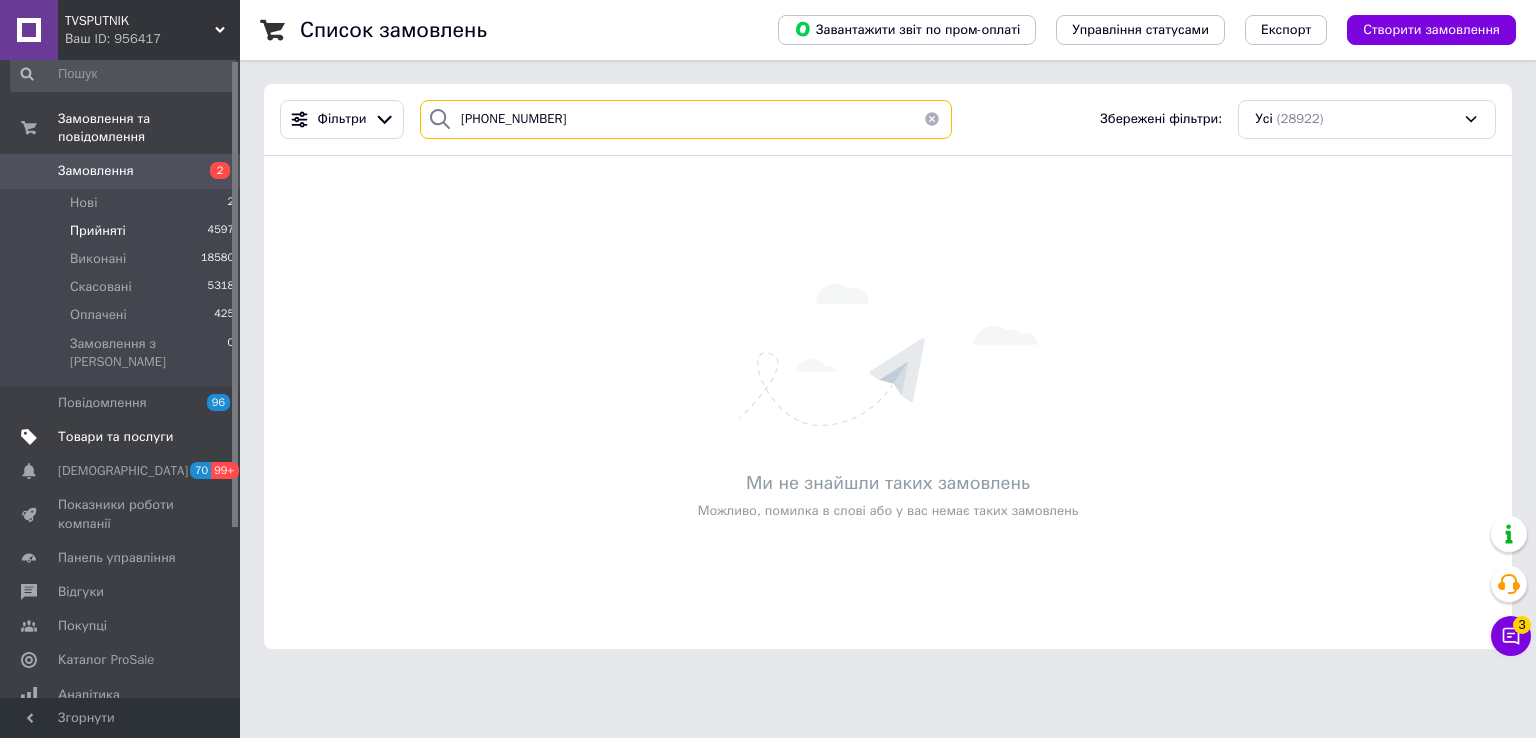 scroll, scrollTop: 0, scrollLeft: 0, axis: both 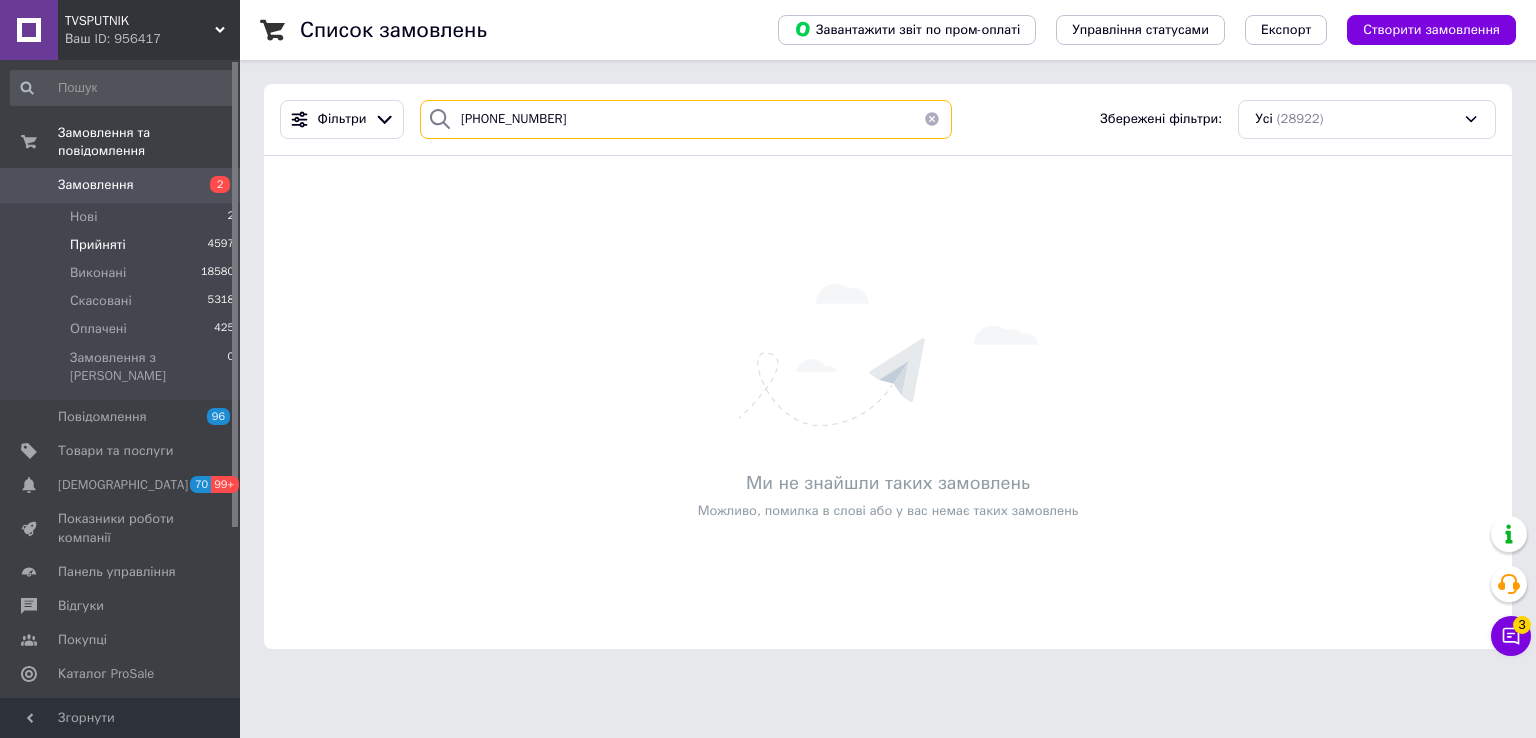 type on "[PHONE_NUMBER]" 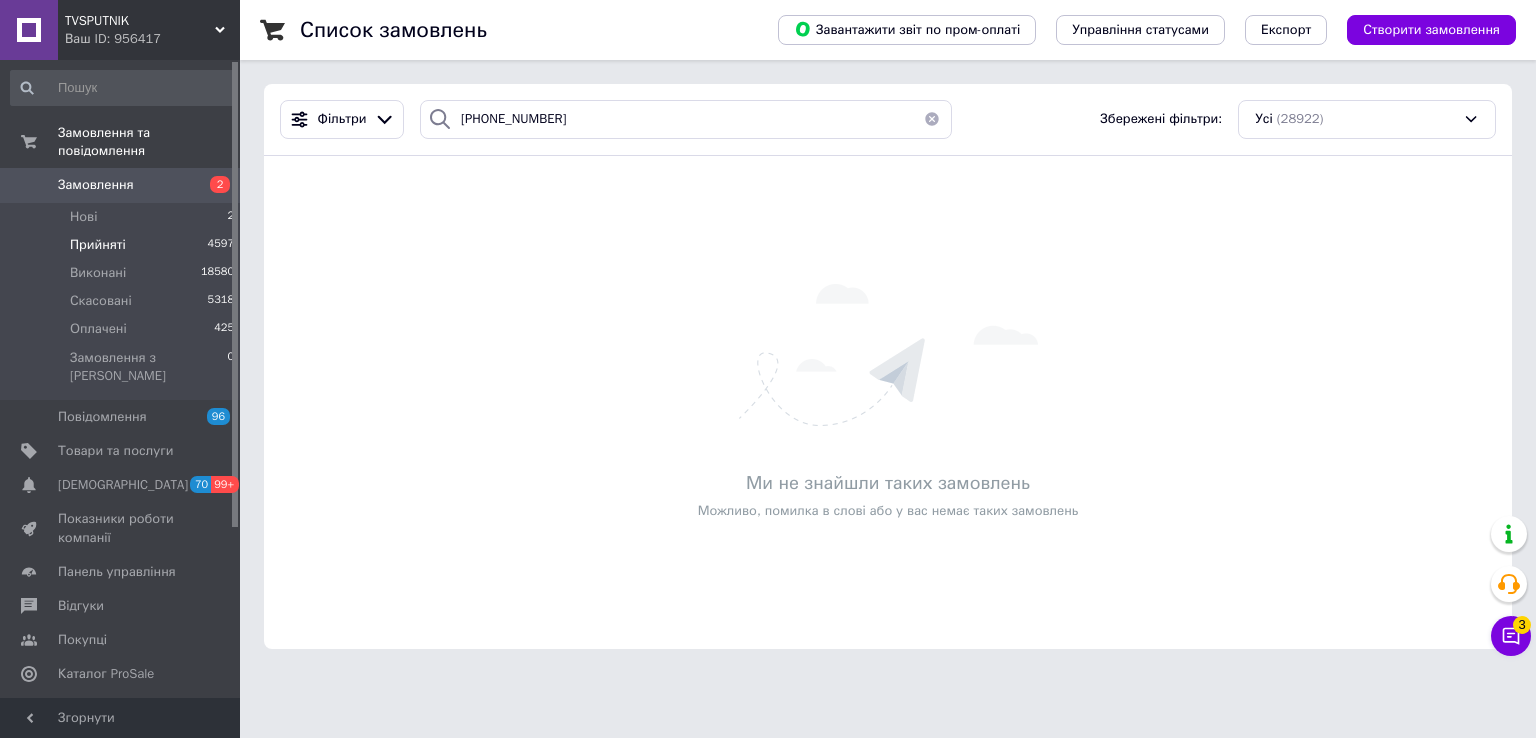 click at bounding box center (932, 119) 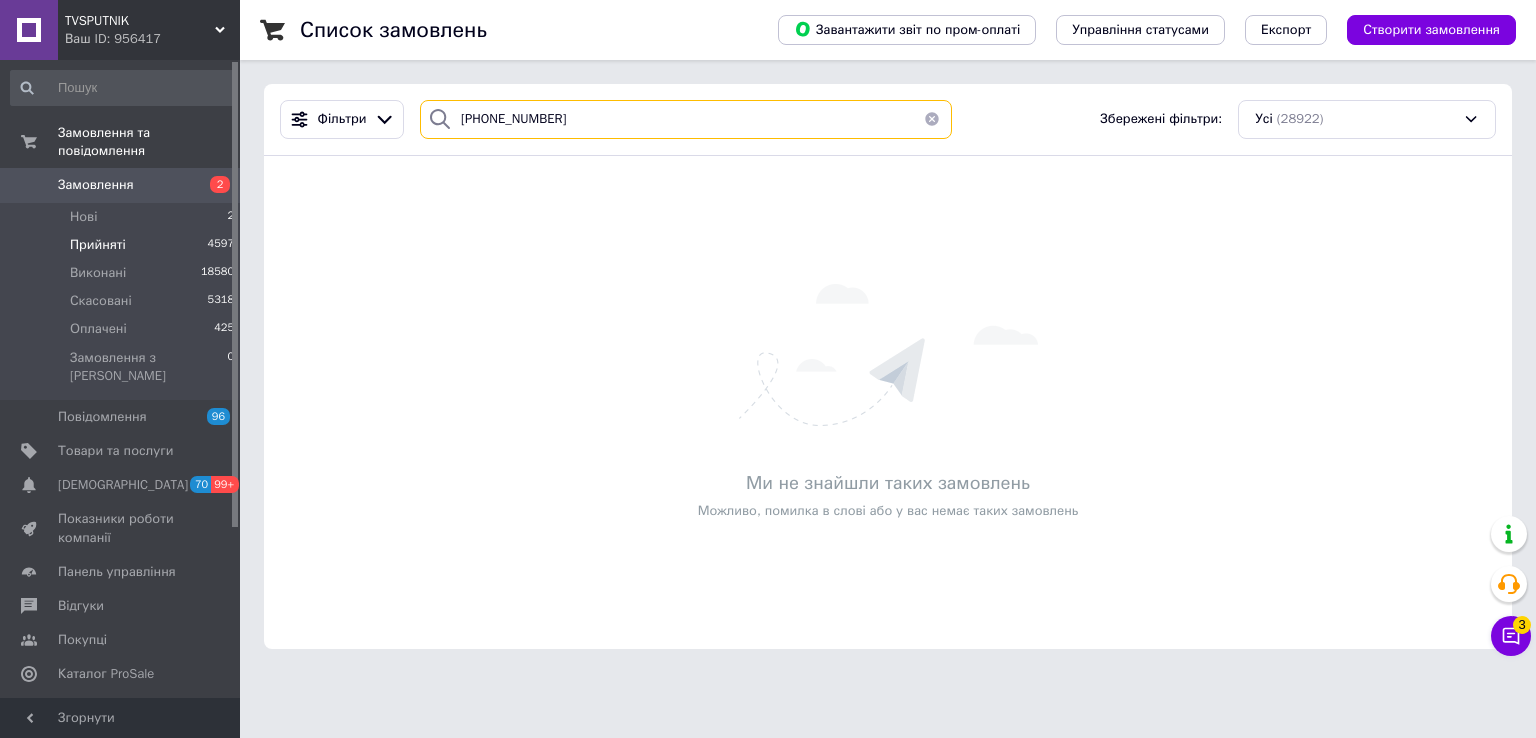 type 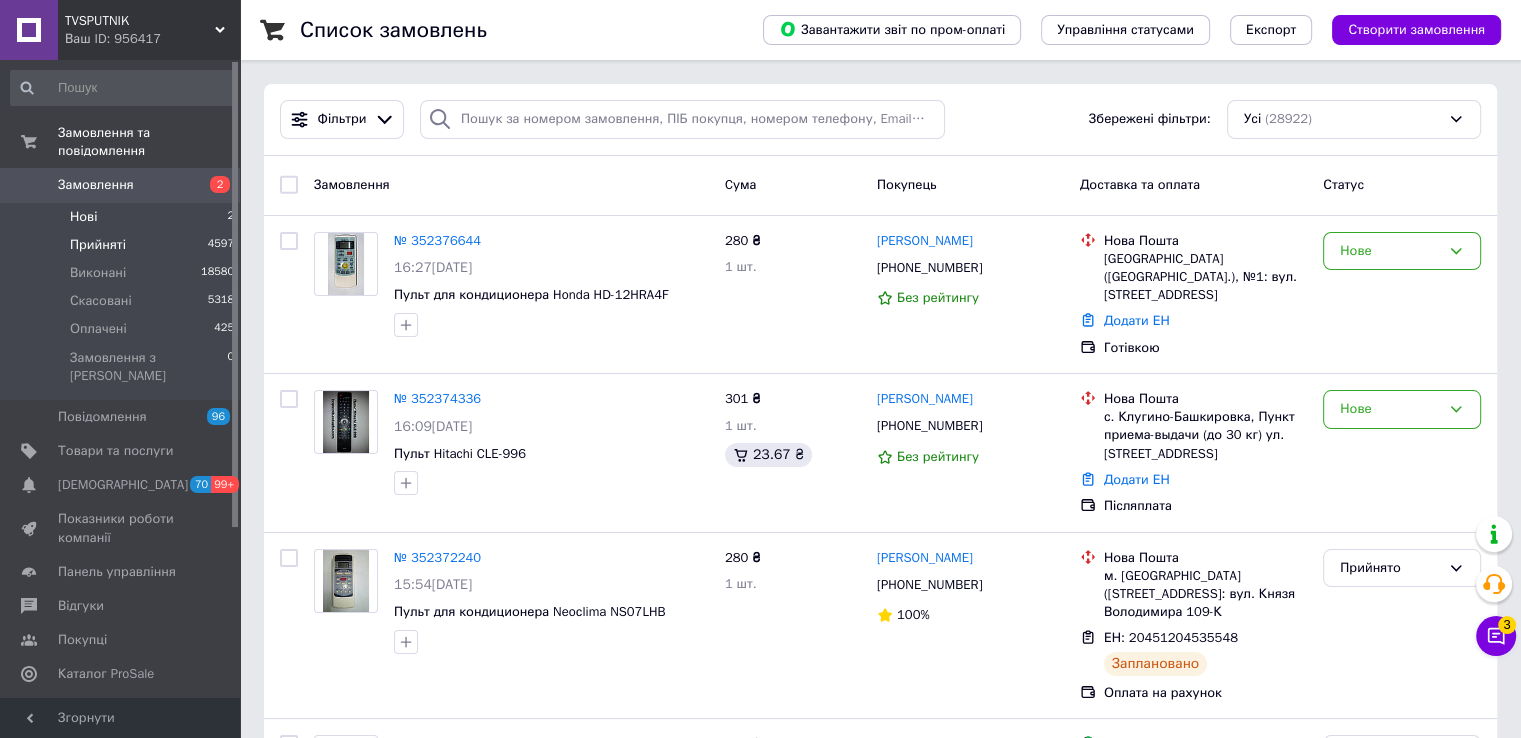 click on "Нові" at bounding box center [83, 217] 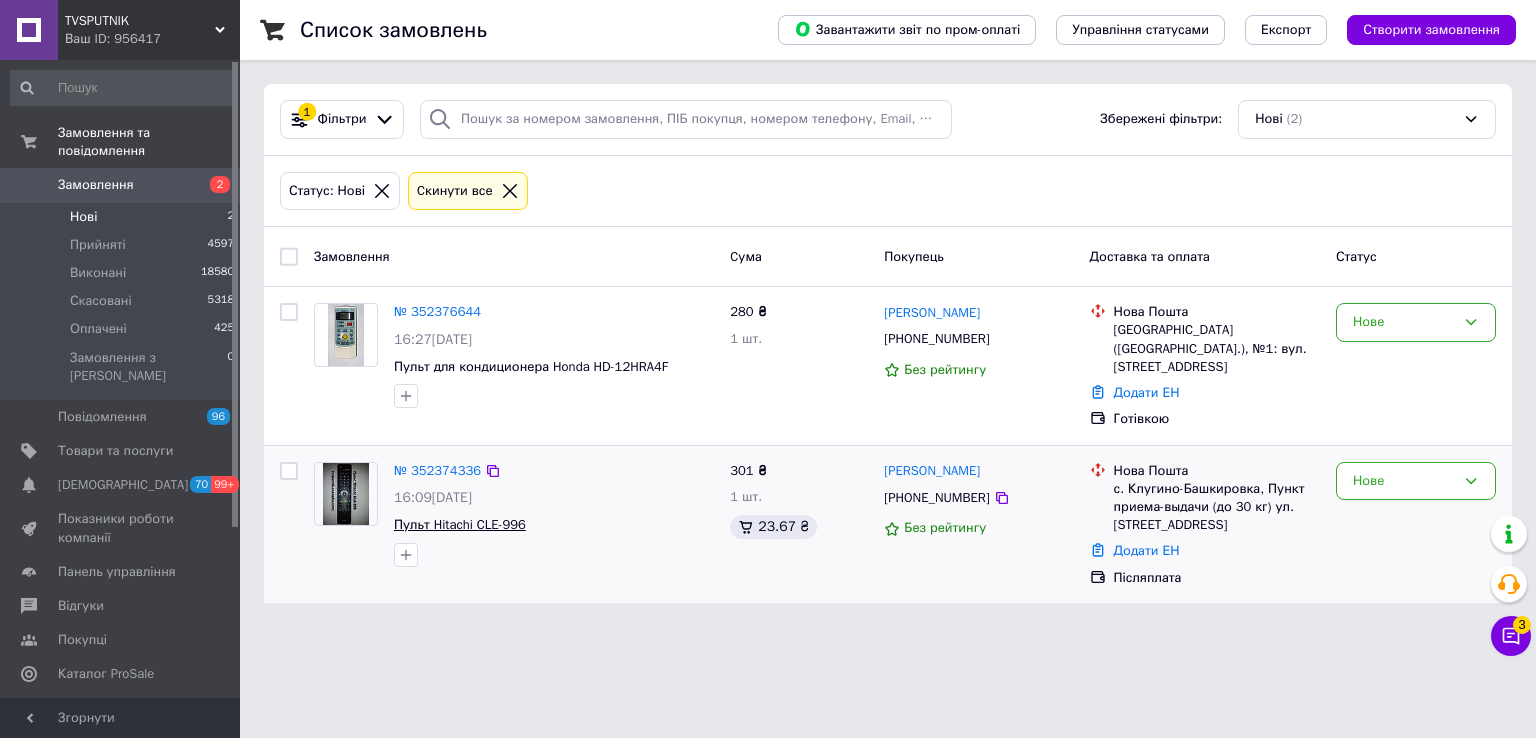 click on "Пульт Hitachi CLE-996" at bounding box center (460, 524) 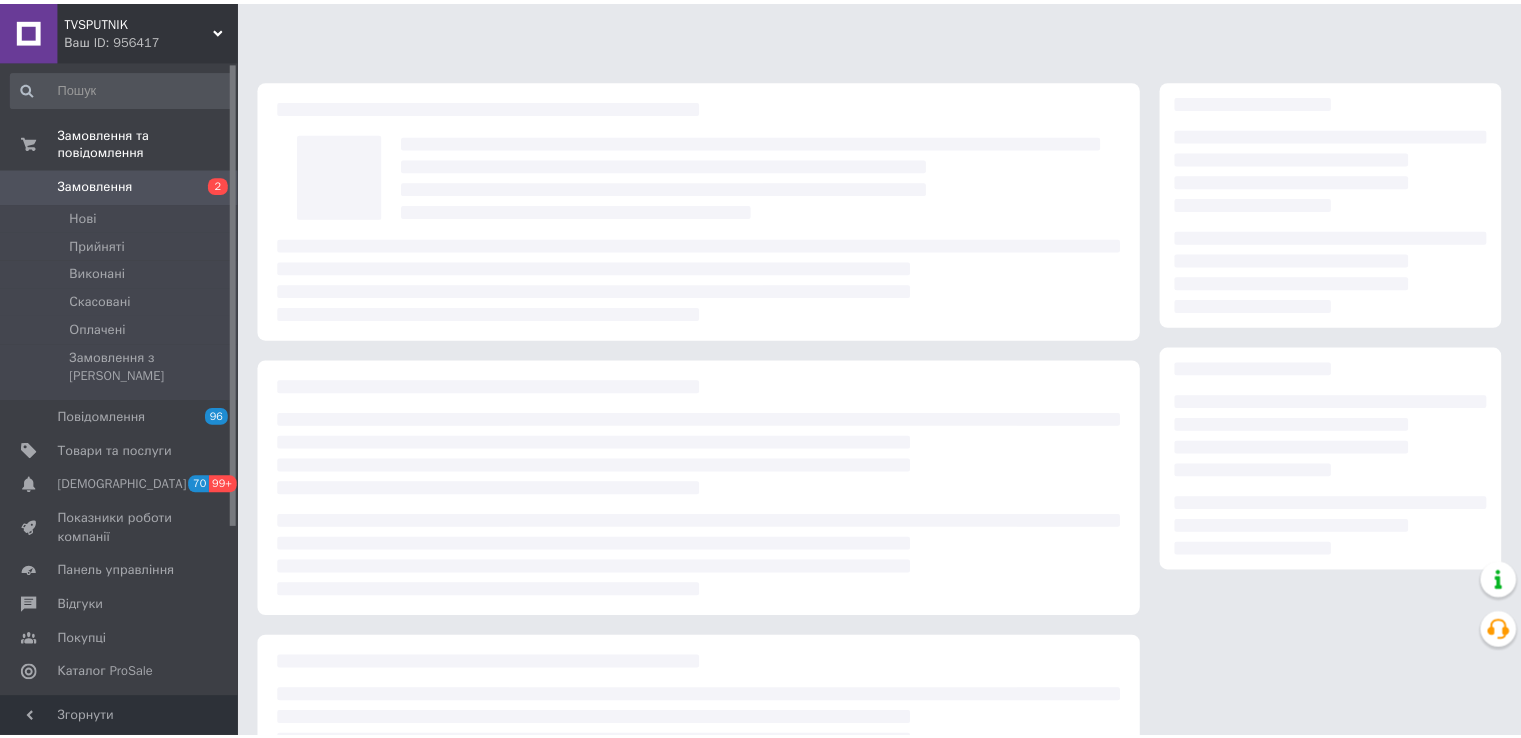 scroll, scrollTop: 0, scrollLeft: 0, axis: both 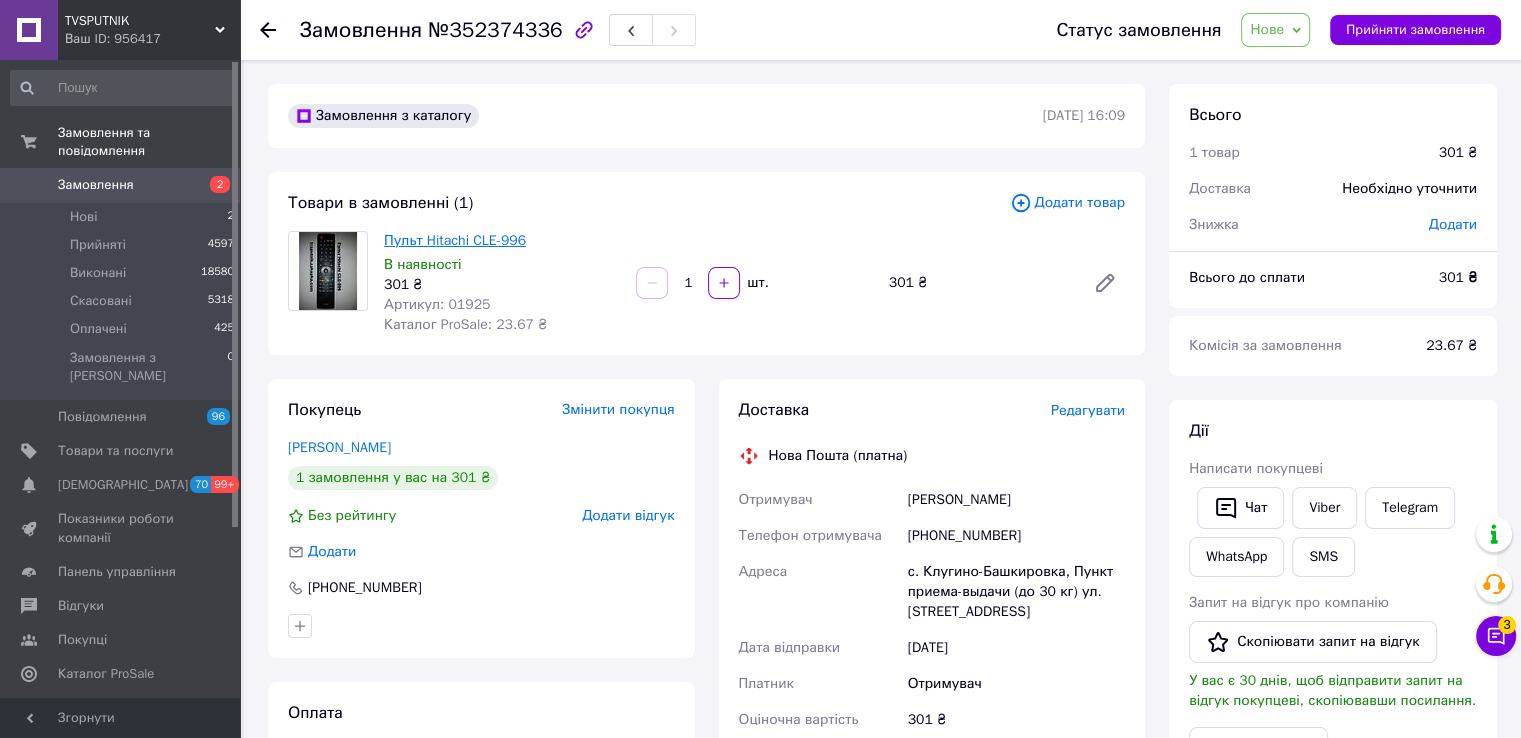 click on "Пульт Hitachi CLE-996" at bounding box center (455, 240) 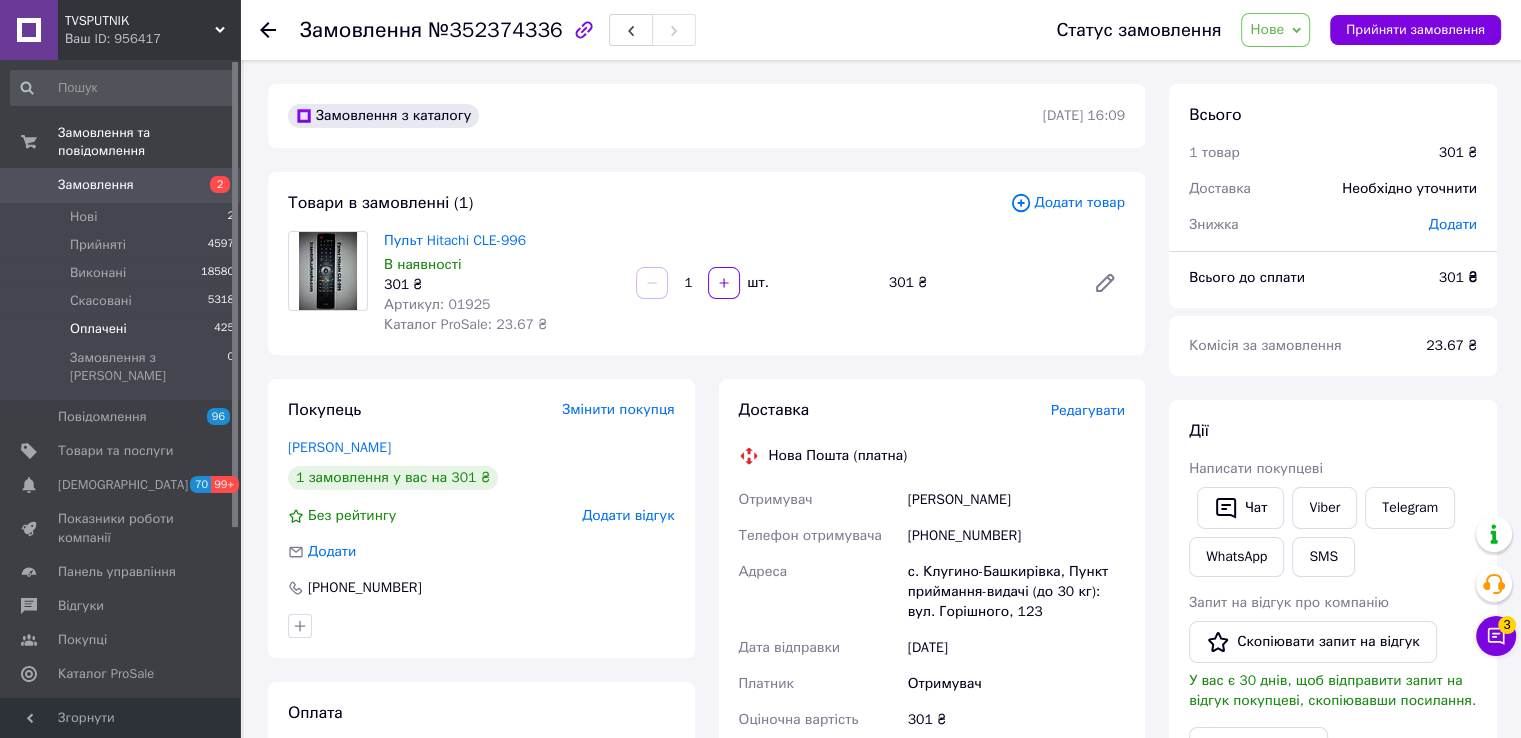click on "Оплачені 425" at bounding box center [123, 329] 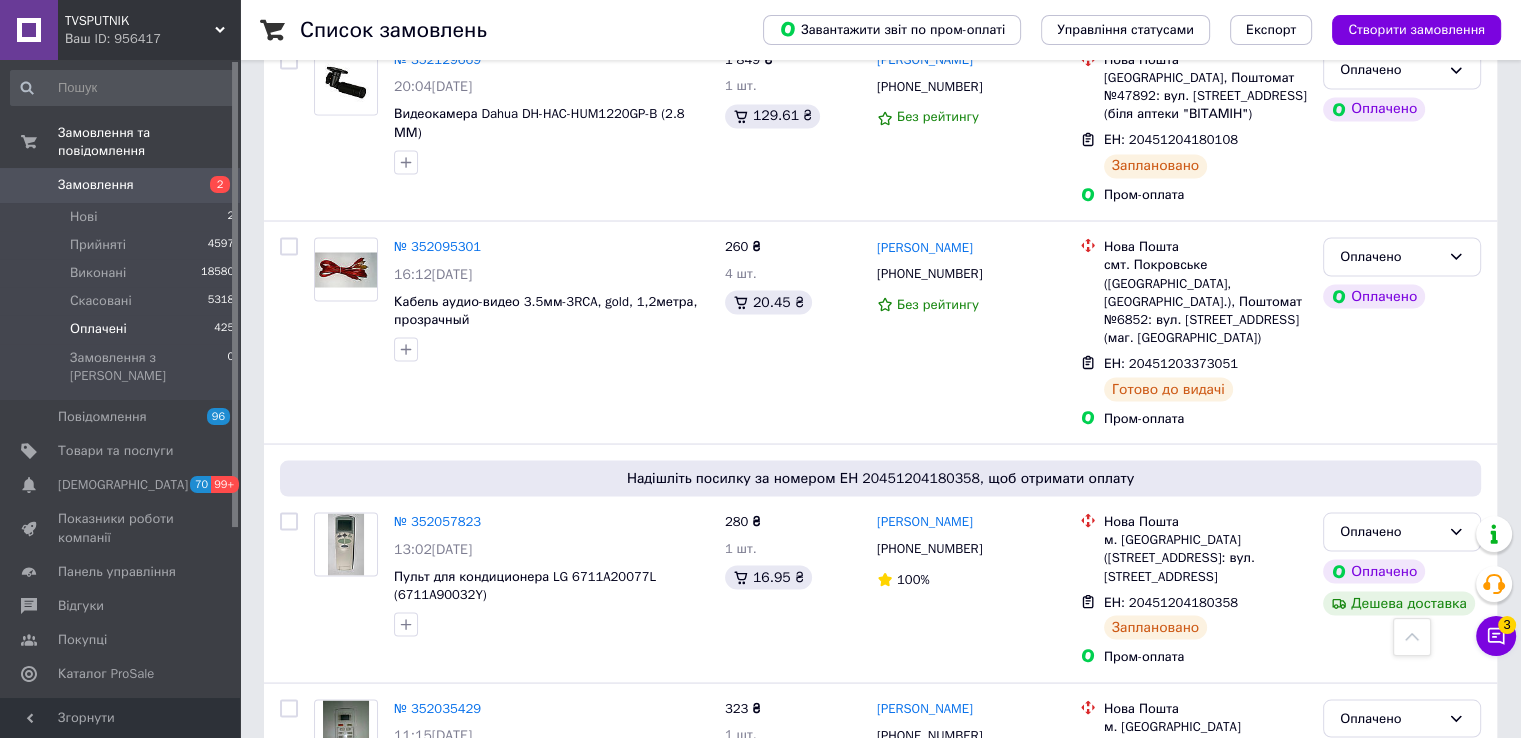 scroll, scrollTop: 3704, scrollLeft: 0, axis: vertical 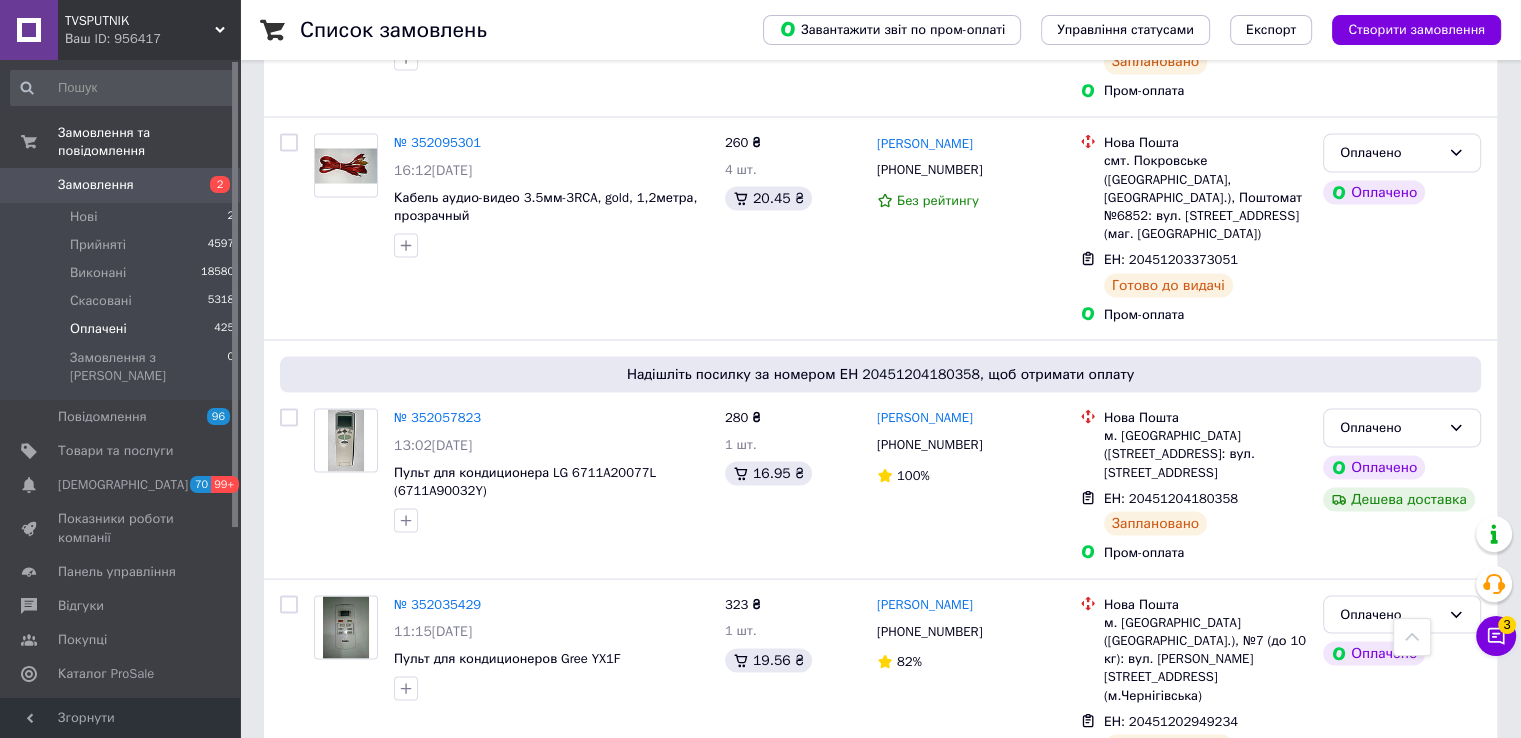 click on "2" at bounding box center [327, 846] 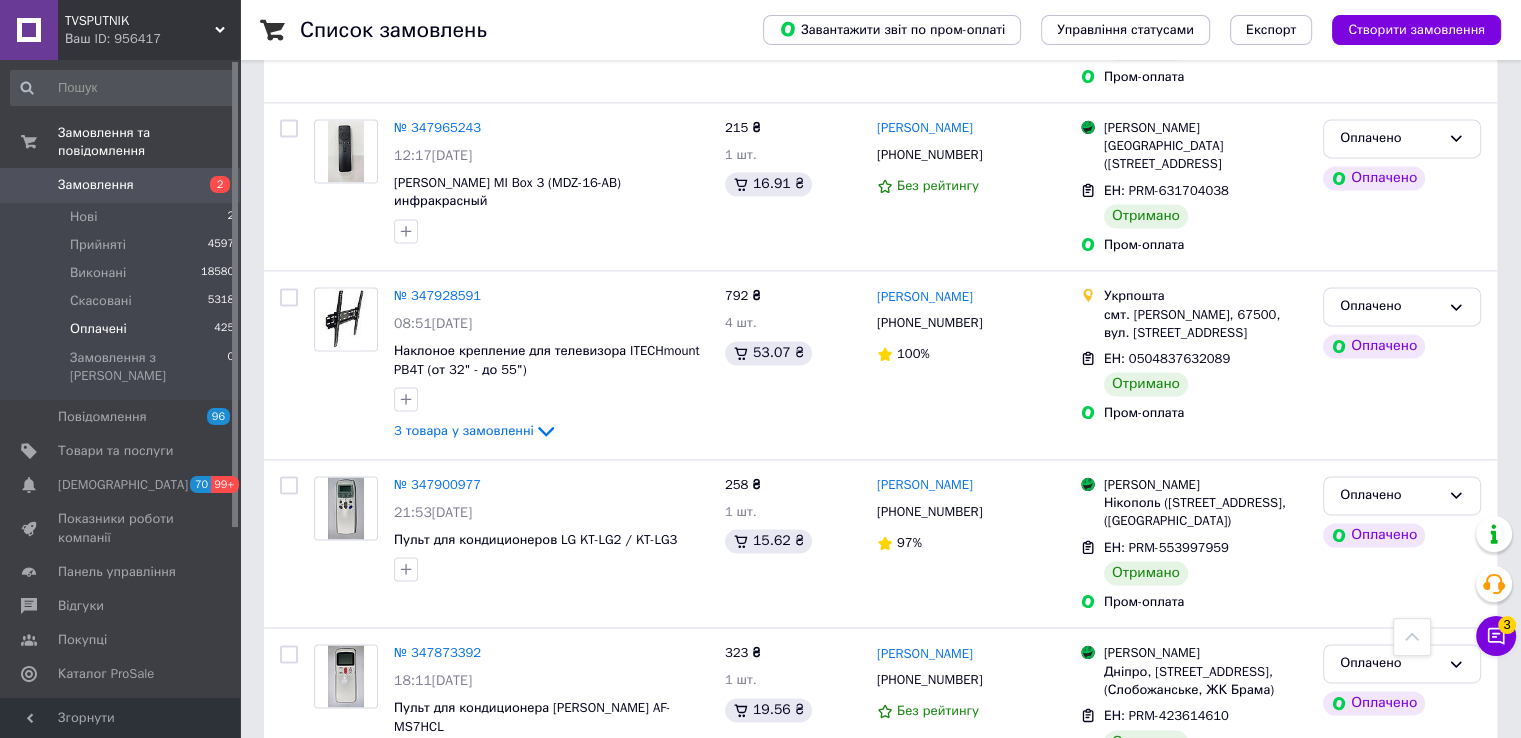 scroll, scrollTop: 2900, scrollLeft: 0, axis: vertical 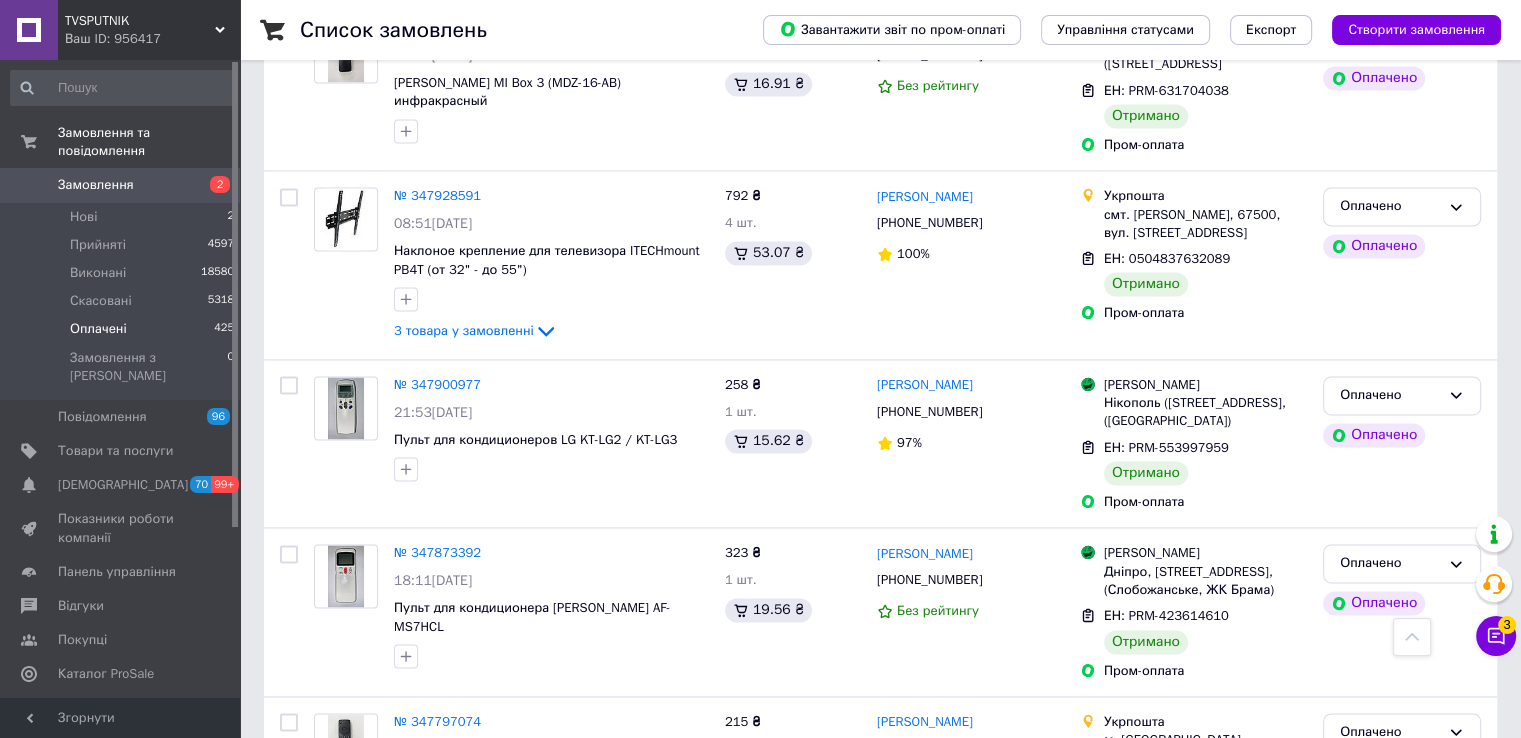 click on "Оплачені" at bounding box center [98, 329] 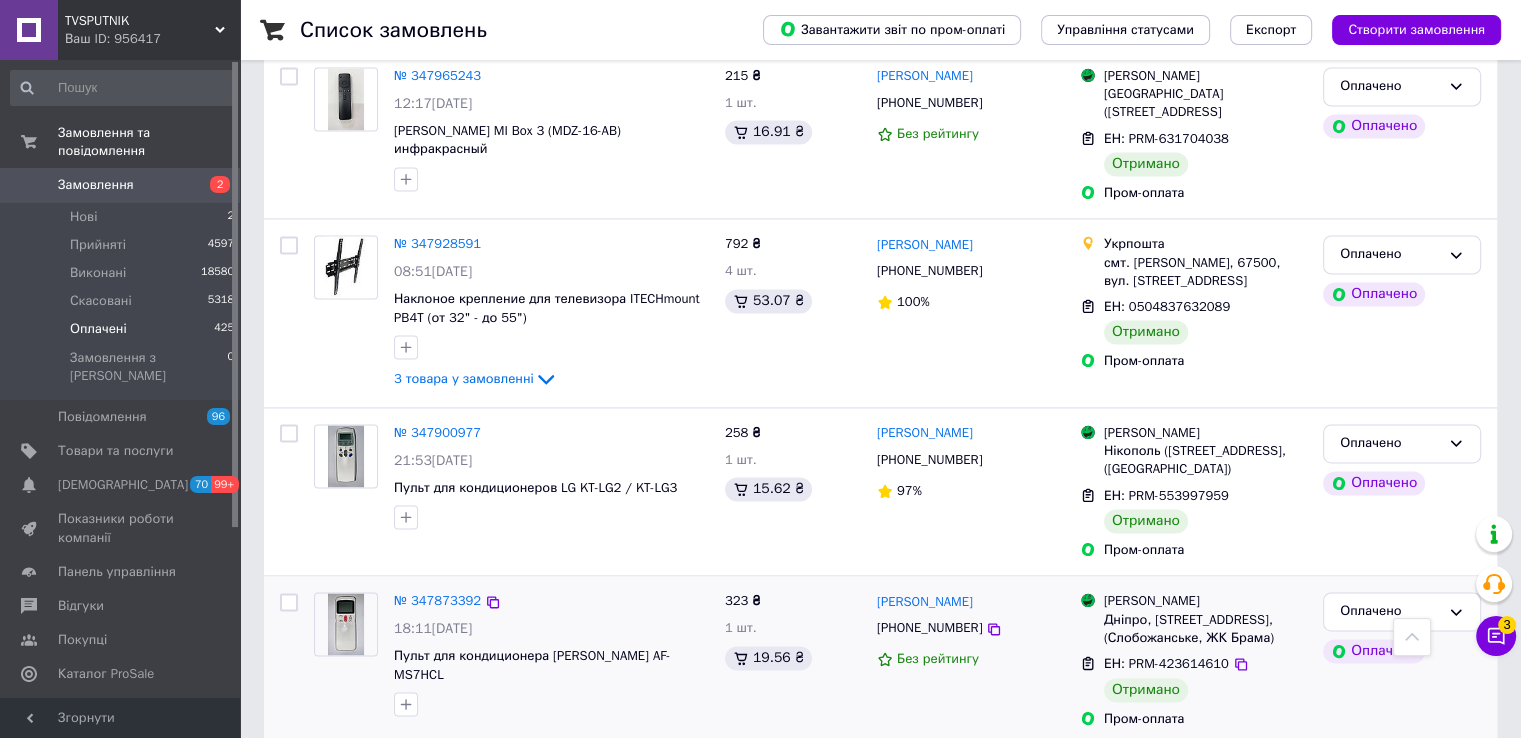 scroll, scrollTop: 3006, scrollLeft: 0, axis: vertical 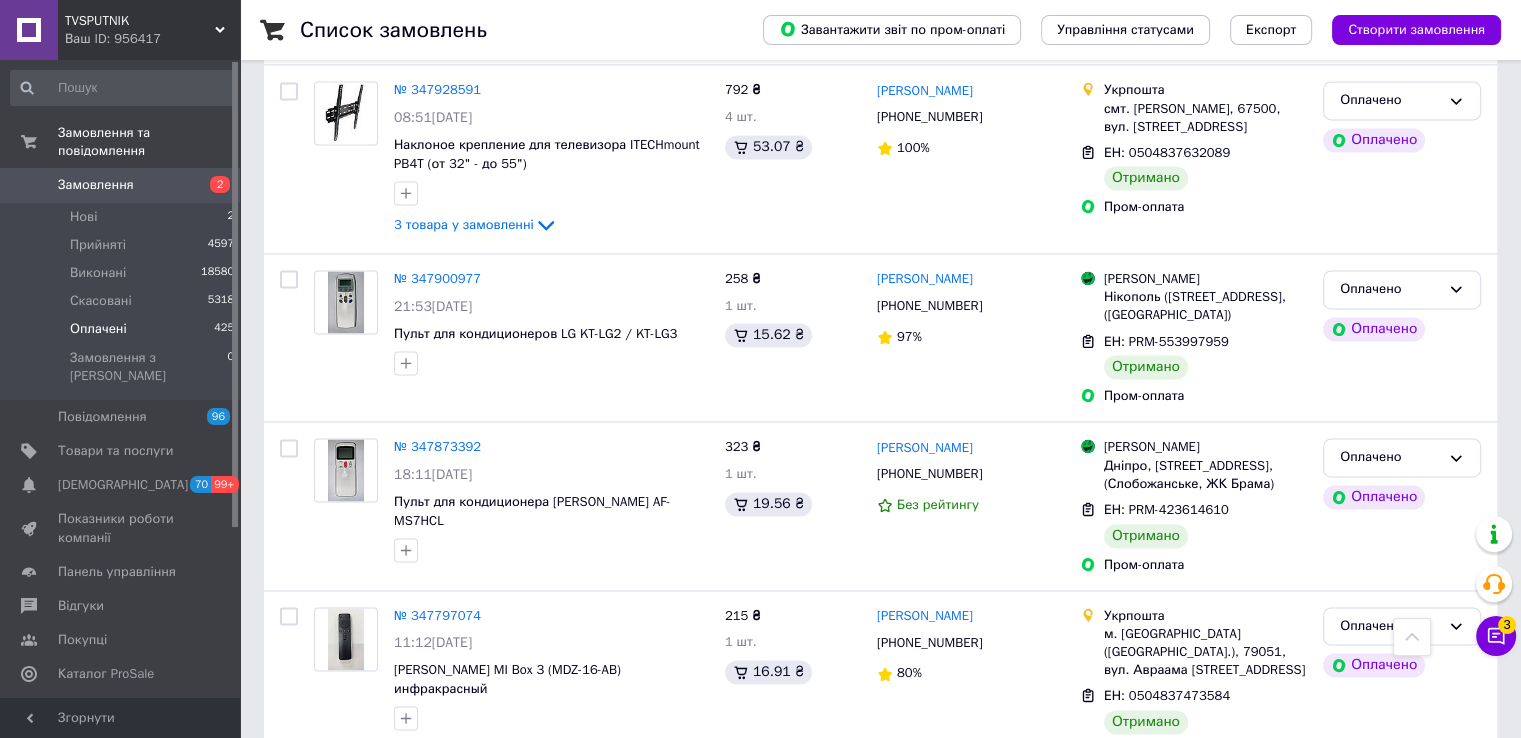 click on "1" at bounding box center (404, 821) 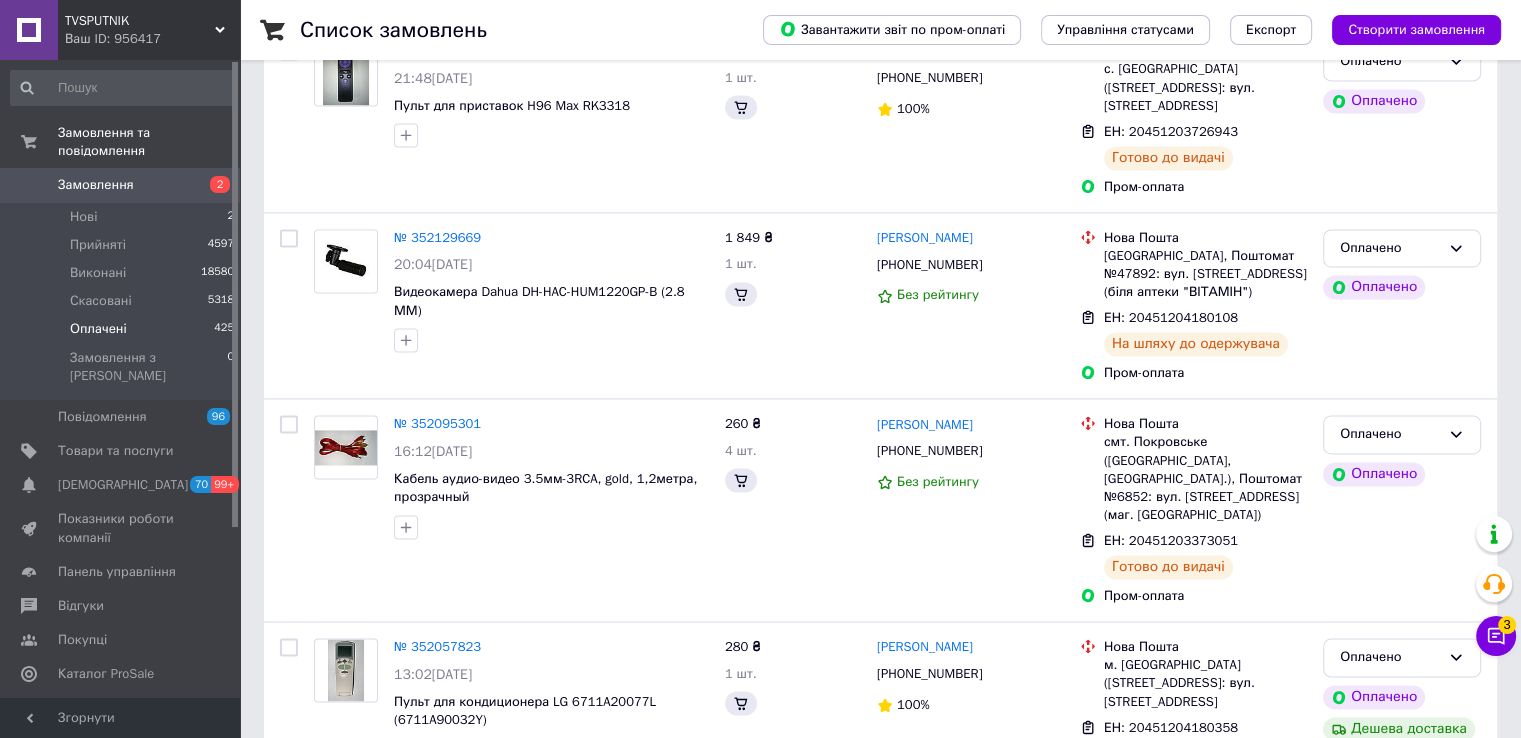 scroll, scrollTop: 0, scrollLeft: 0, axis: both 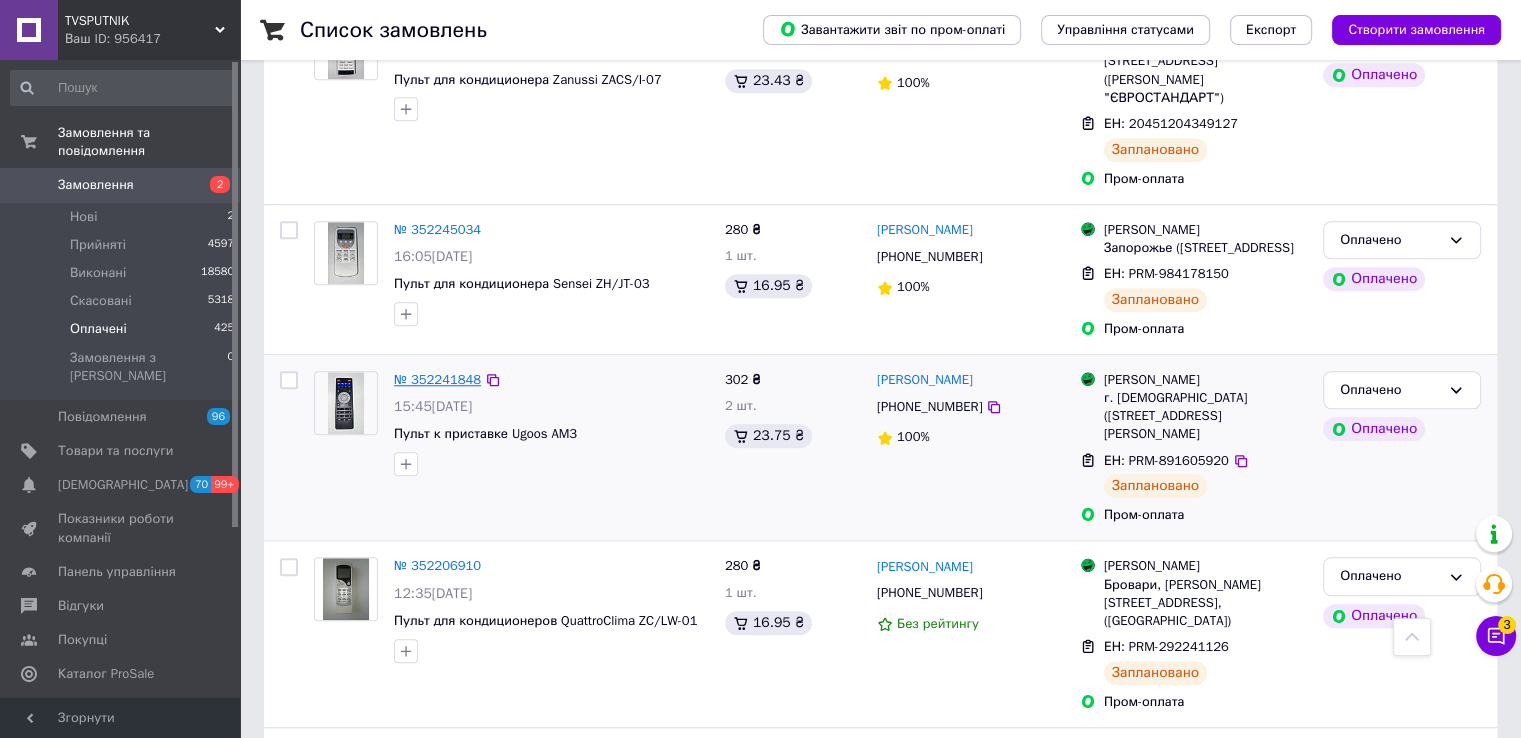 click on "№ 352241848" at bounding box center (437, 379) 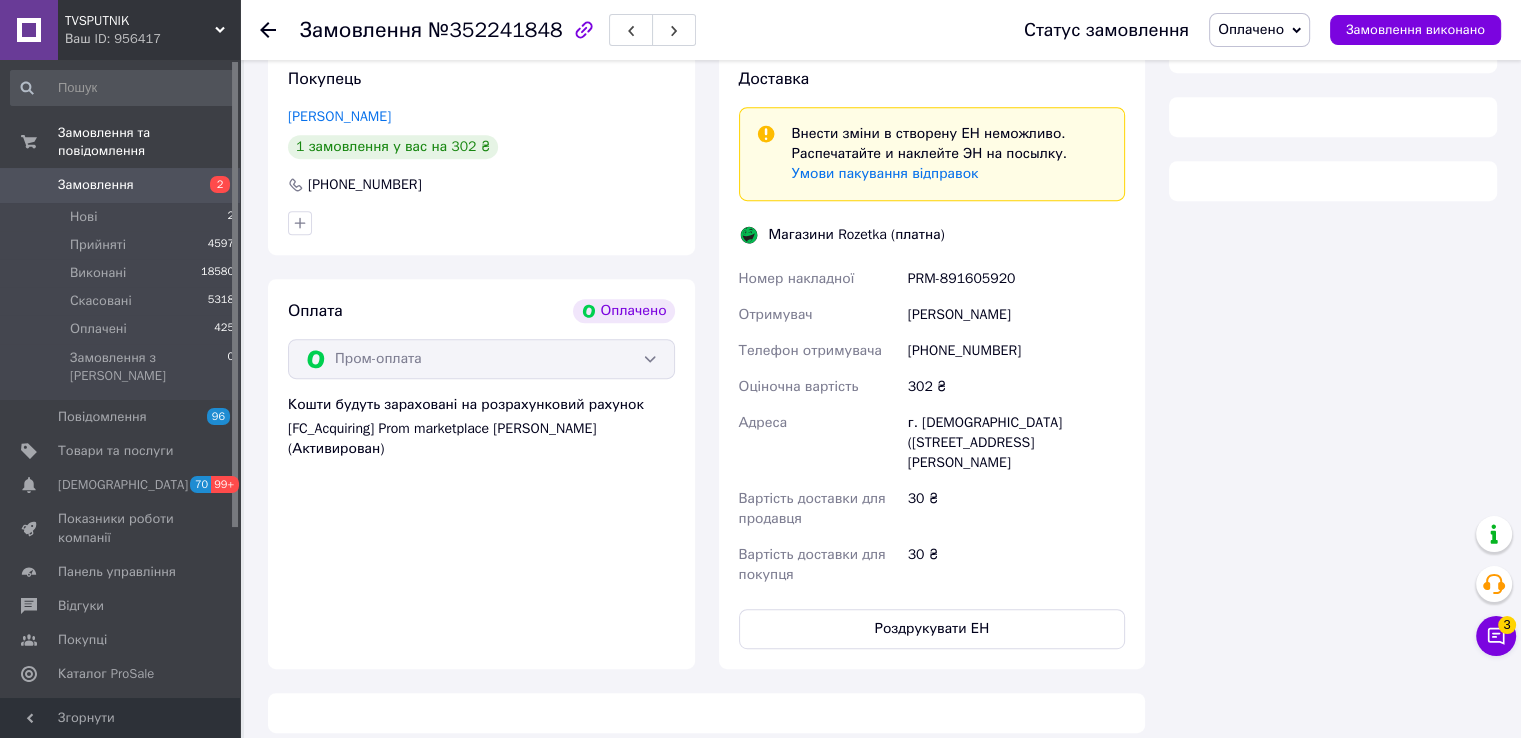 scroll, scrollTop: 1176, scrollLeft: 0, axis: vertical 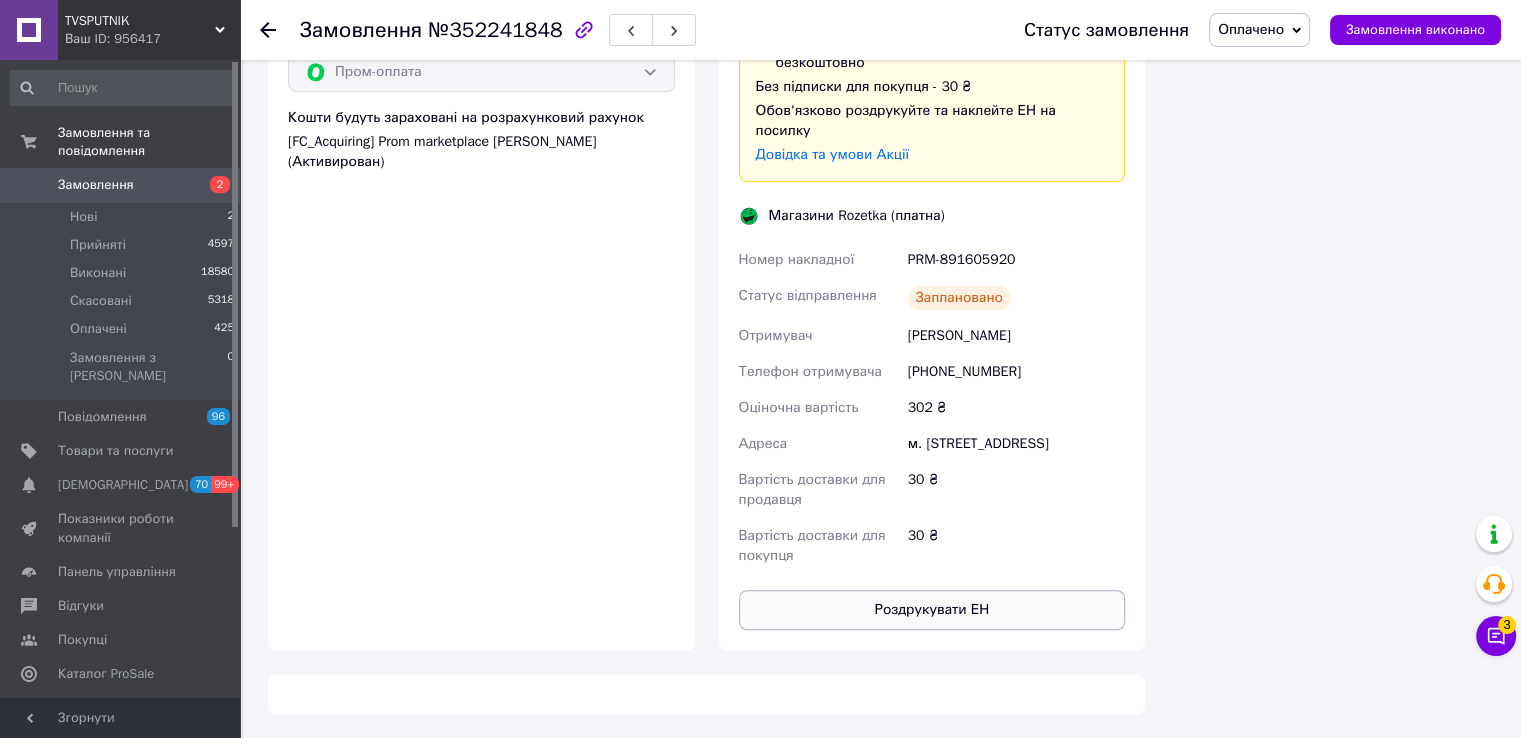 click on "Роздрукувати ЕН" at bounding box center (932, 610) 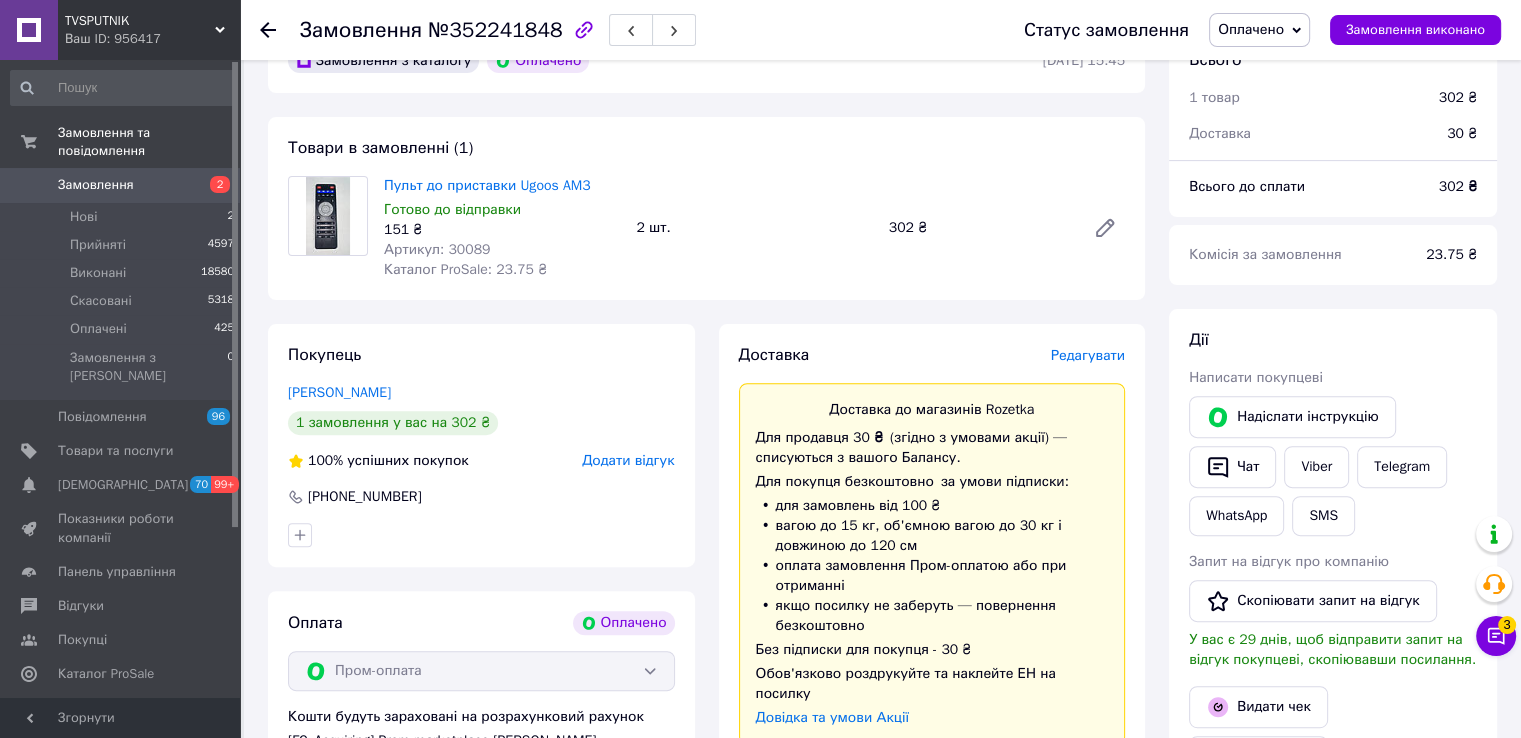 scroll, scrollTop: 412, scrollLeft: 0, axis: vertical 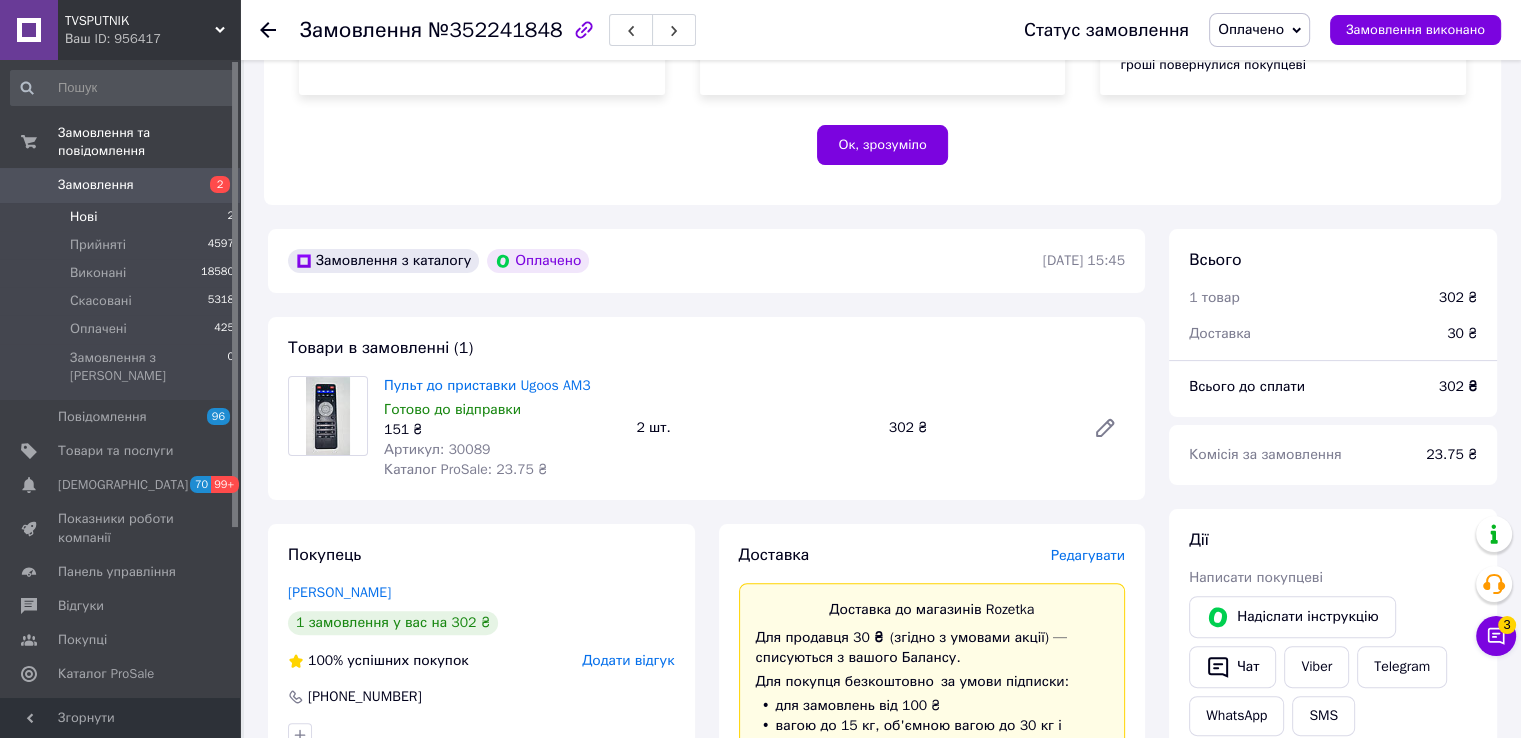click on "Нові 2" at bounding box center (123, 217) 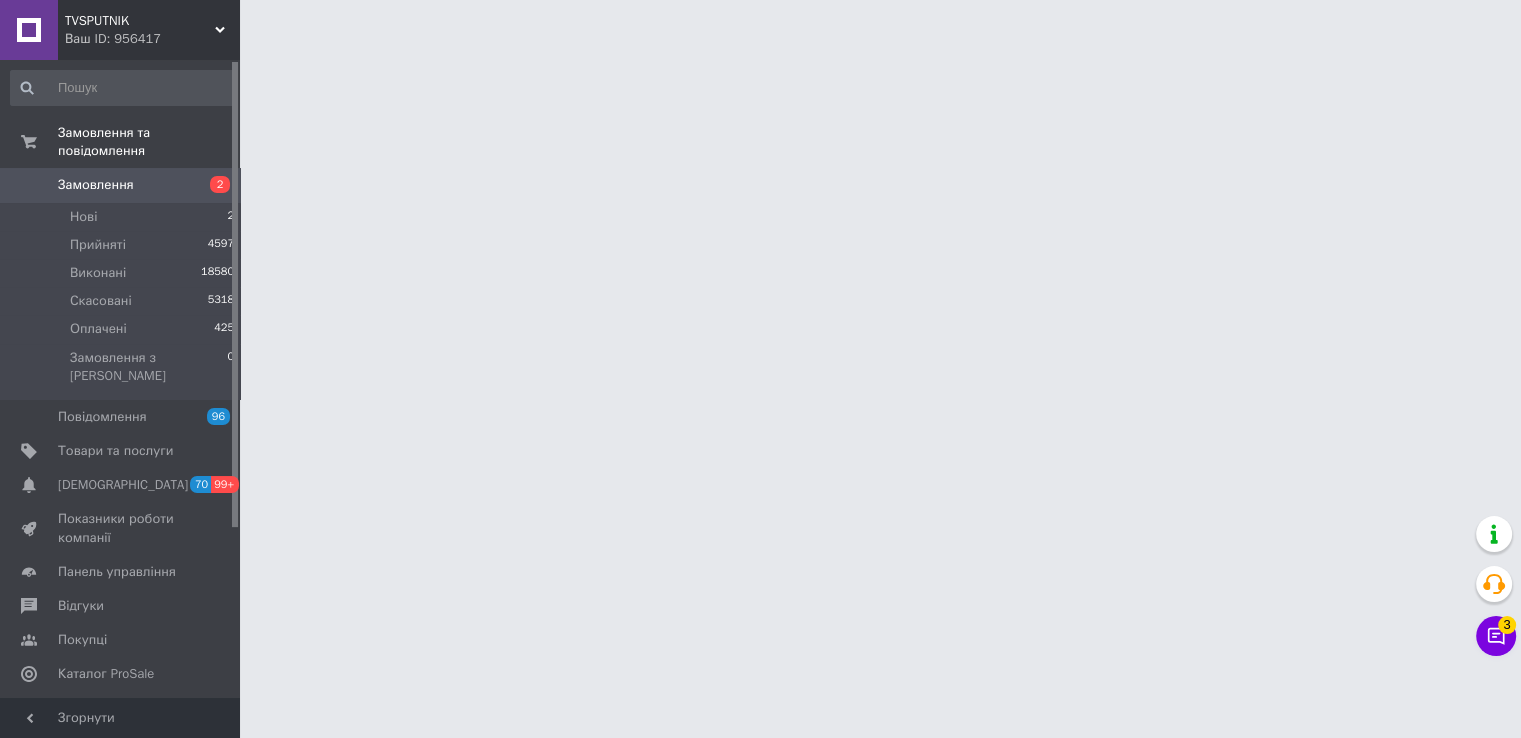 scroll, scrollTop: 0, scrollLeft: 0, axis: both 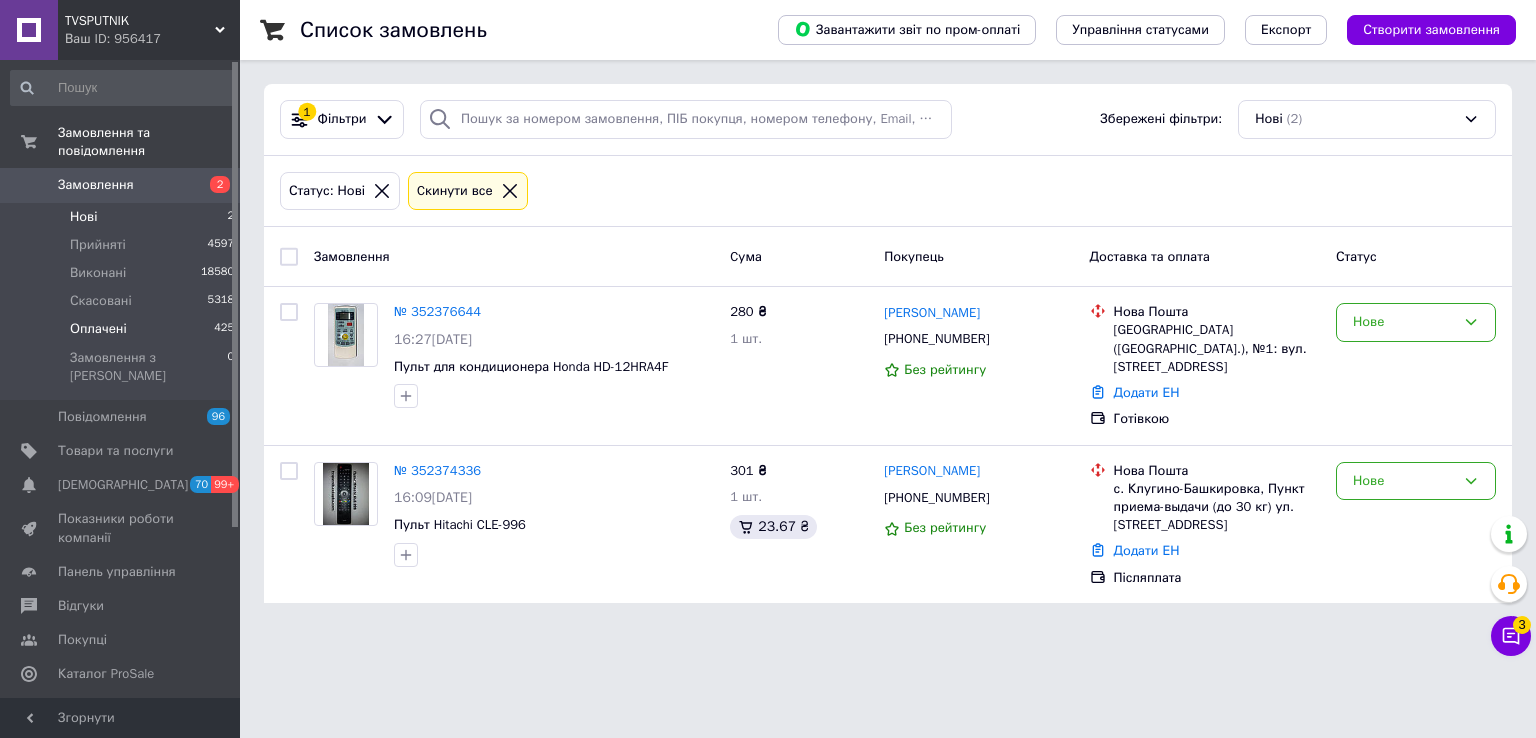 click on "Оплачені 425" at bounding box center [123, 329] 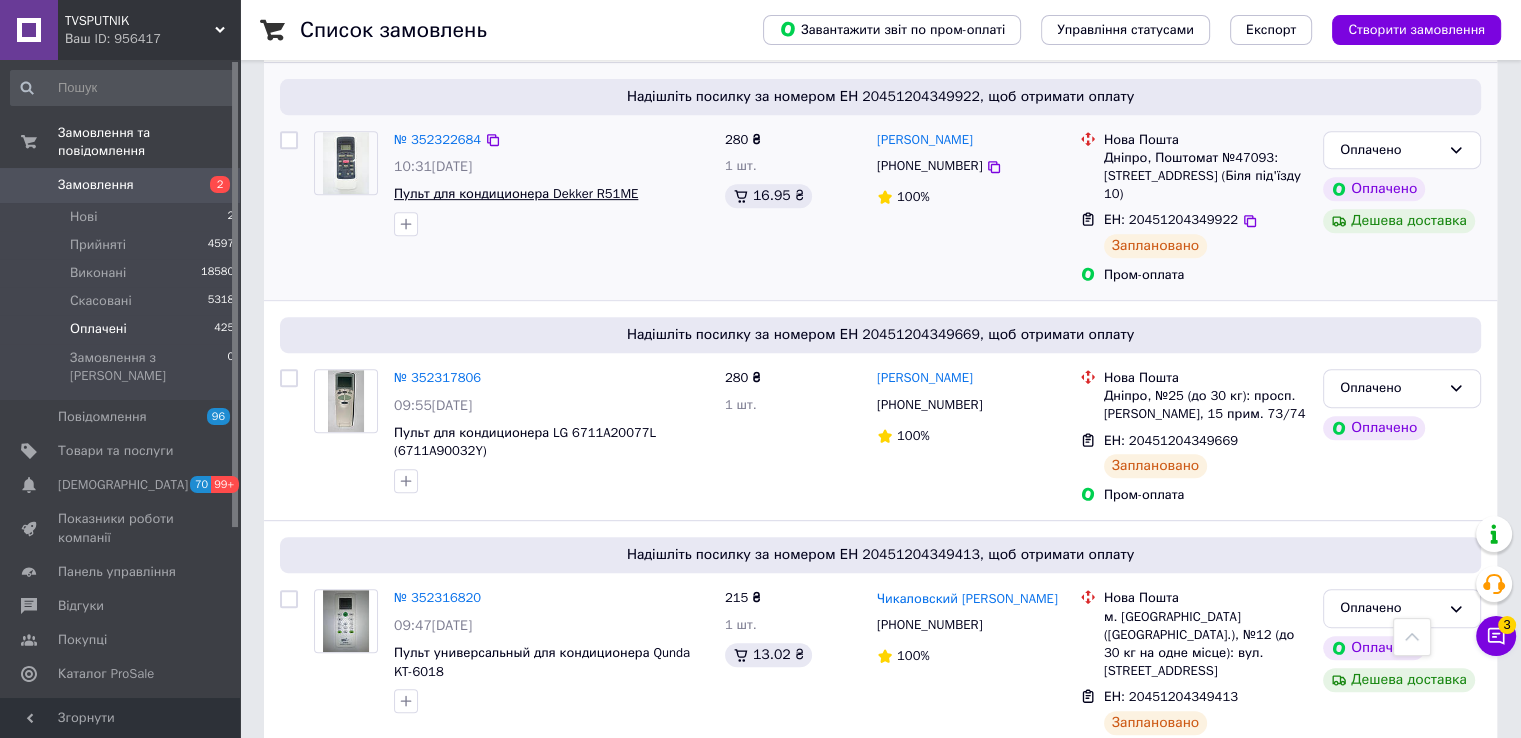 scroll, scrollTop: 1000, scrollLeft: 0, axis: vertical 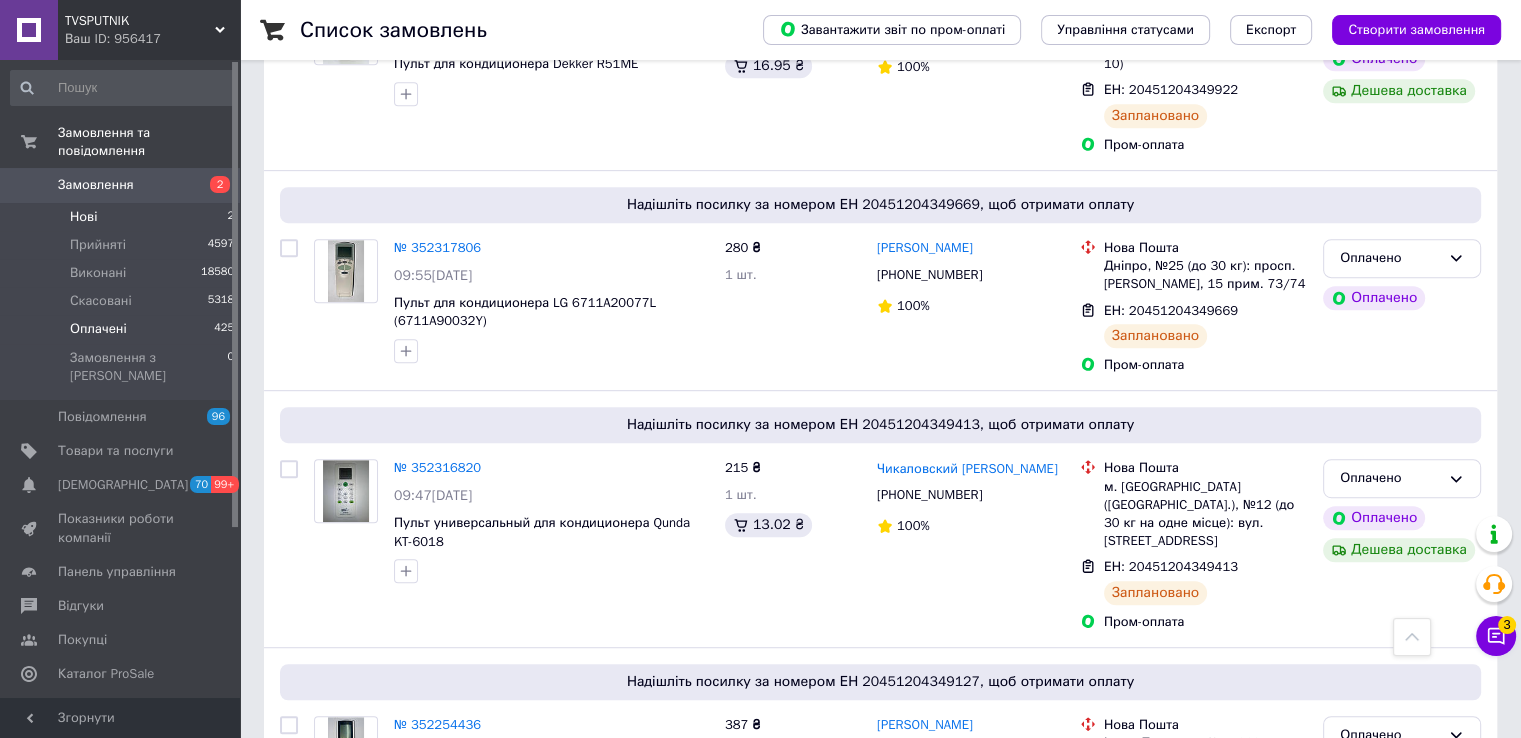 click on "Нові 2" at bounding box center (123, 217) 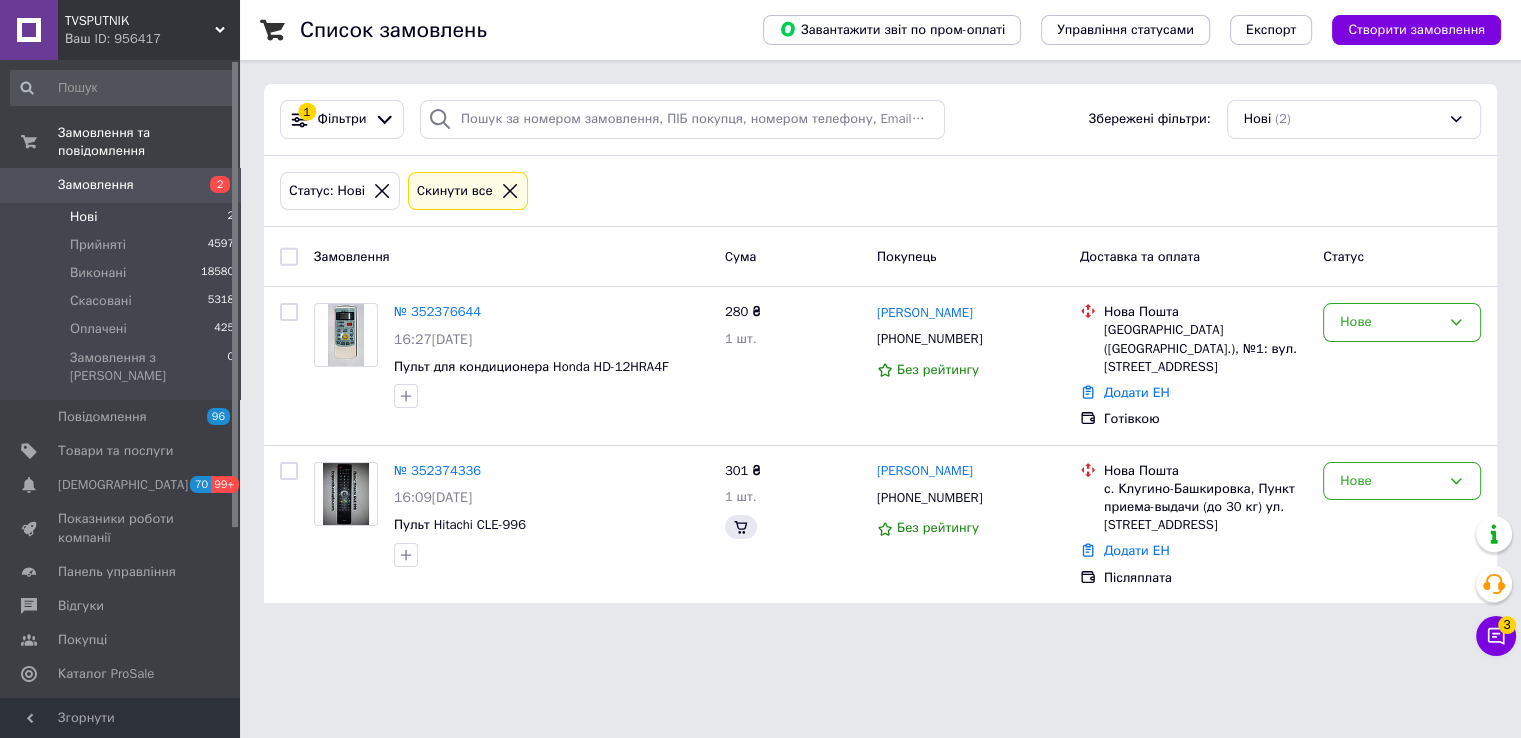 scroll, scrollTop: 0, scrollLeft: 0, axis: both 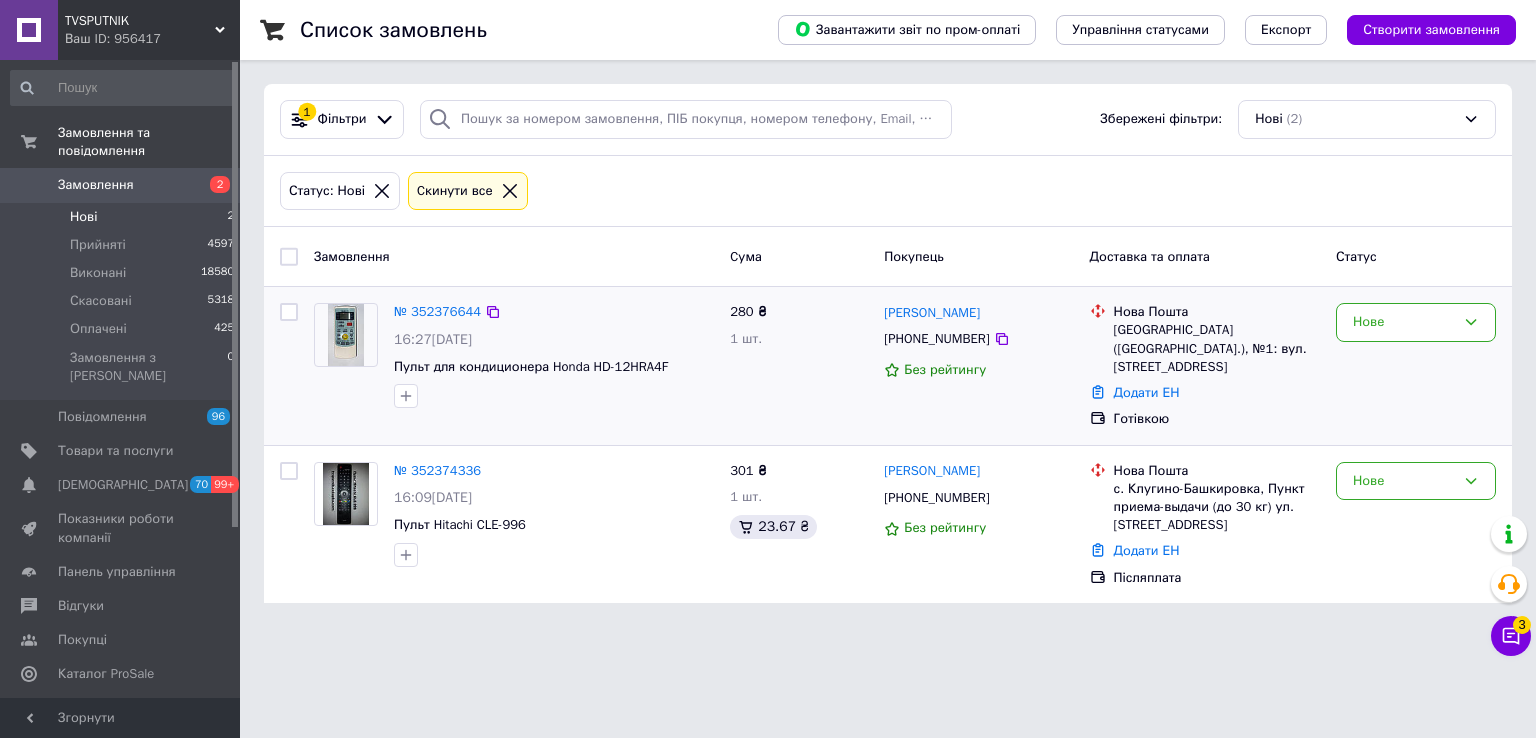drag, startPoint x: 1447, startPoint y: 385, endPoint x: 1413, endPoint y: 385, distance: 34 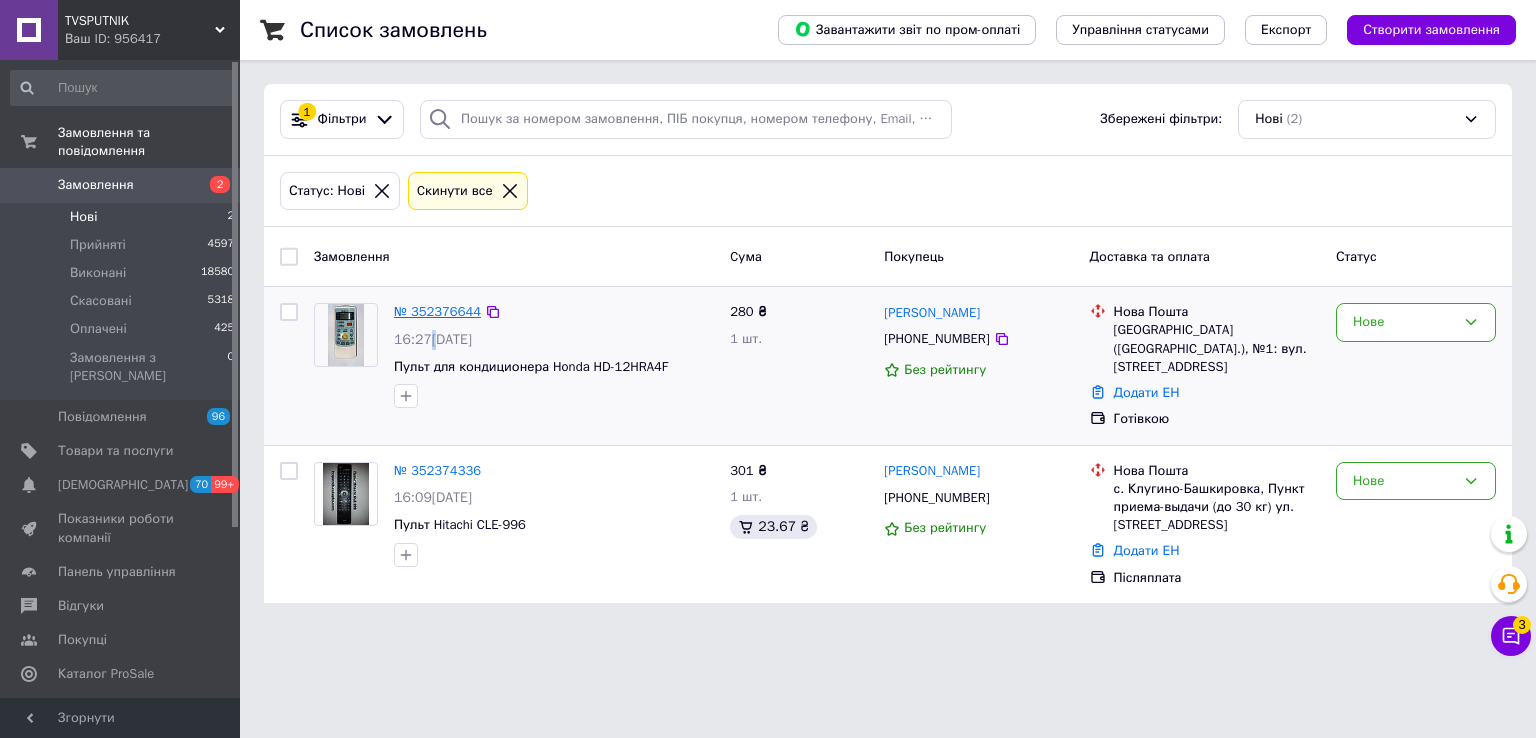 click on "№ 352376644" at bounding box center [437, 311] 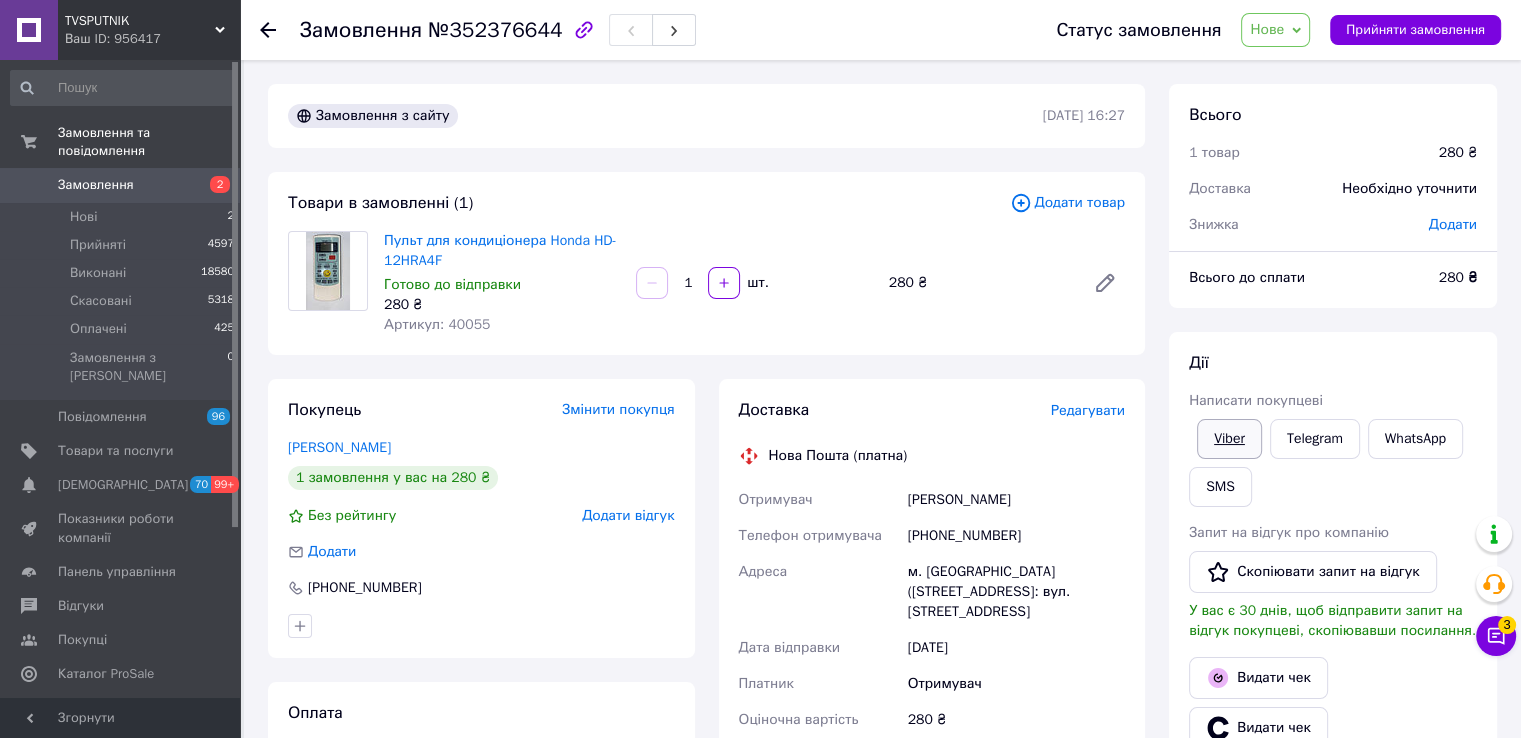 click on "Viber" at bounding box center [1229, 439] 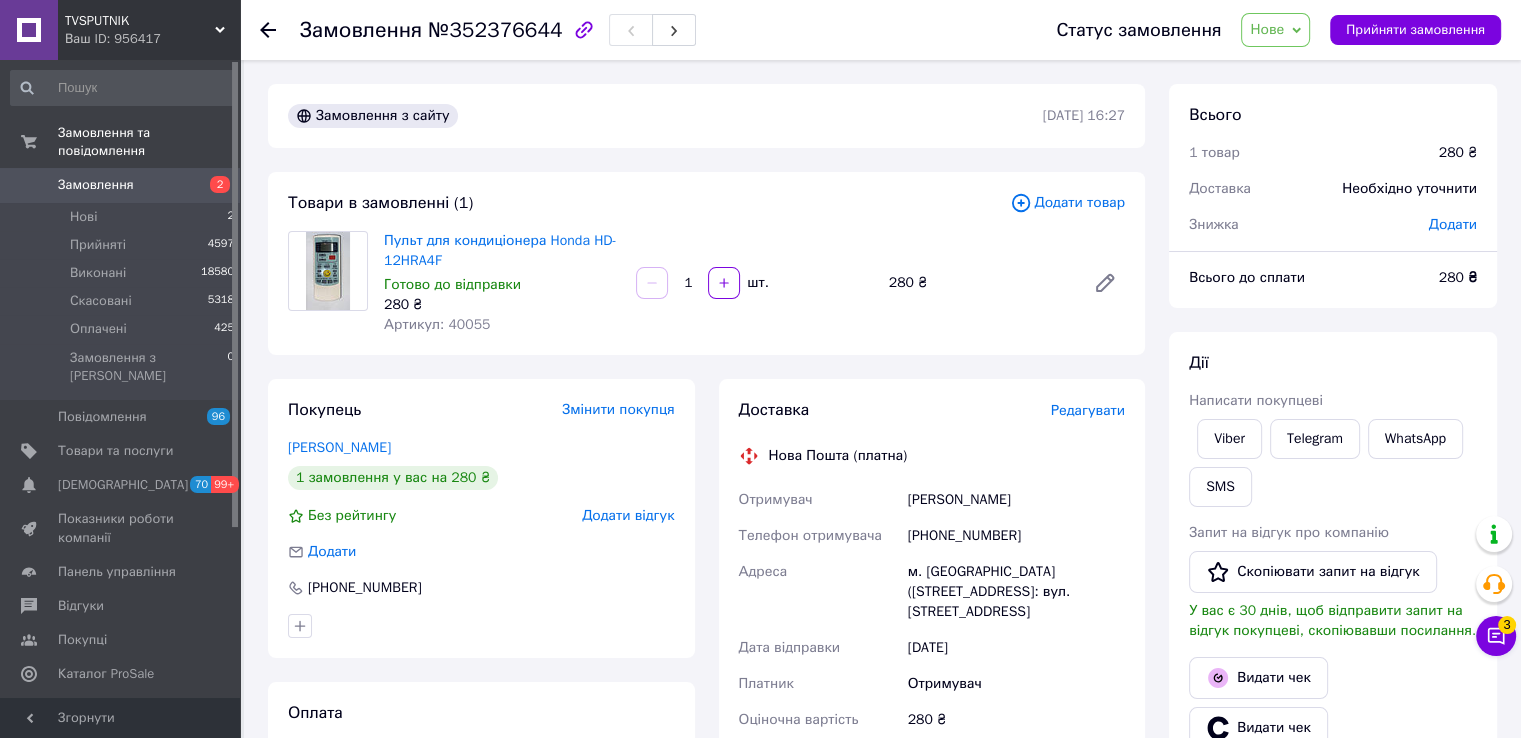 drag, startPoint x: 1407, startPoint y: 328, endPoint x: 860, endPoint y: 329, distance: 547.0009 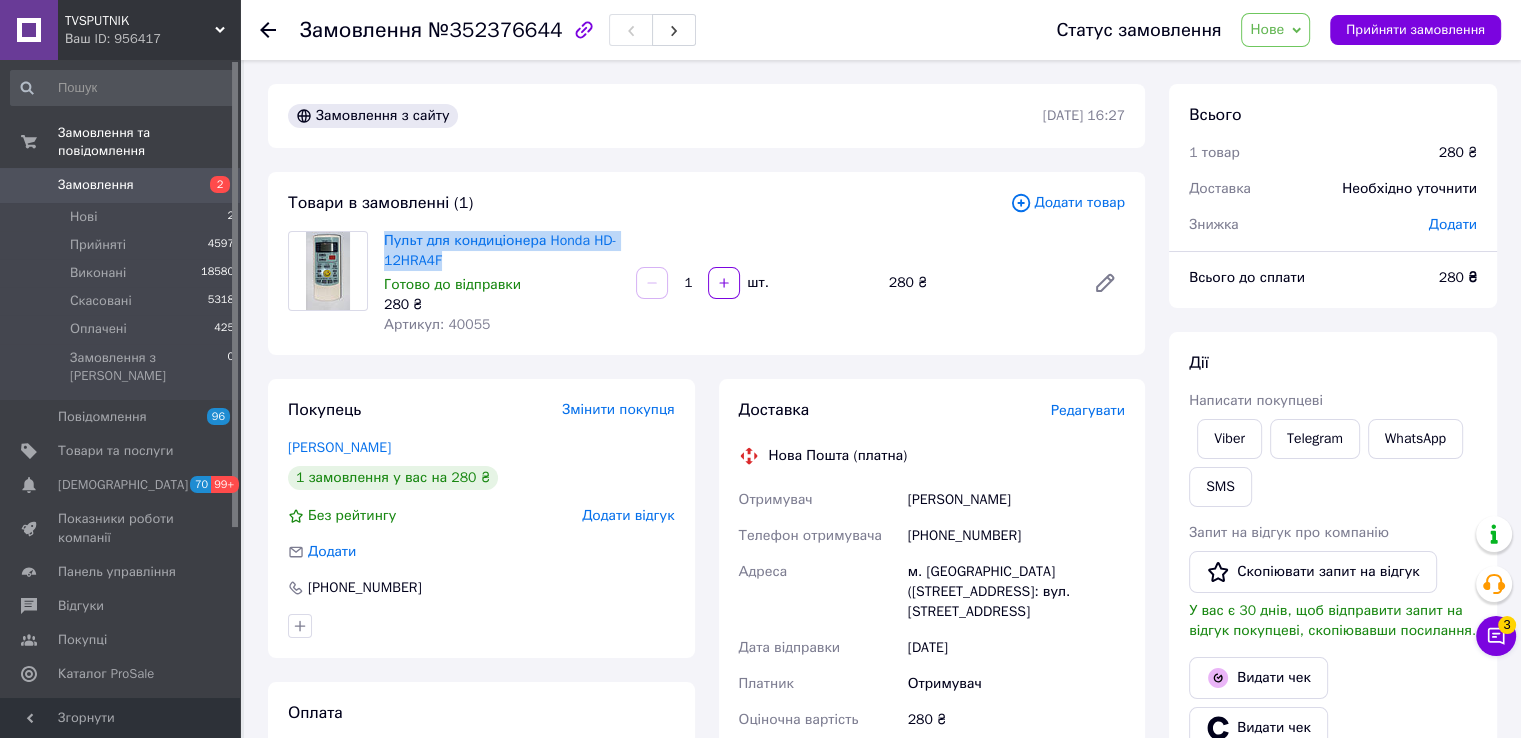 click on "Пульт для кондиціонера Honda HD-12HRA4F Готово до відправки 280 ₴ Артикул: 40055 1   шт. 280 ₴" at bounding box center (754, 283) 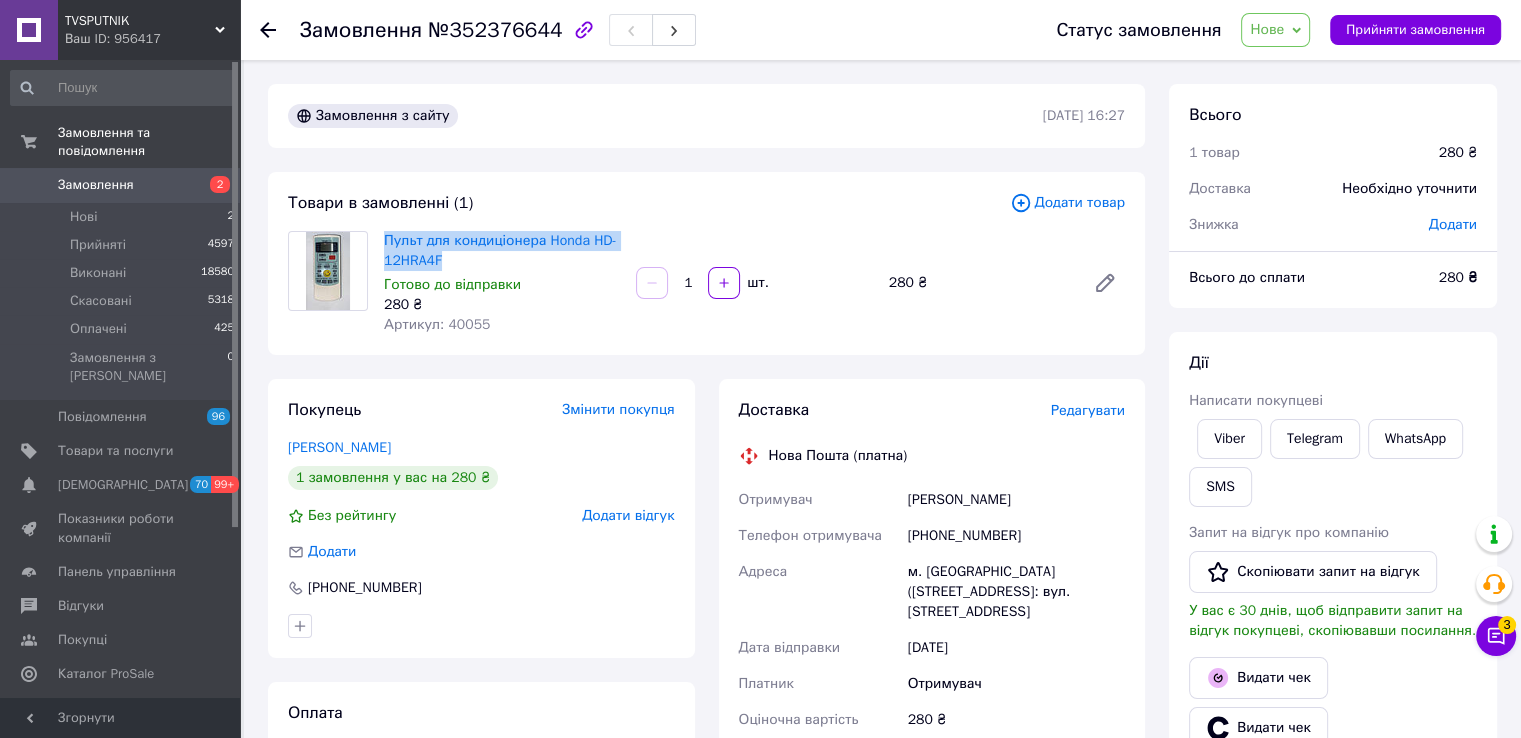 drag, startPoint x: 1411, startPoint y: 29, endPoint x: 1380, endPoint y: 52, distance: 38.600517 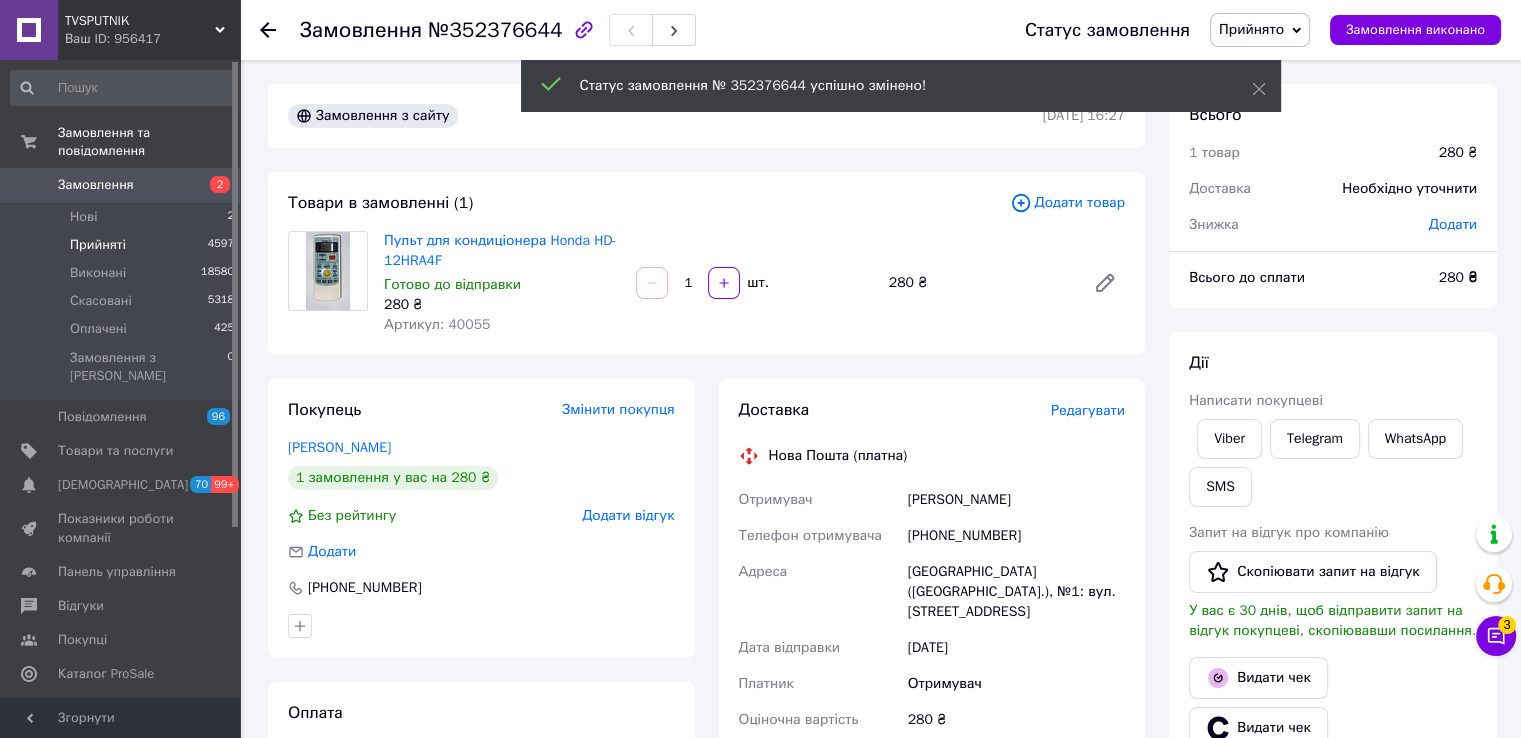 click on "Прийняті" at bounding box center (98, 245) 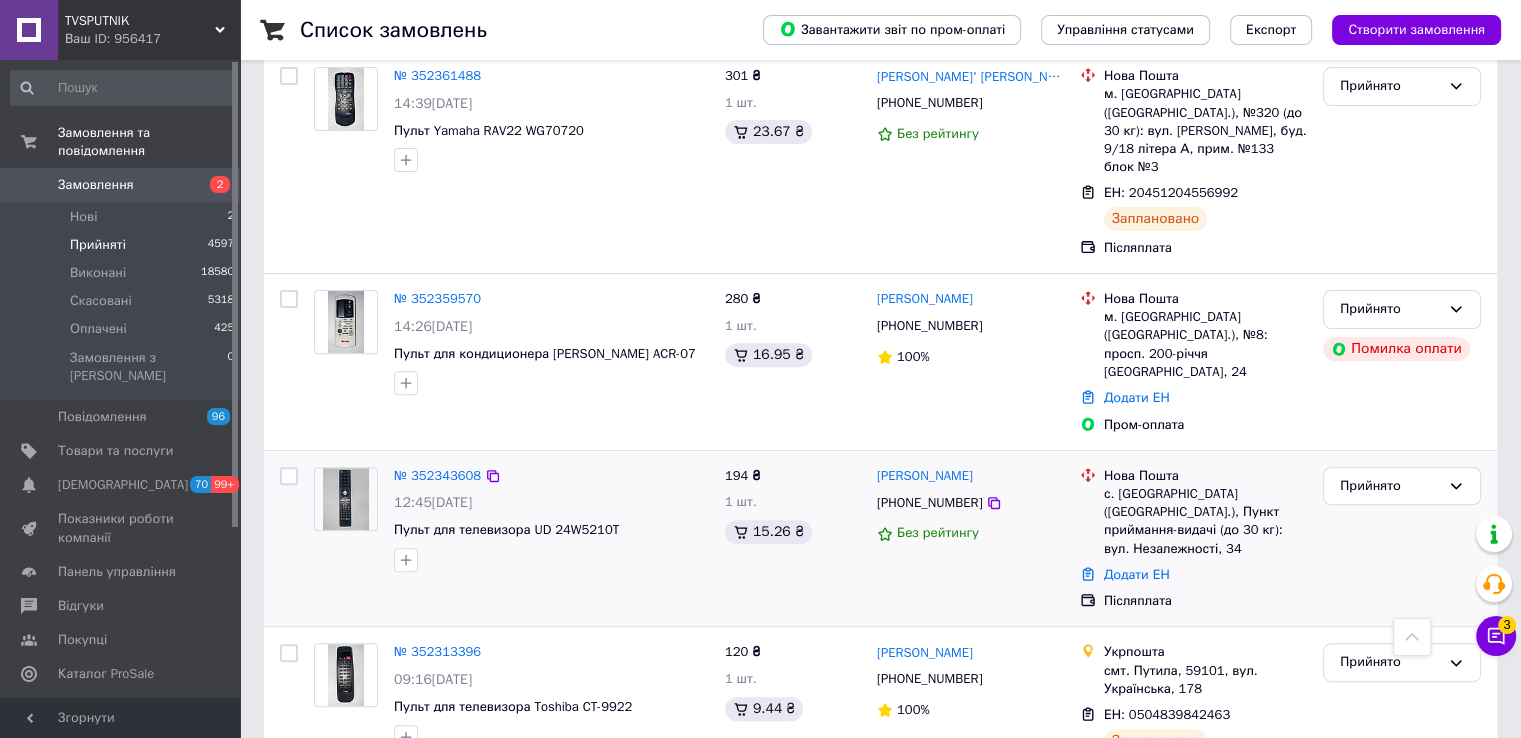 scroll, scrollTop: 700, scrollLeft: 0, axis: vertical 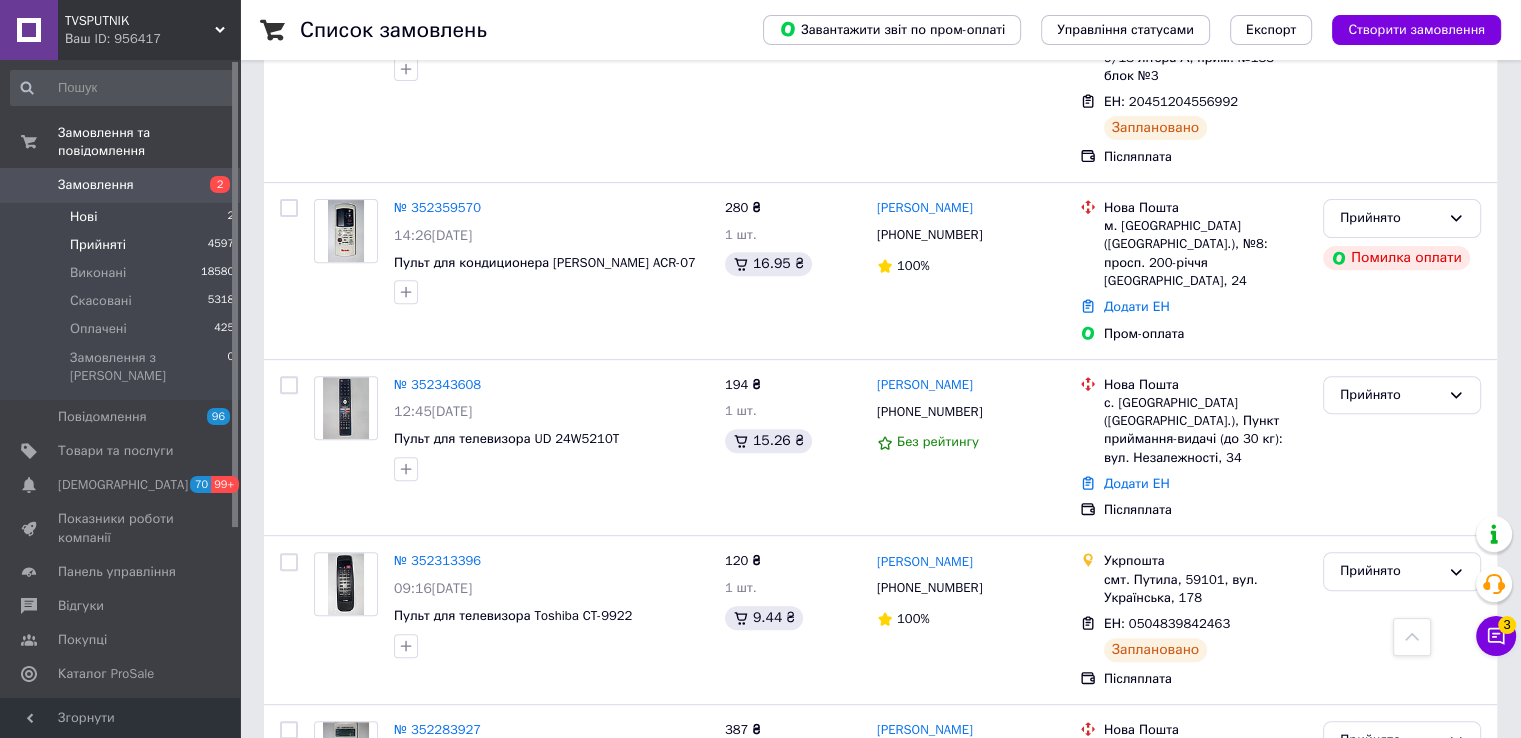 click on "Нові 2" at bounding box center (123, 217) 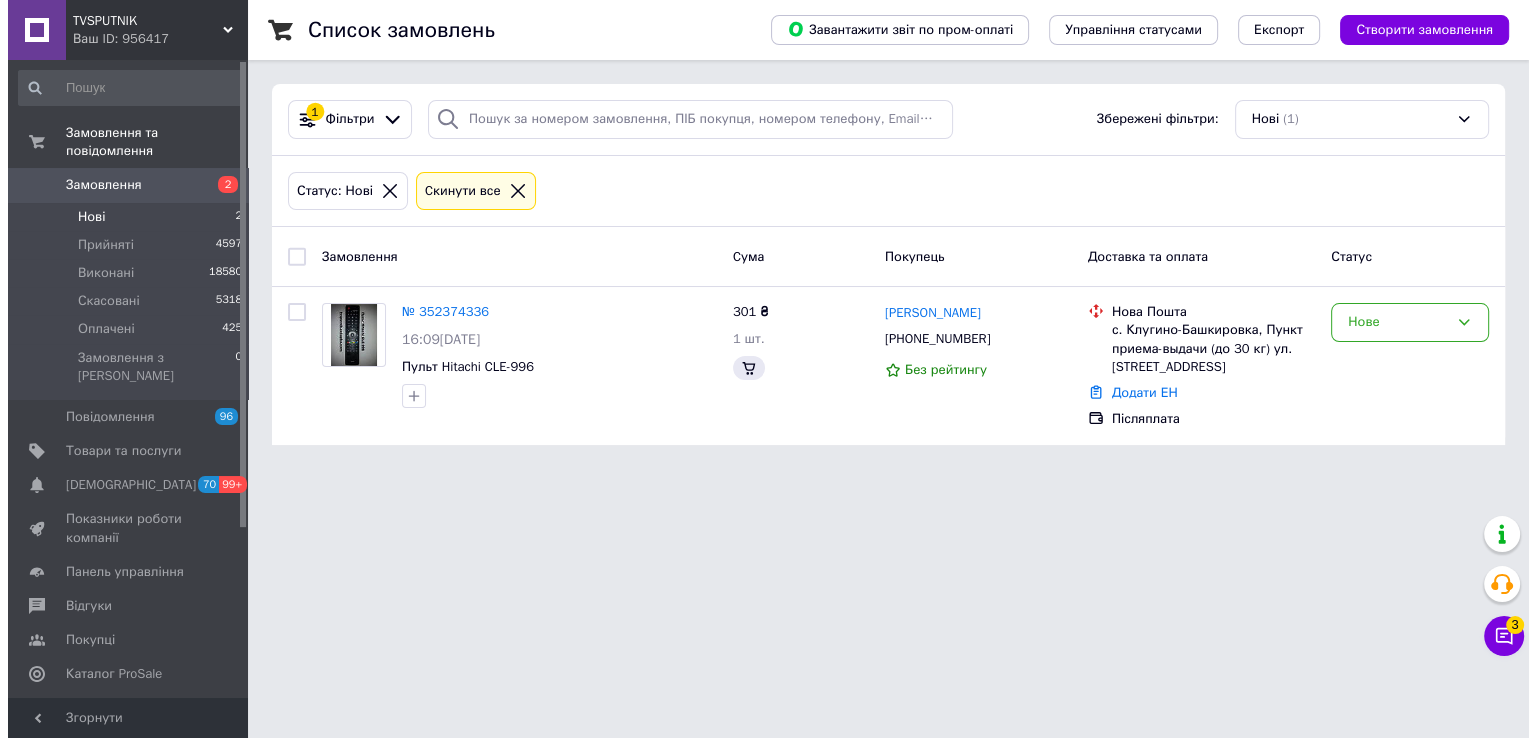 scroll, scrollTop: 0, scrollLeft: 0, axis: both 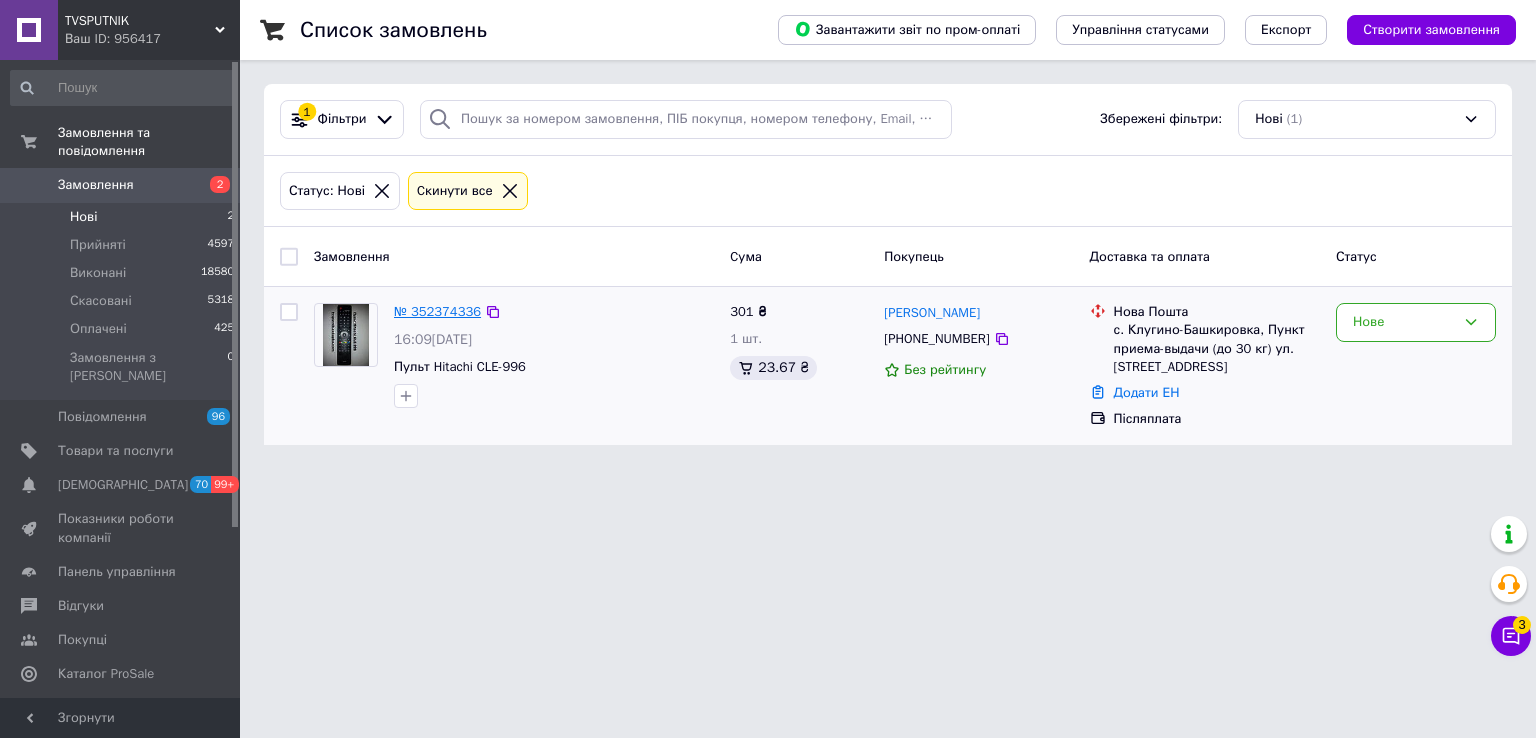 click on "№ 352374336" at bounding box center [437, 311] 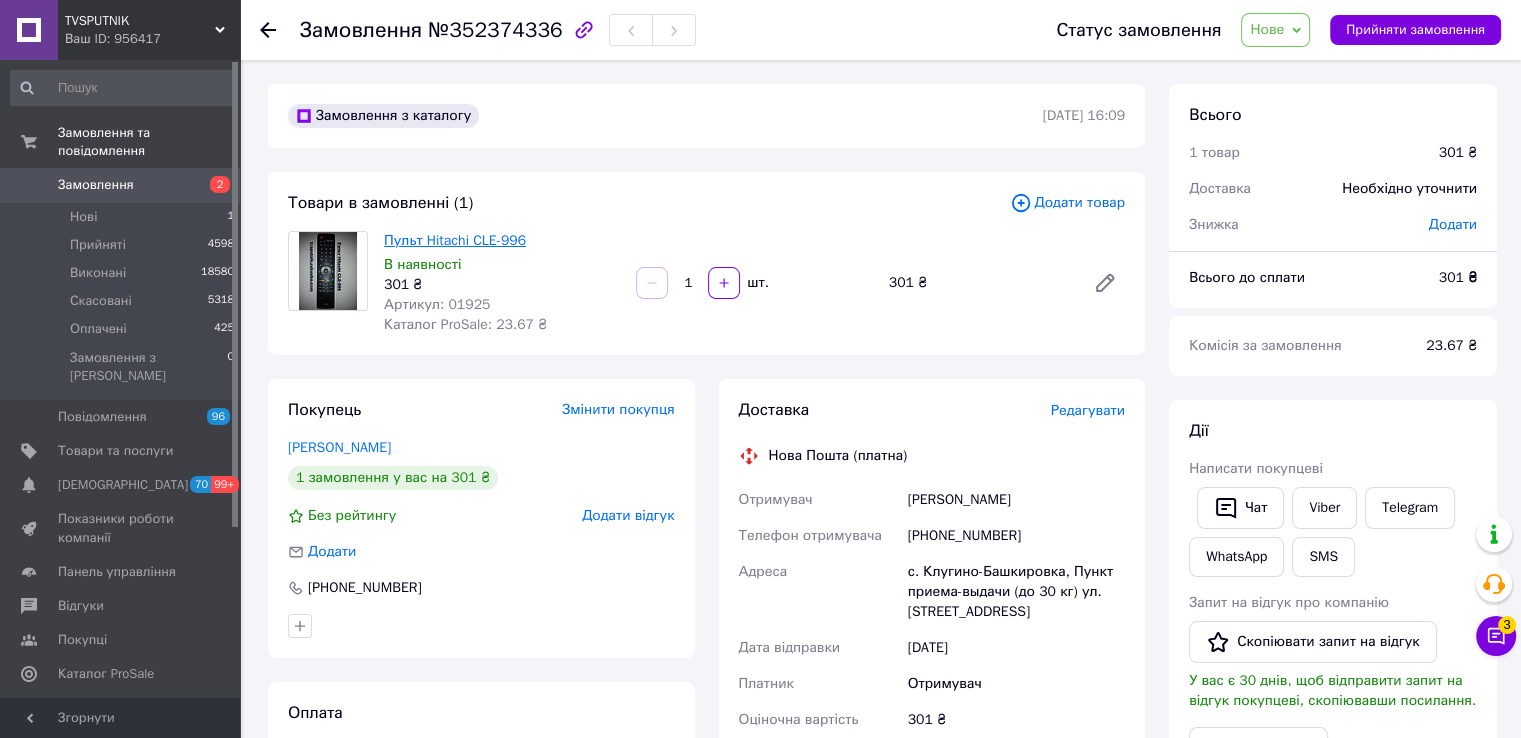 click on "Пульт Hitachi CLE-996" at bounding box center [455, 240] 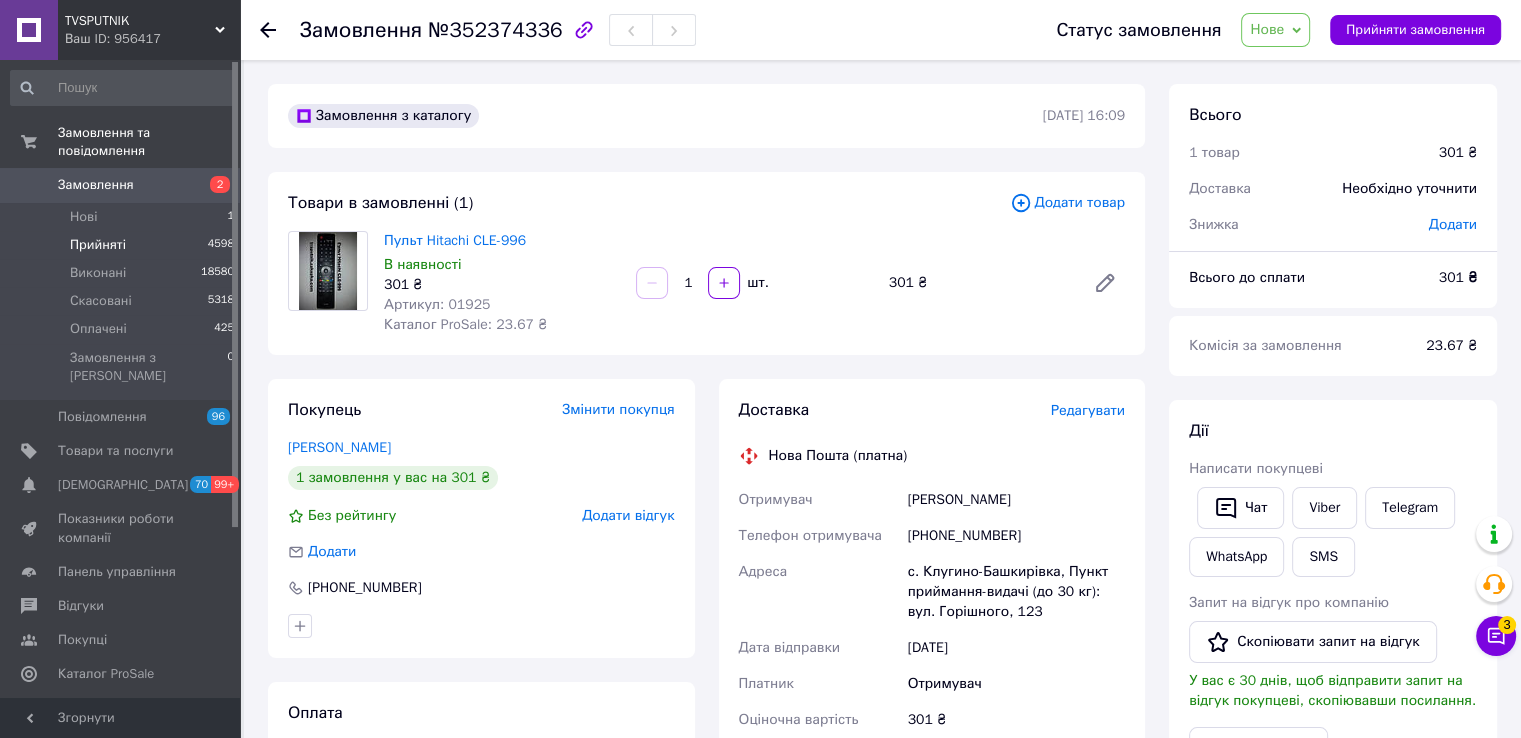 click on "Прийняті 4598" at bounding box center [123, 245] 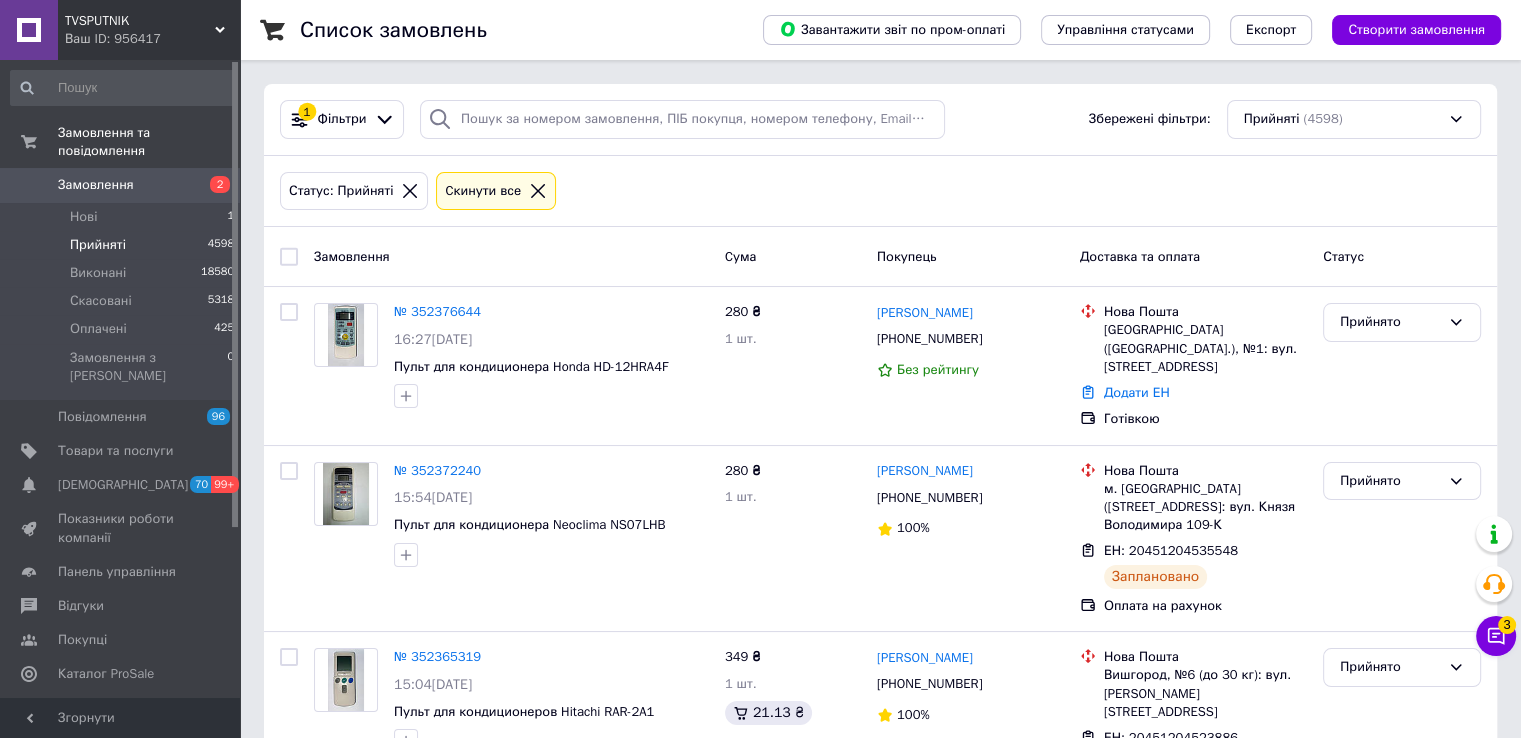 drag, startPoint x: 1460, startPoint y: 187, endPoint x: 1437, endPoint y: 199, distance: 25.942244 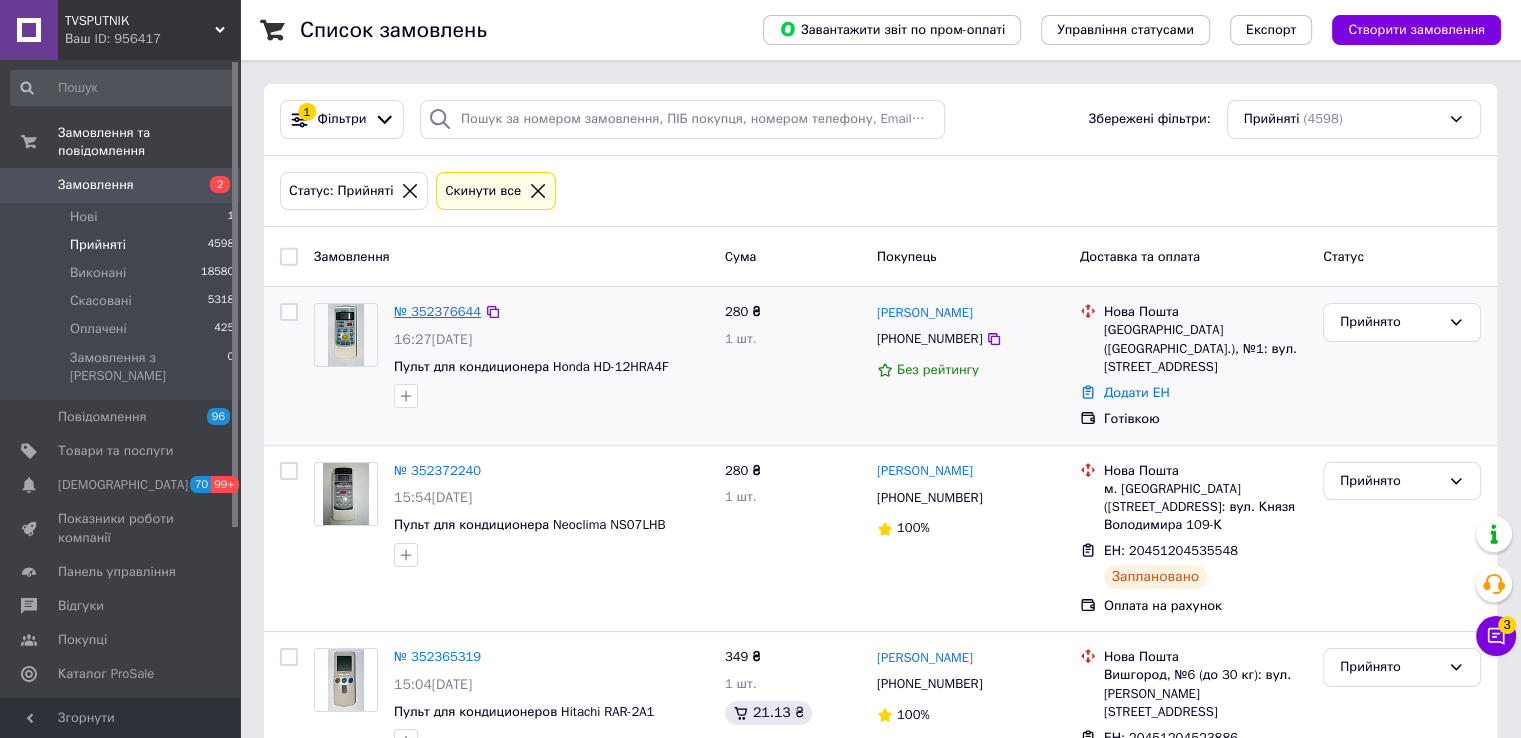 click on "№ 352376644" at bounding box center (437, 311) 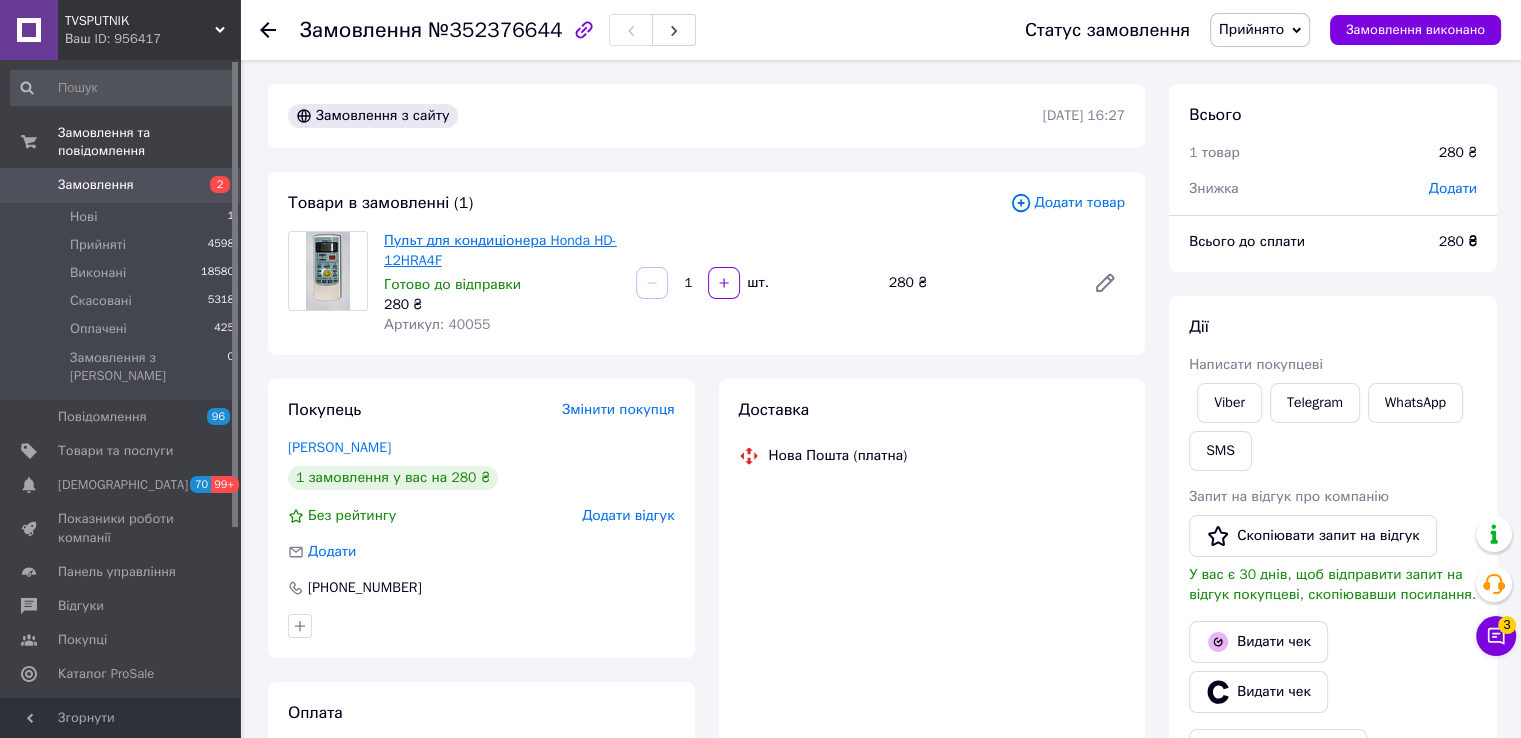 click on "Пульт для кондиціонера Honda HD-12HRA4F" at bounding box center [500, 250] 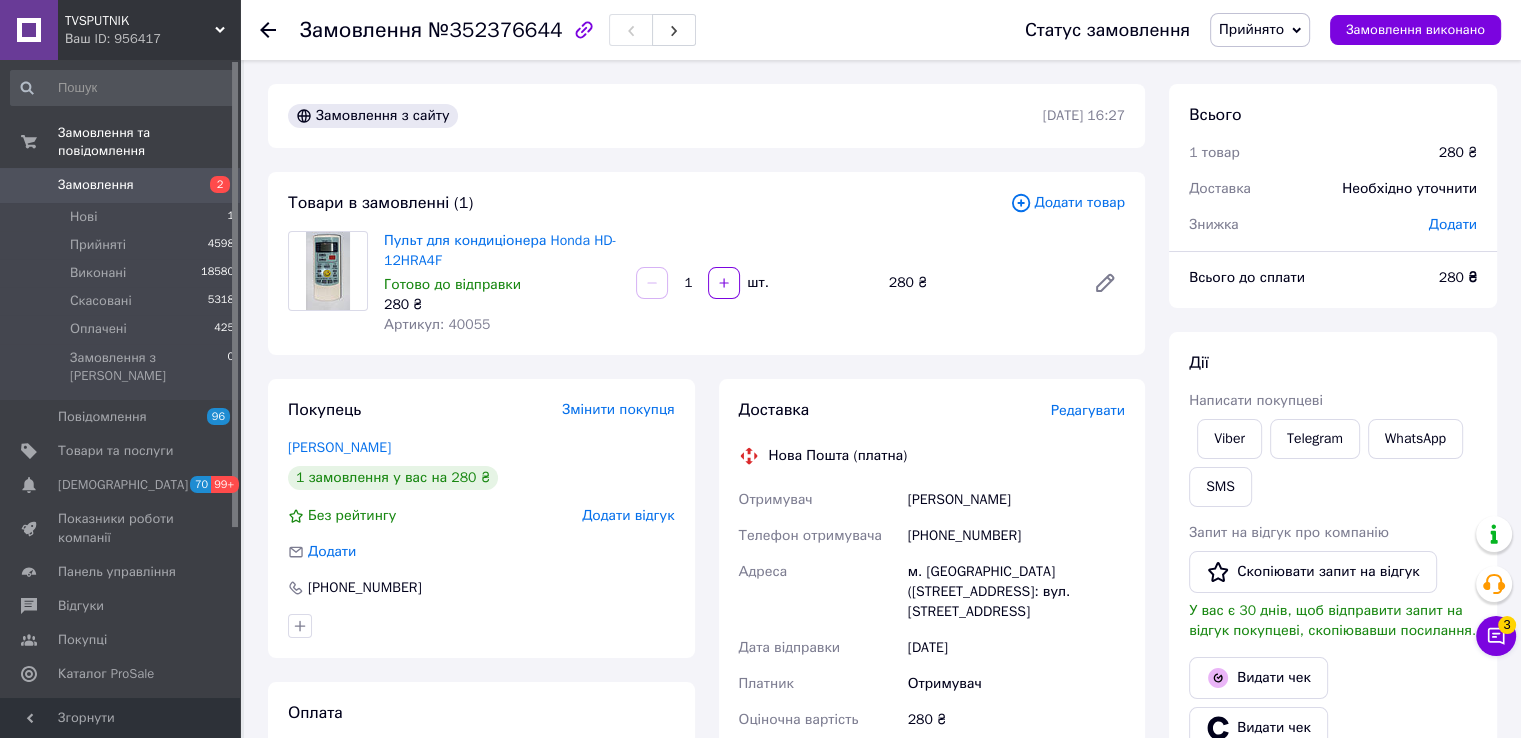 click on "Редагувати" at bounding box center (1088, 410) 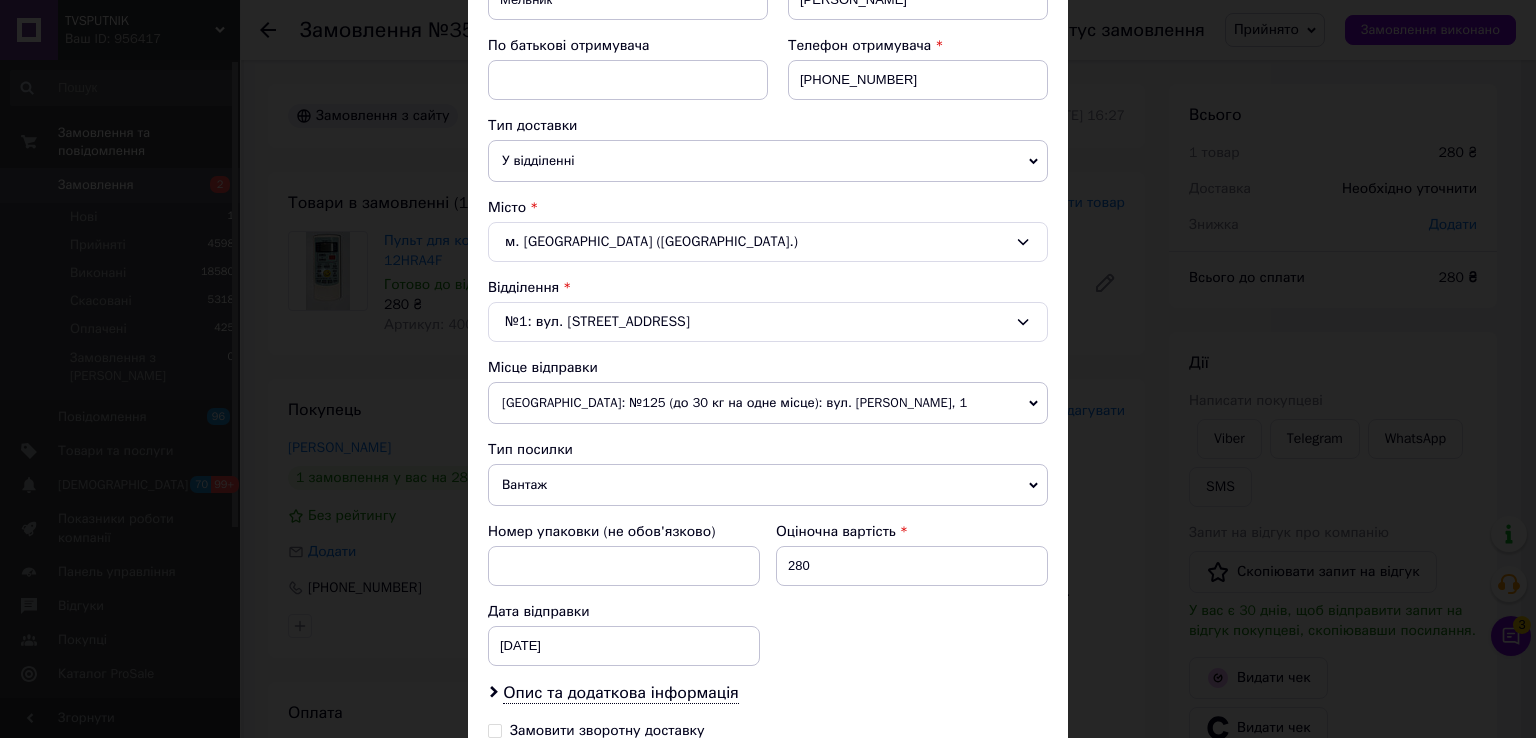 scroll, scrollTop: 620, scrollLeft: 0, axis: vertical 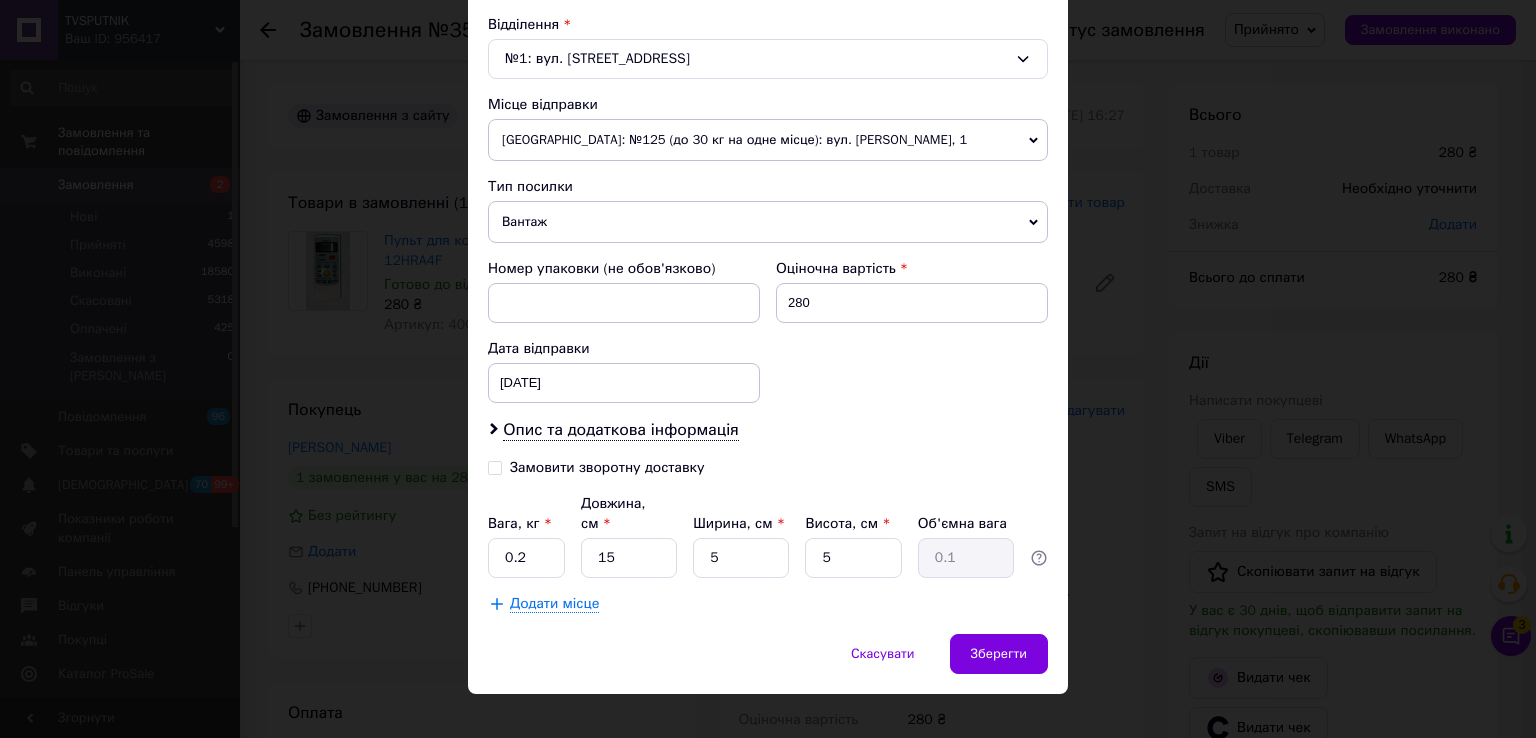 click on "Замовити зворотну доставку" at bounding box center (628, 476) 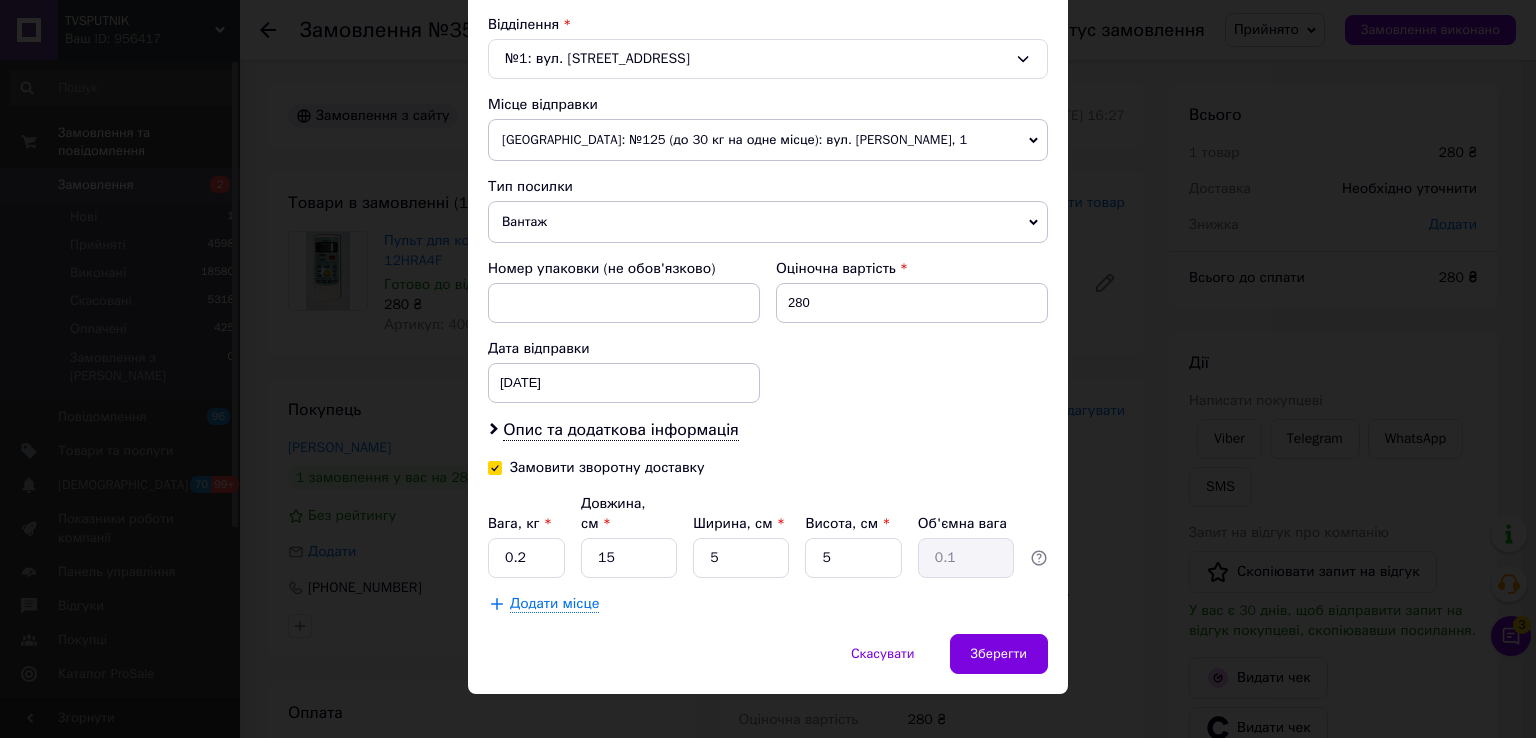 checkbox on "true" 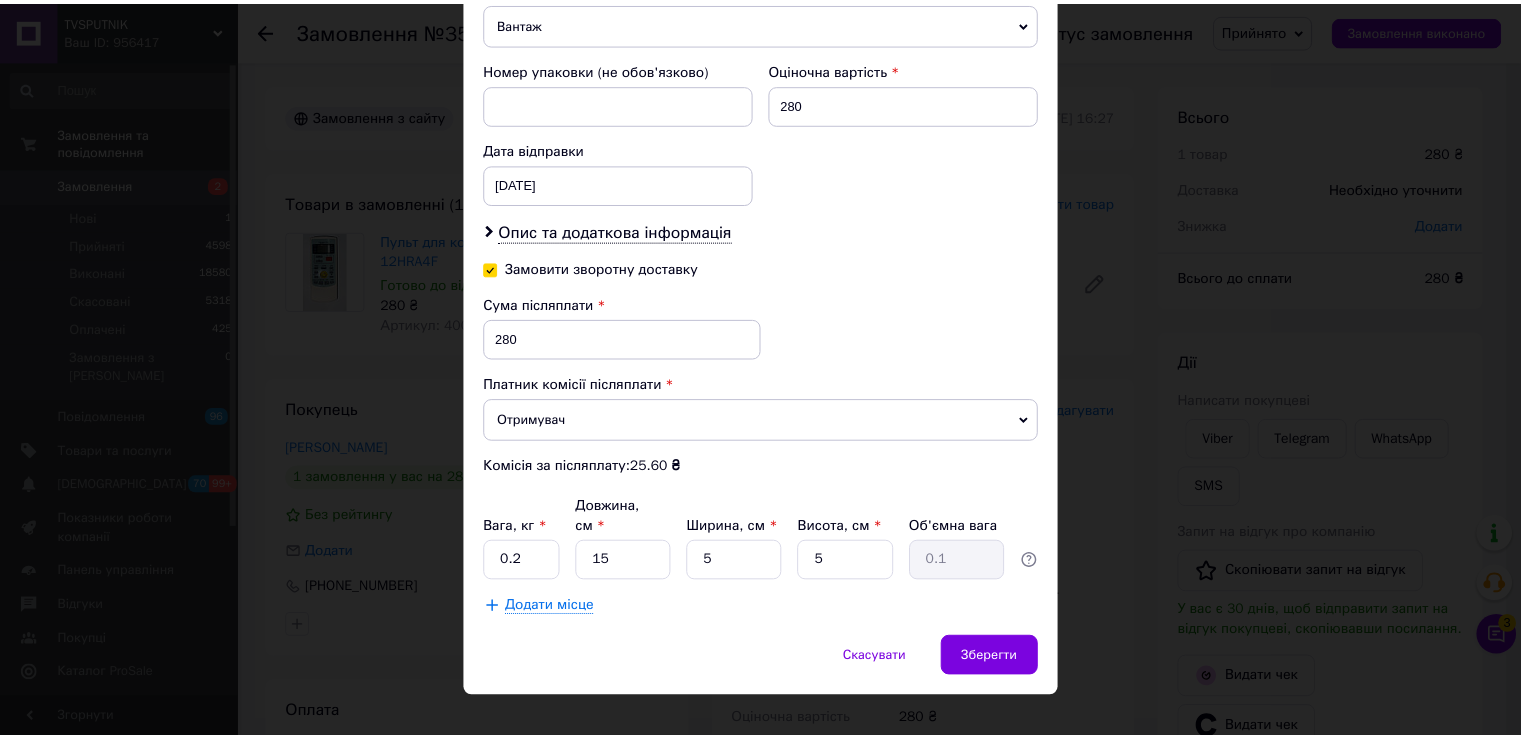 scroll, scrollTop: 822, scrollLeft: 0, axis: vertical 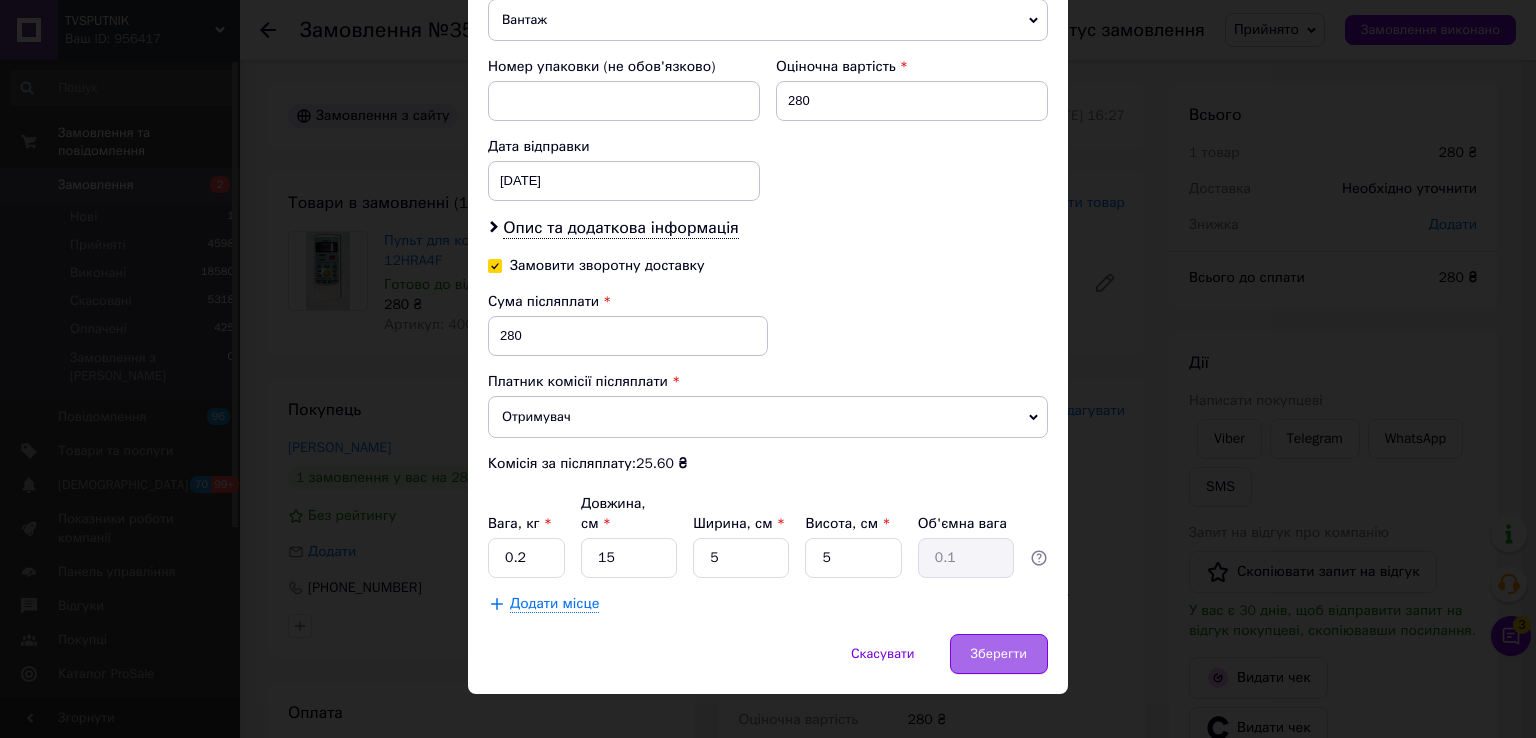 click on "Зберегти" at bounding box center (999, 654) 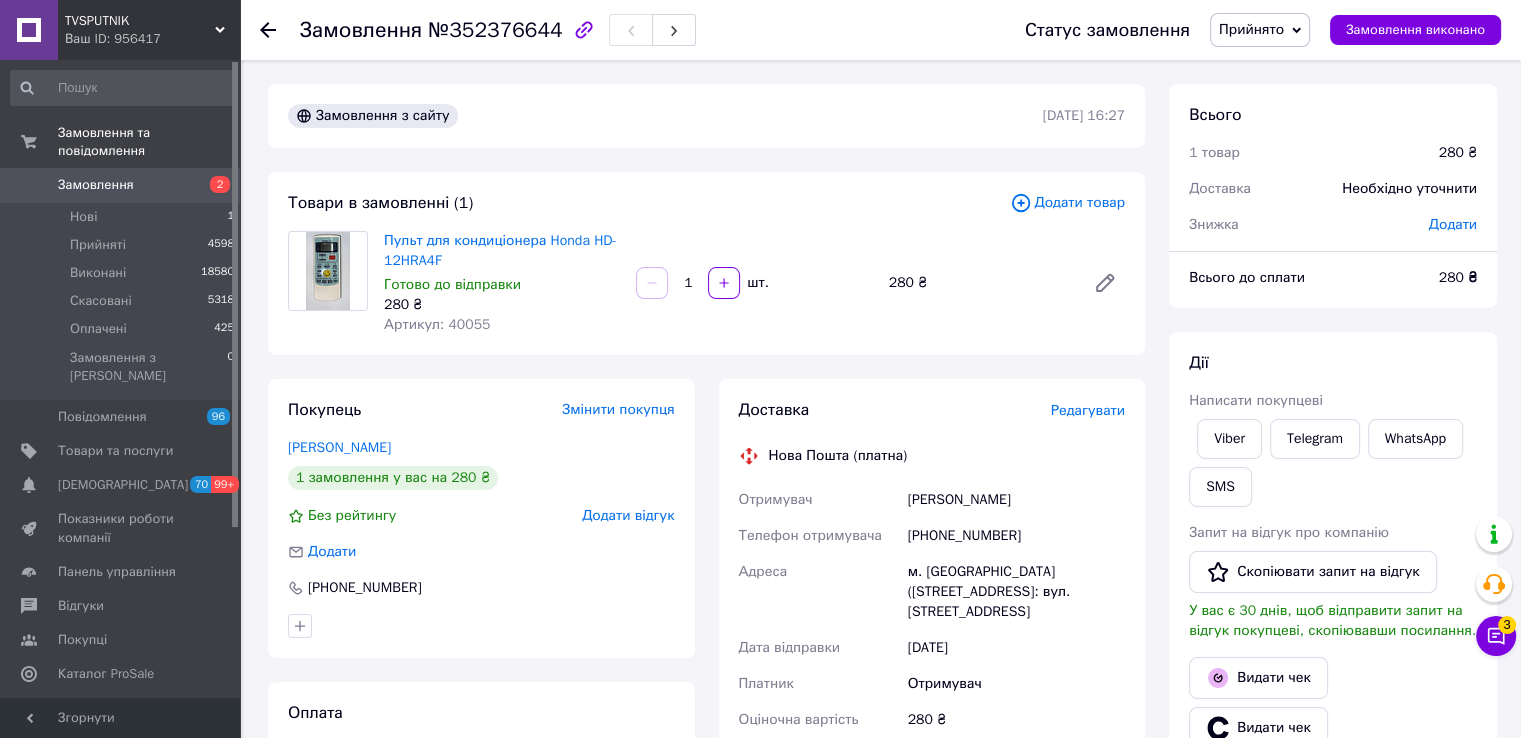 click on "Всього 1 товар 280 ₴ Доставка Необхідно уточнити Знижка Додати Всього до сплати 280 ₴ Дії Написати покупцеві Viber Telegram WhatsApp SMS Запит на відгук про компанію   Скопіювати запит на відгук У вас є 30 днів, щоб відправити запит на відгук покупцеві, скопіювавши посилання.   Видати чек   Видати чек   Завантажити PDF   Друк PDF   Дублювати замовлення Мітки Особисті нотатки, які бачите лише ви. З їх допомогою можна фільтрувати замовлення Примітки Залишилося 300 символів Очистити Зберегти" at bounding box center (1333, 747) 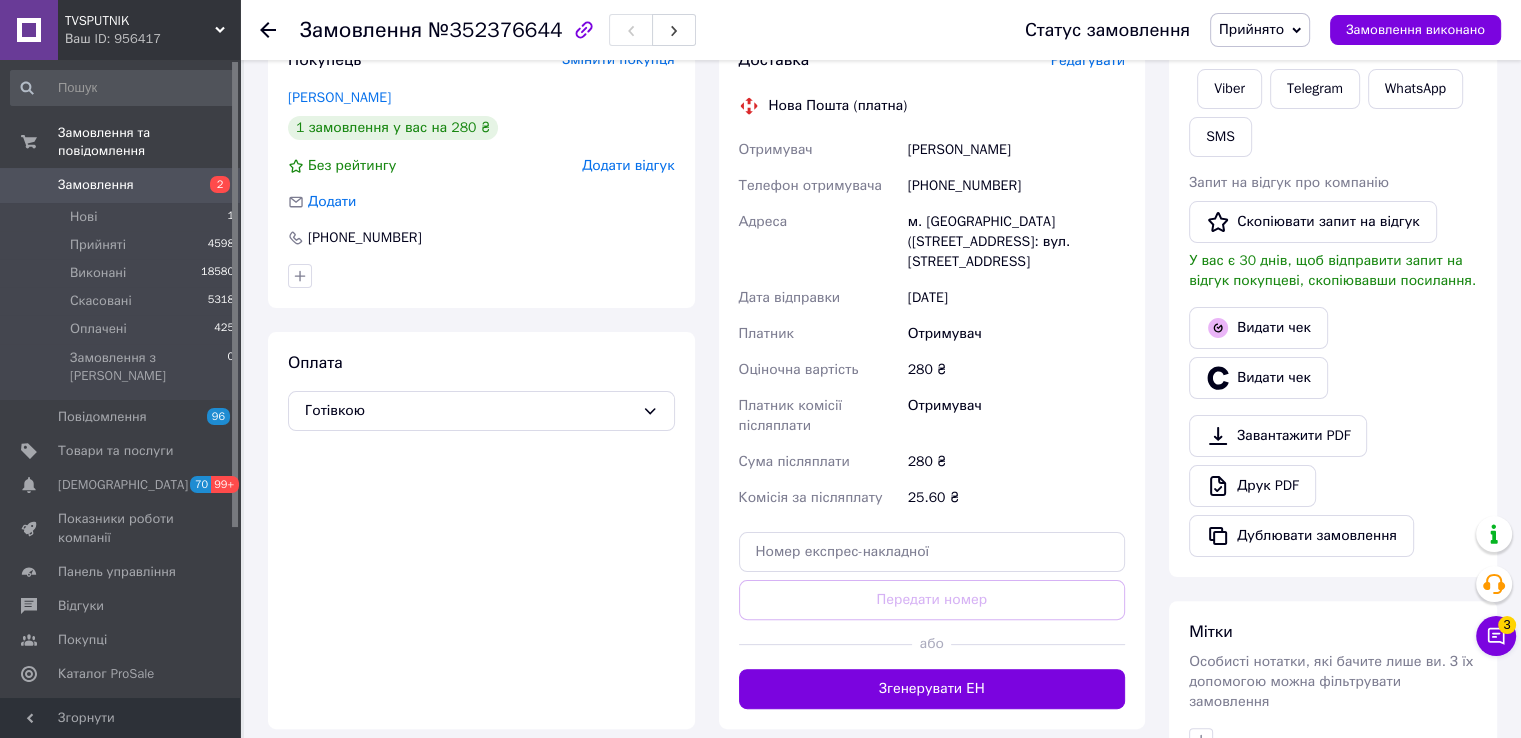 scroll, scrollTop: 500, scrollLeft: 0, axis: vertical 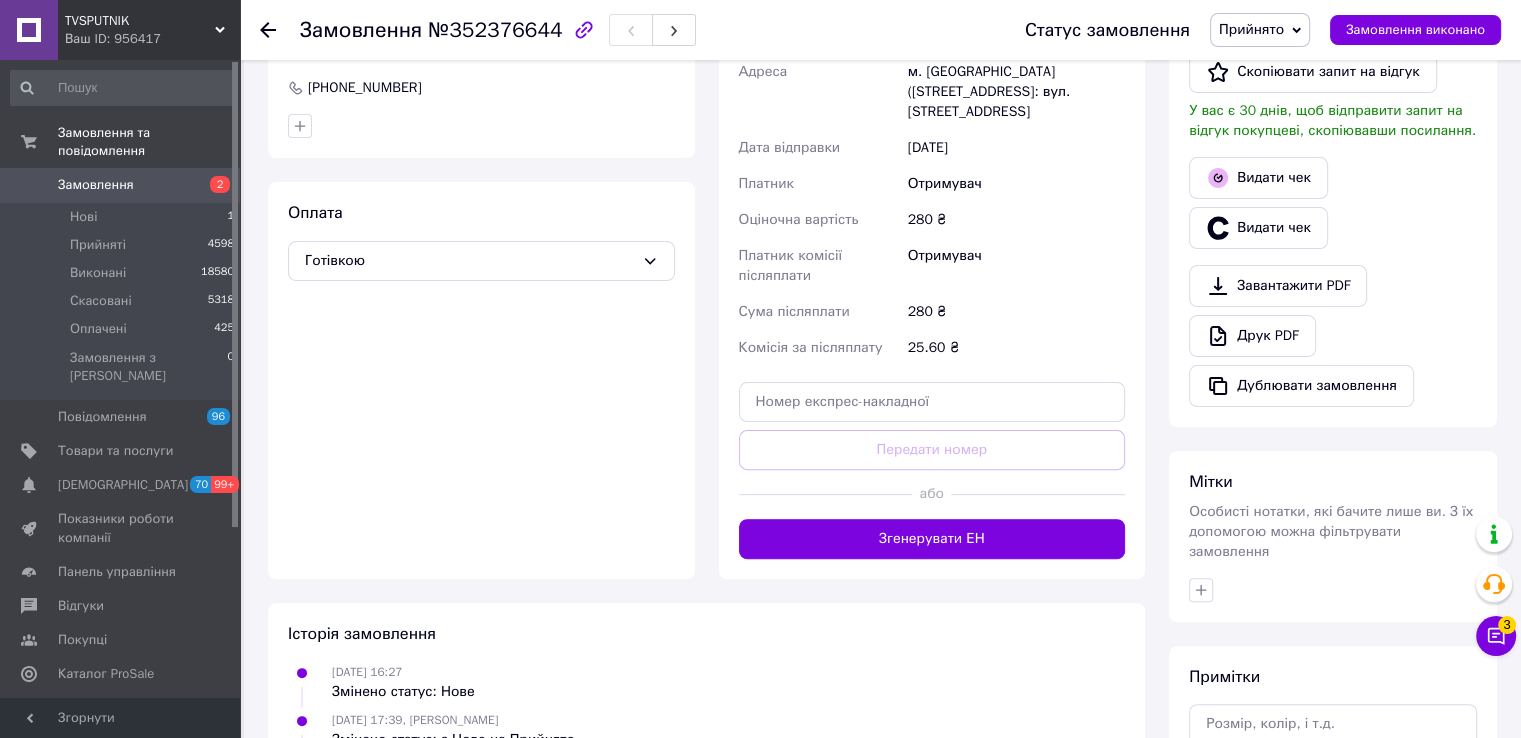 click on "Згенерувати ЕН" at bounding box center [932, 539] 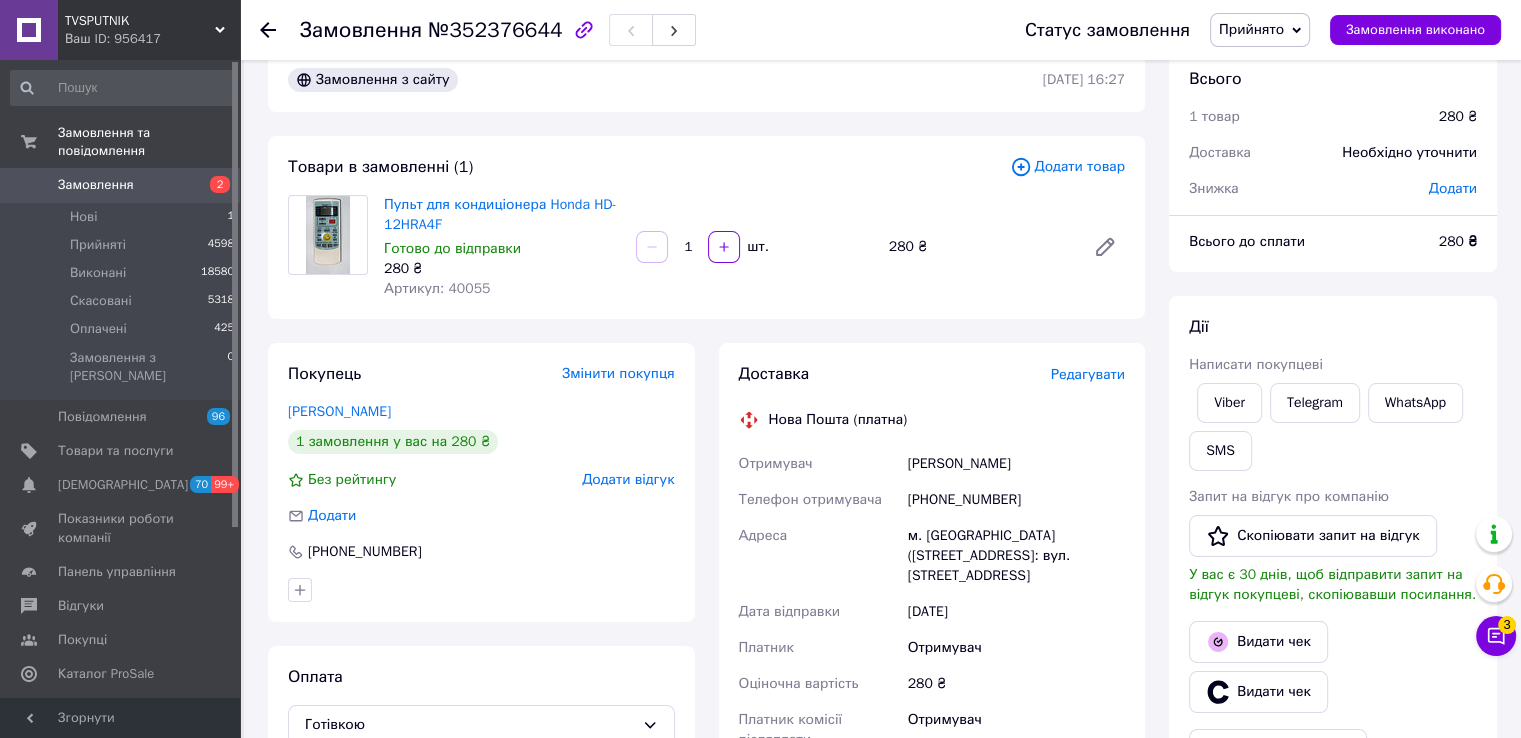 scroll, scrollTop: 0, scrollLeft: 0, axis: both 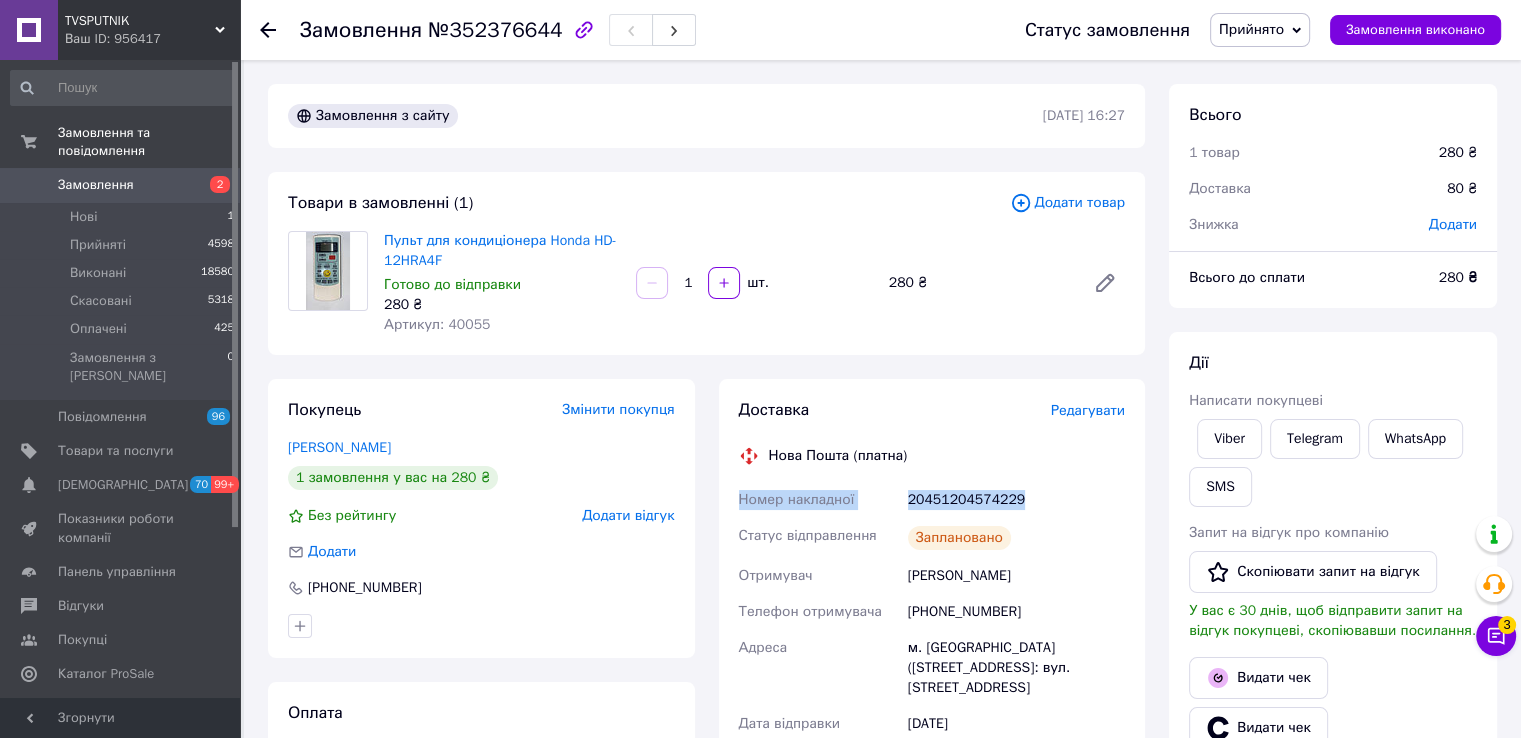 drag, startPoint x: 736, startPoint y: 502, endPoint x: 1019, endPoint y: 505, distance: 283.0159 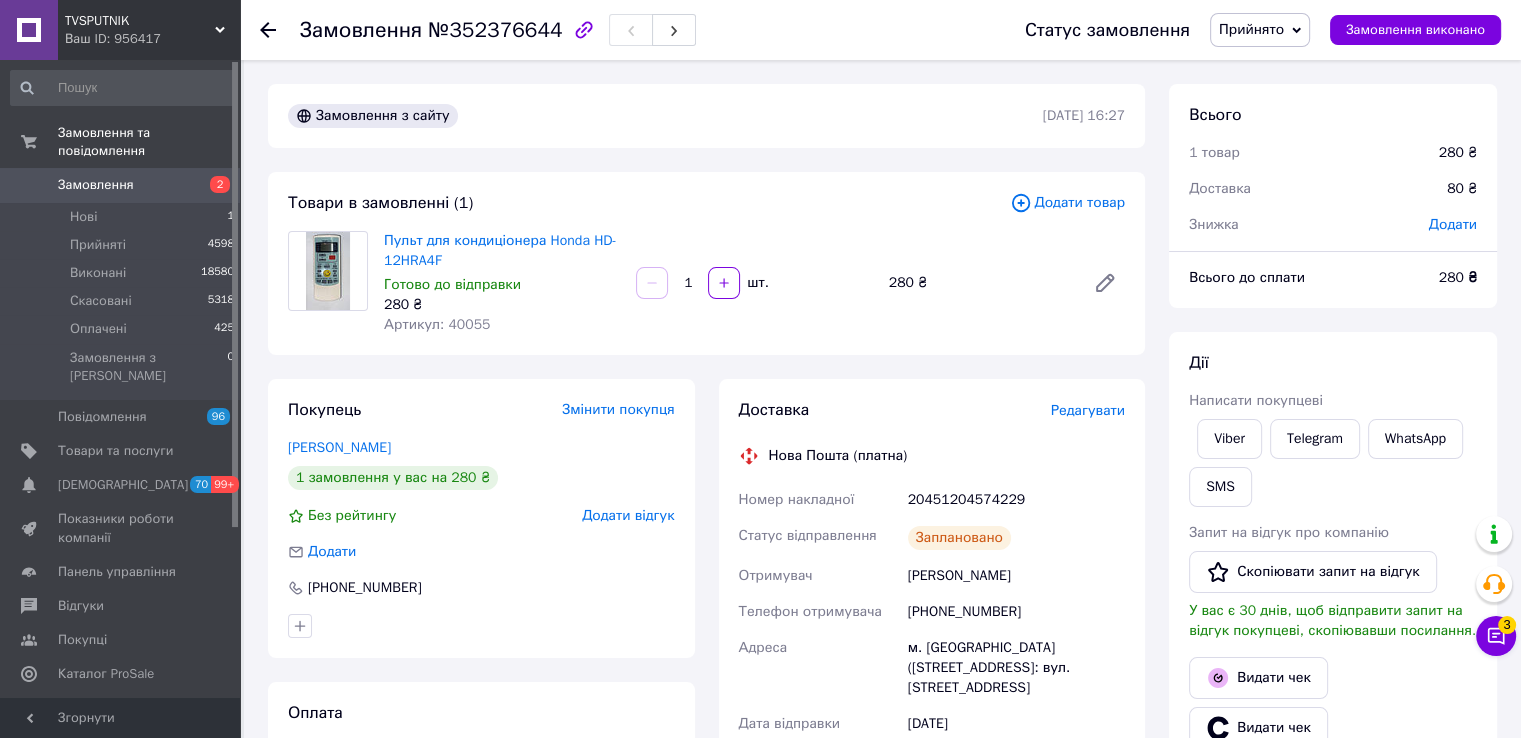 click on "Дії" at bounding box center (1333, 363) 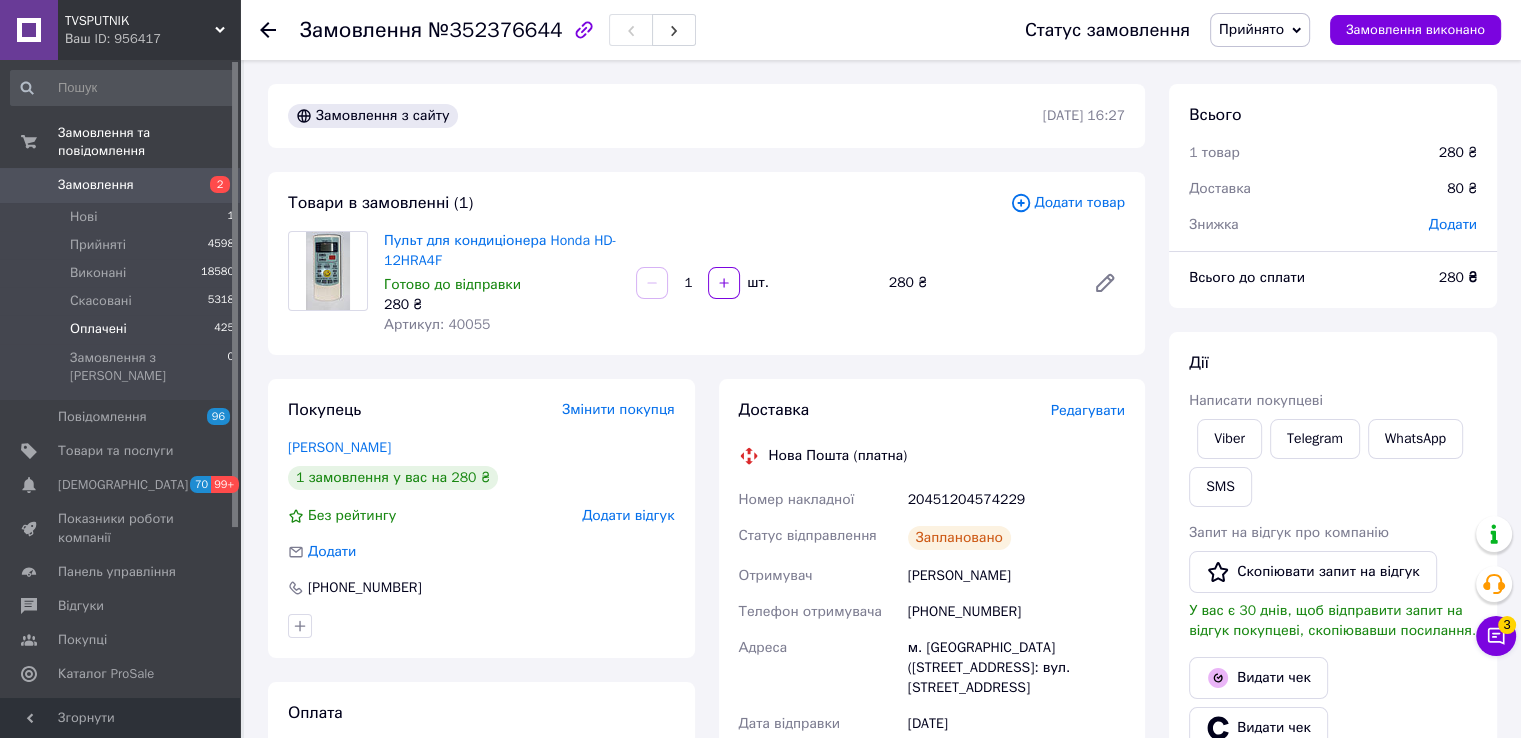 click on "Оплачені" at bounding box center (98, 329) 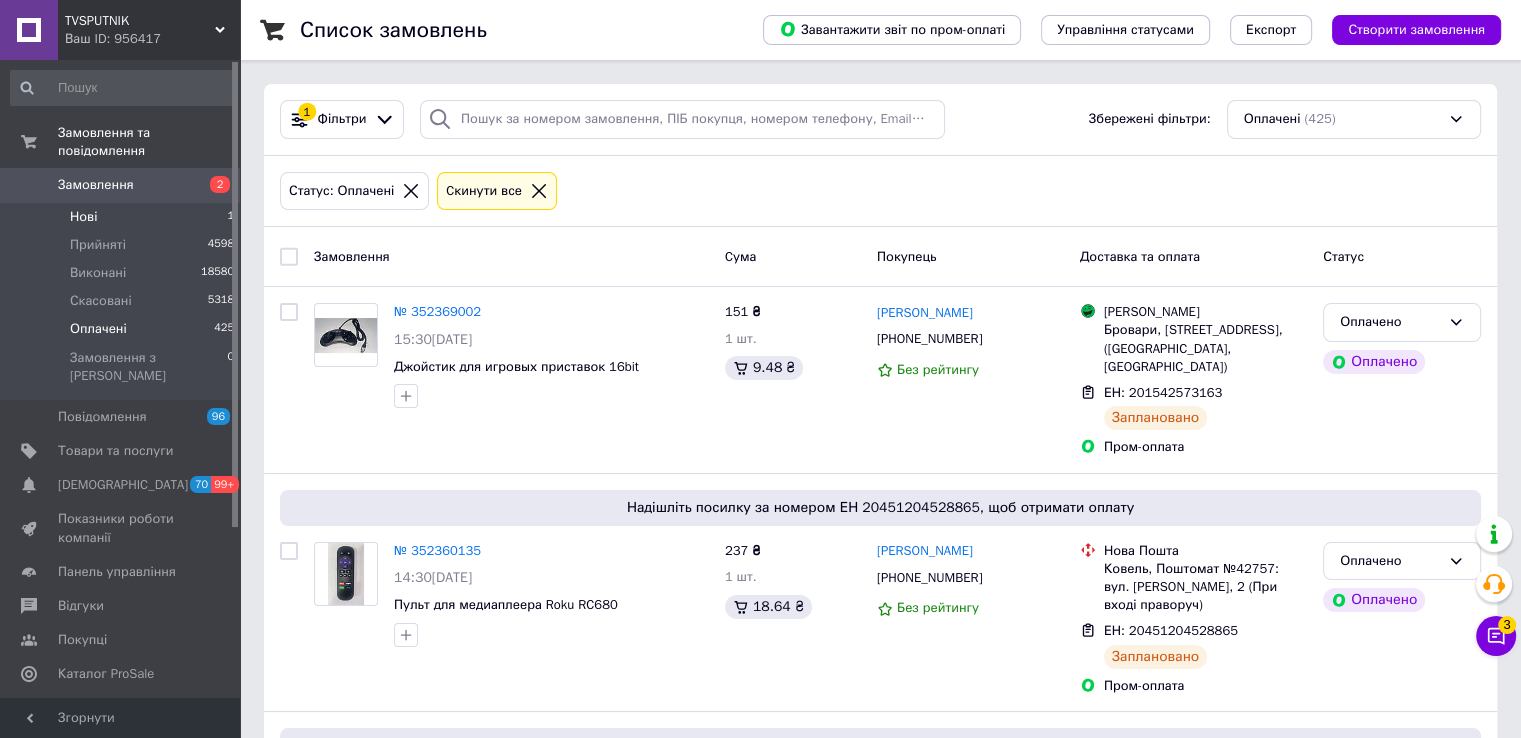 click on "Нові" at bounding box center [83, 217] 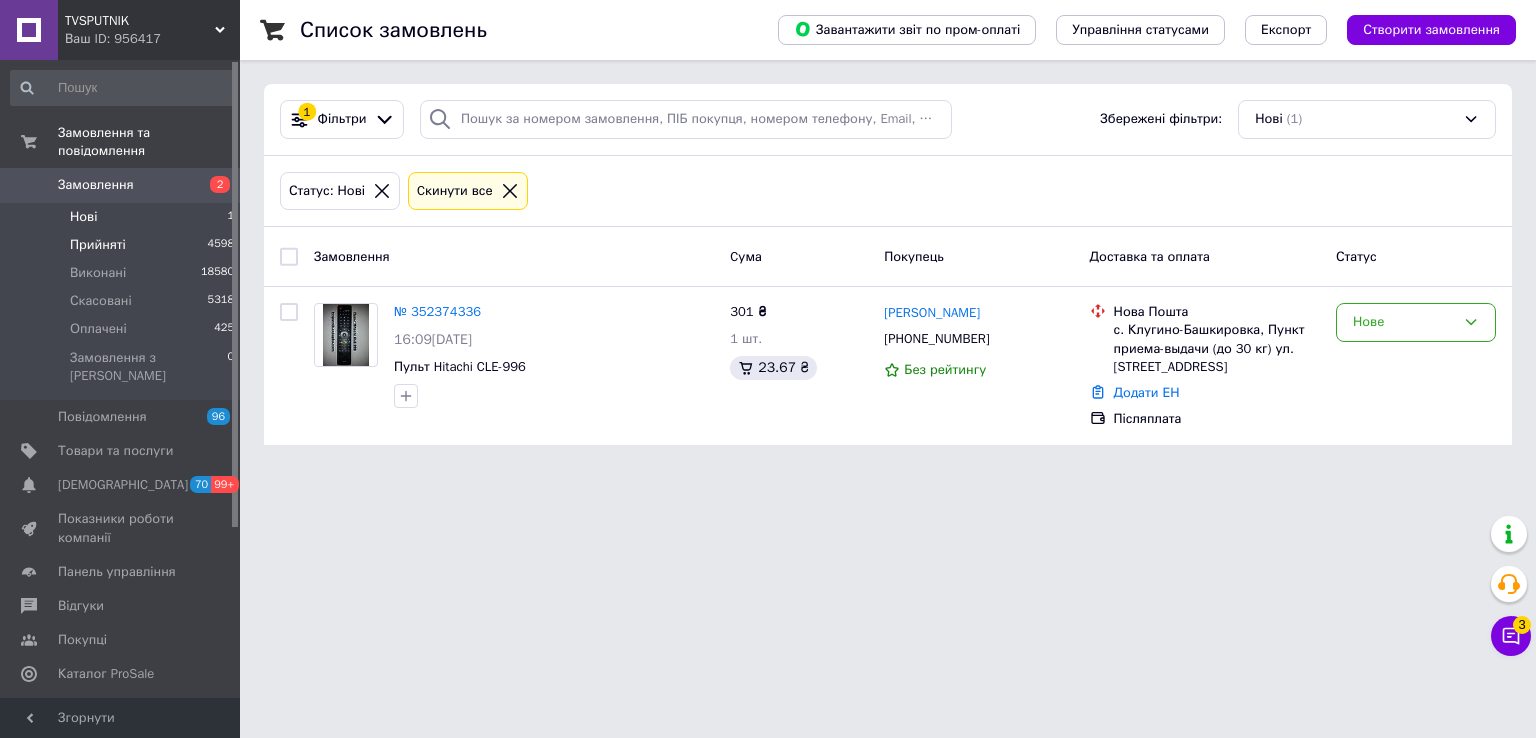 click on "Прийняті" at bounding box center [98, 245] 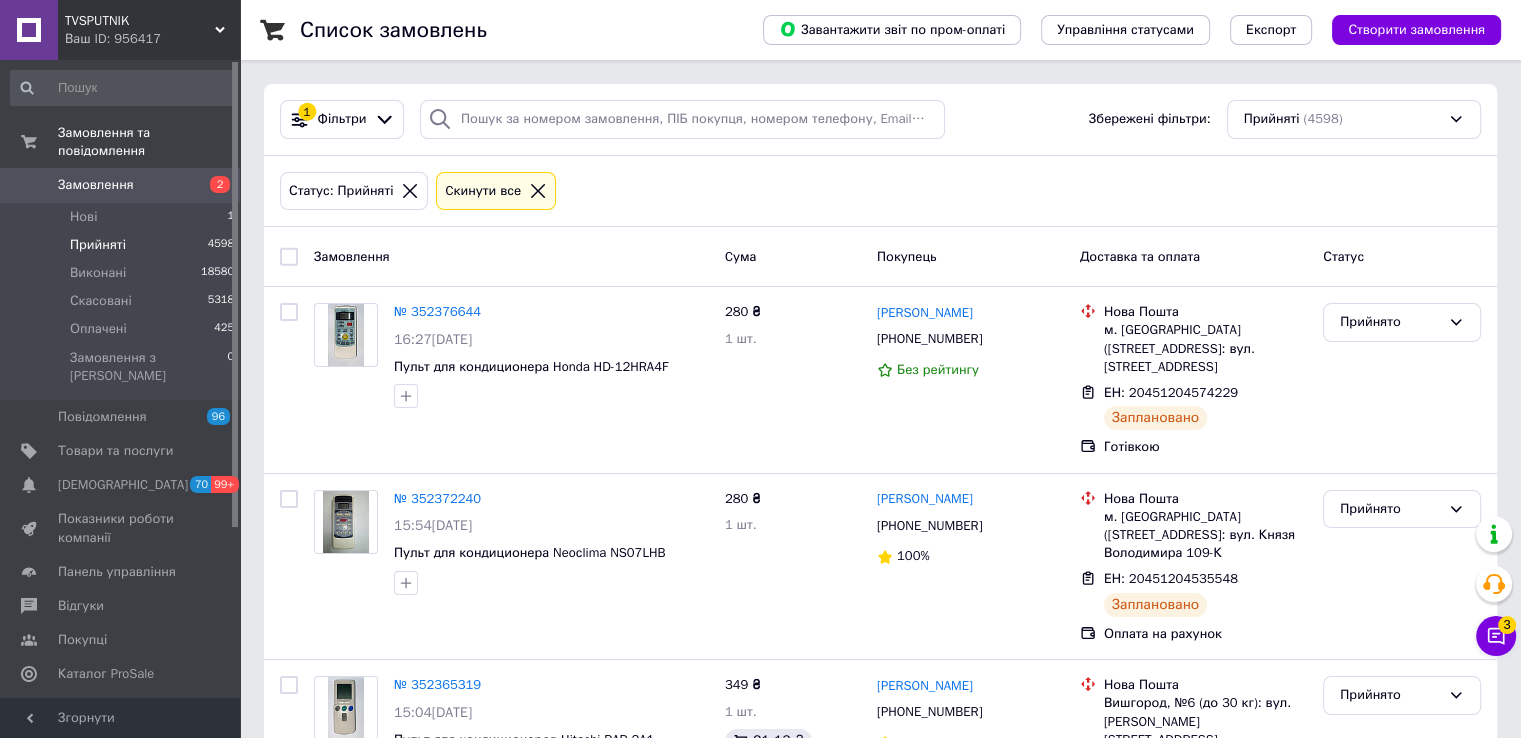scroll, scrollTop: 644, scrollLeft: 0, axis: vertical 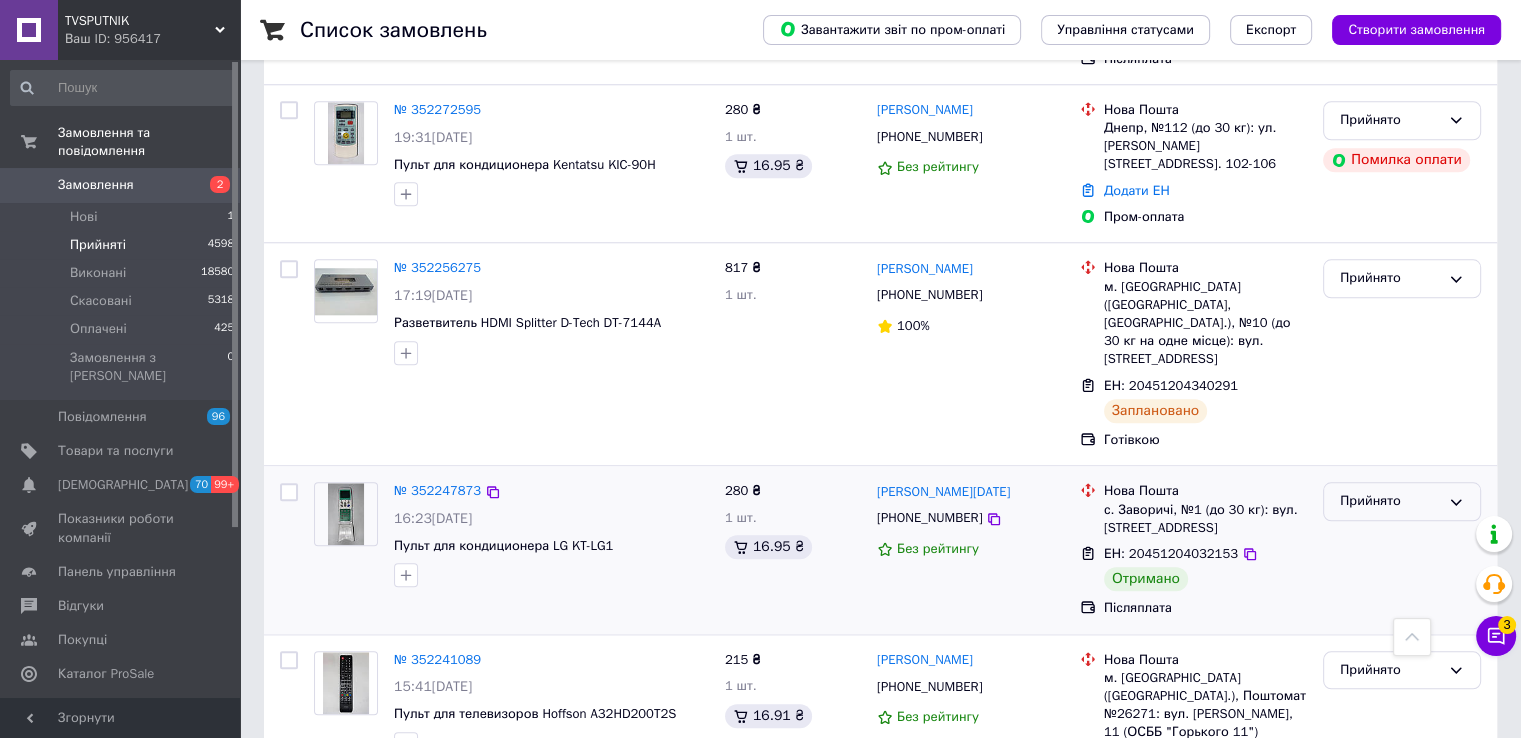 click on "Прийнято" at bounding box center (1390, 501) 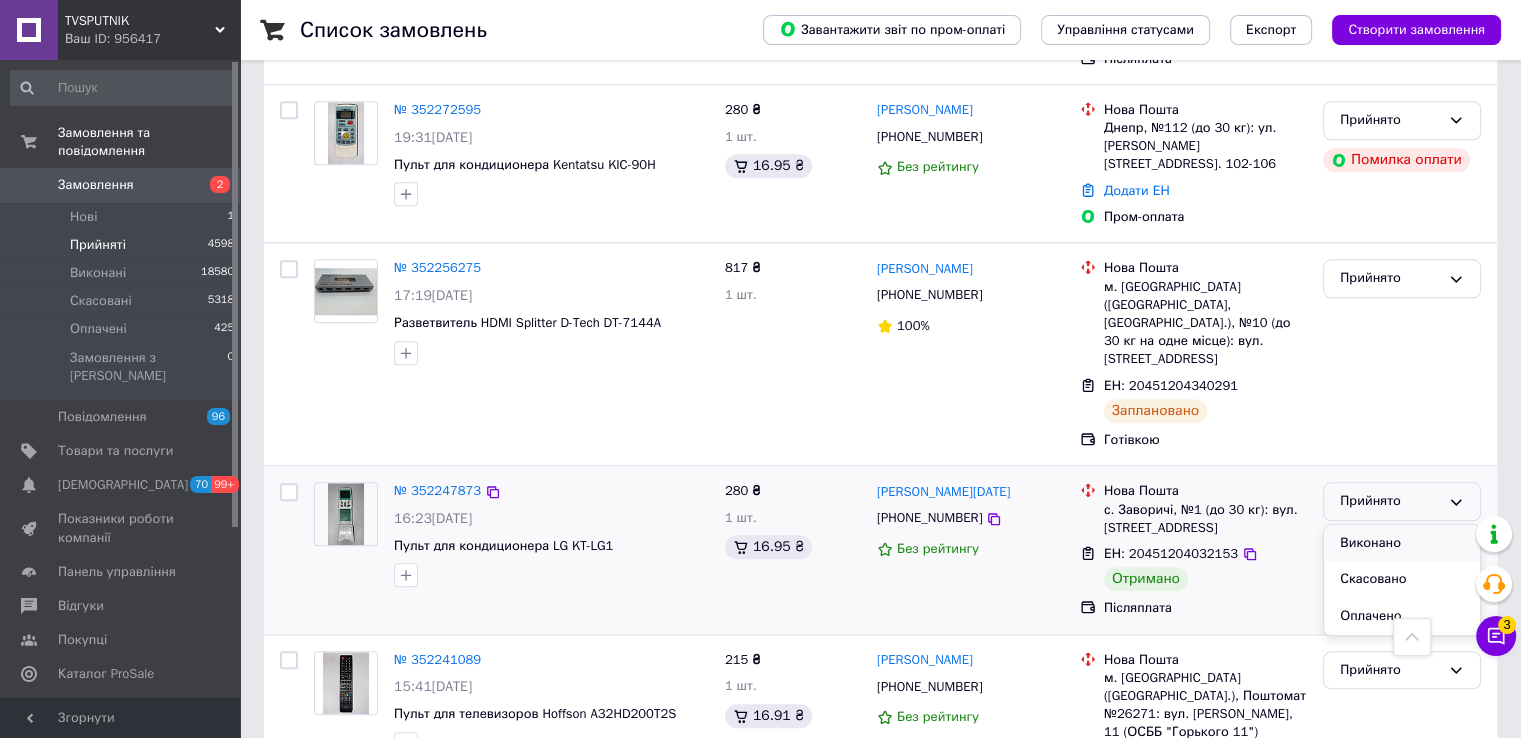 click on "Виконано" at bounding box center (1402, 543) 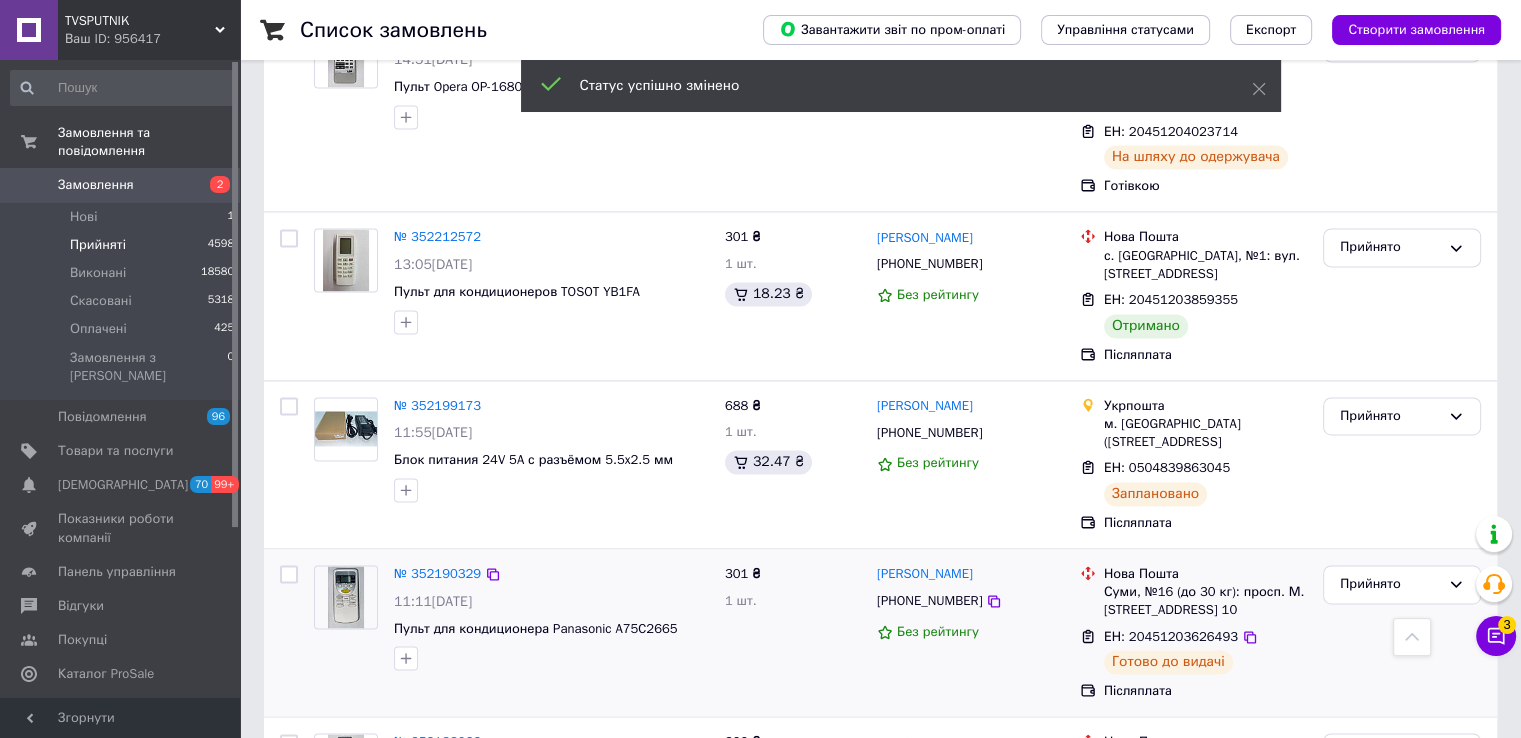 scroll, scrollTop: 2634, scrollLeft: 0, axis: vertical 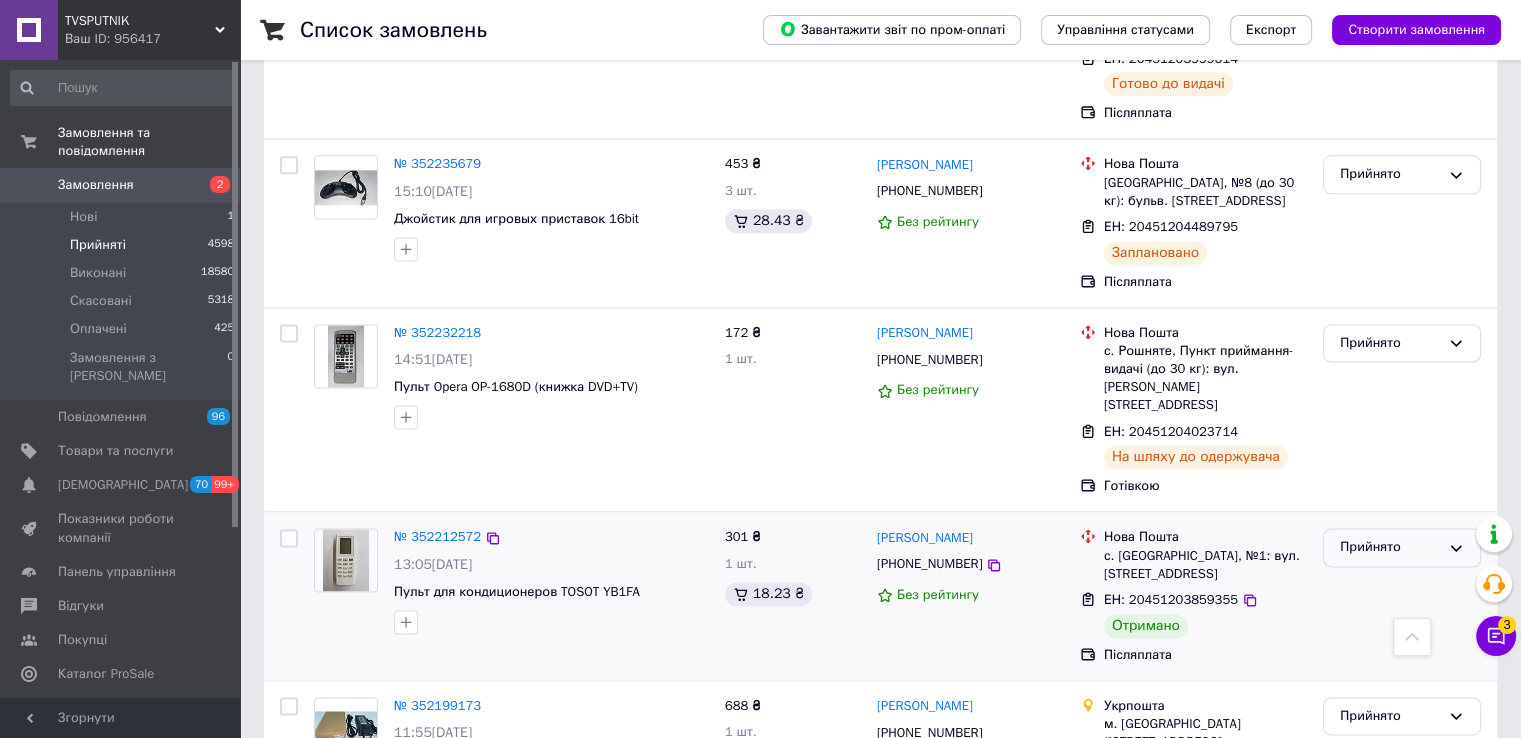 click on "Прийнято" at bounding box center (1390, 547) 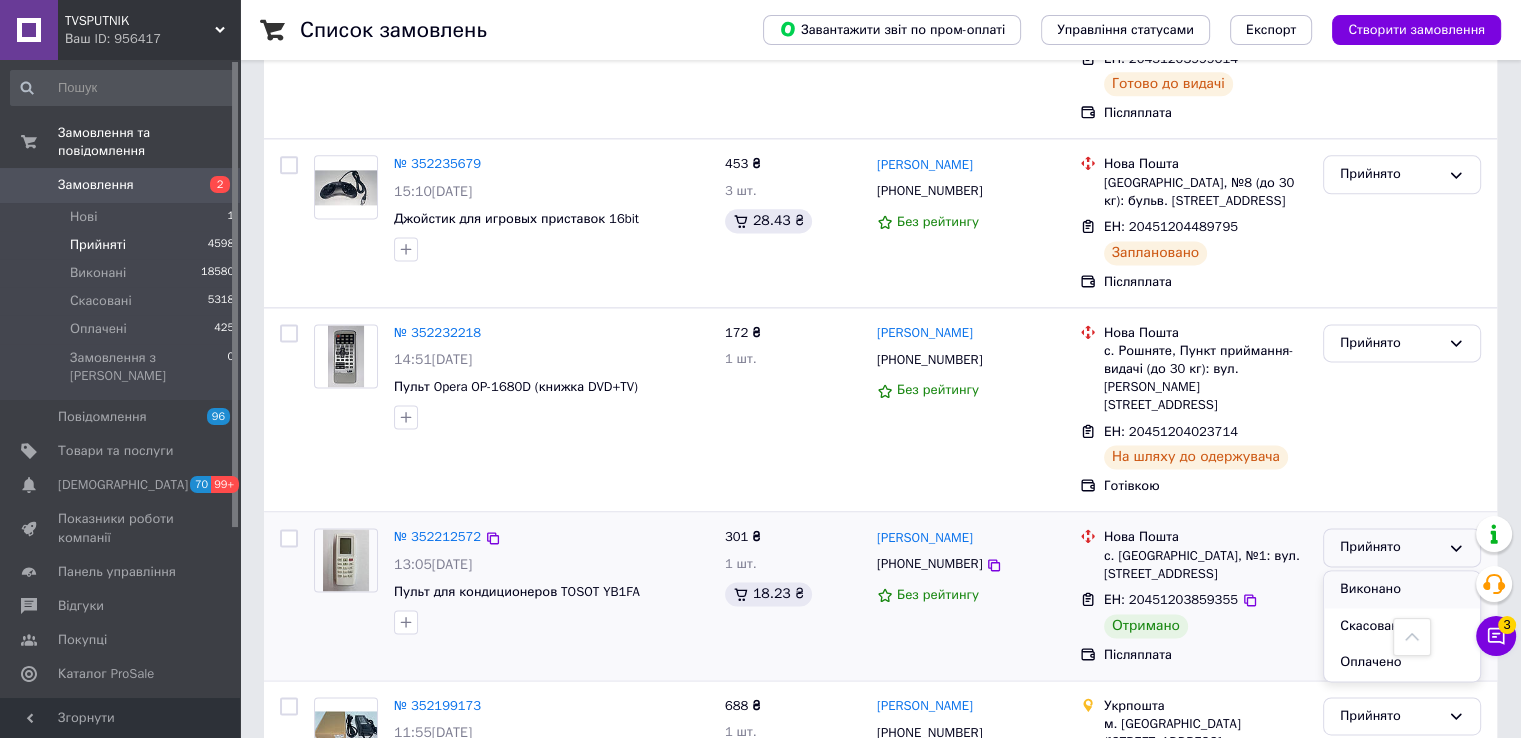 click on "Виконано" at bounding box center [1402, 589] 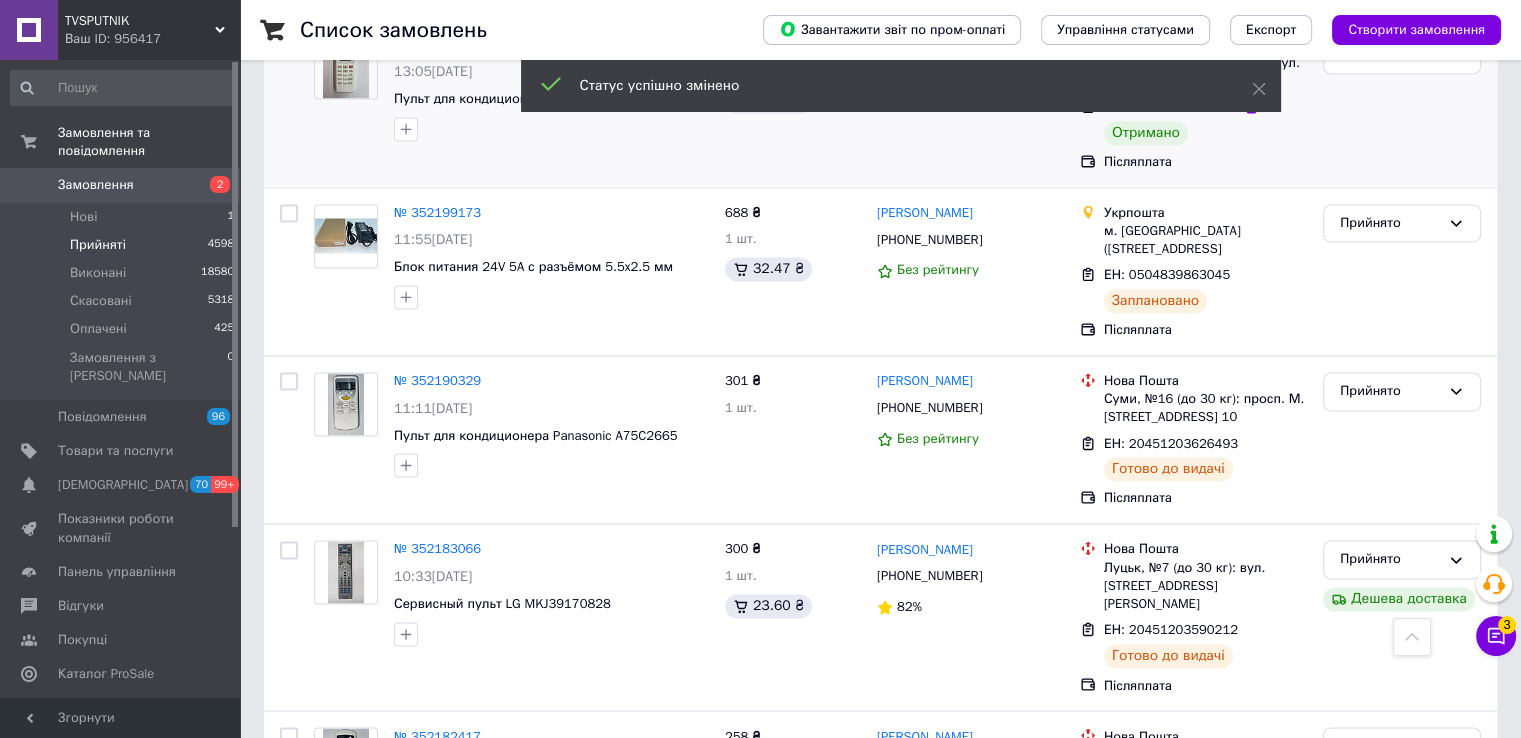 scroll, scrollTop: 3132, scrollLeft: 0, axis: vertical 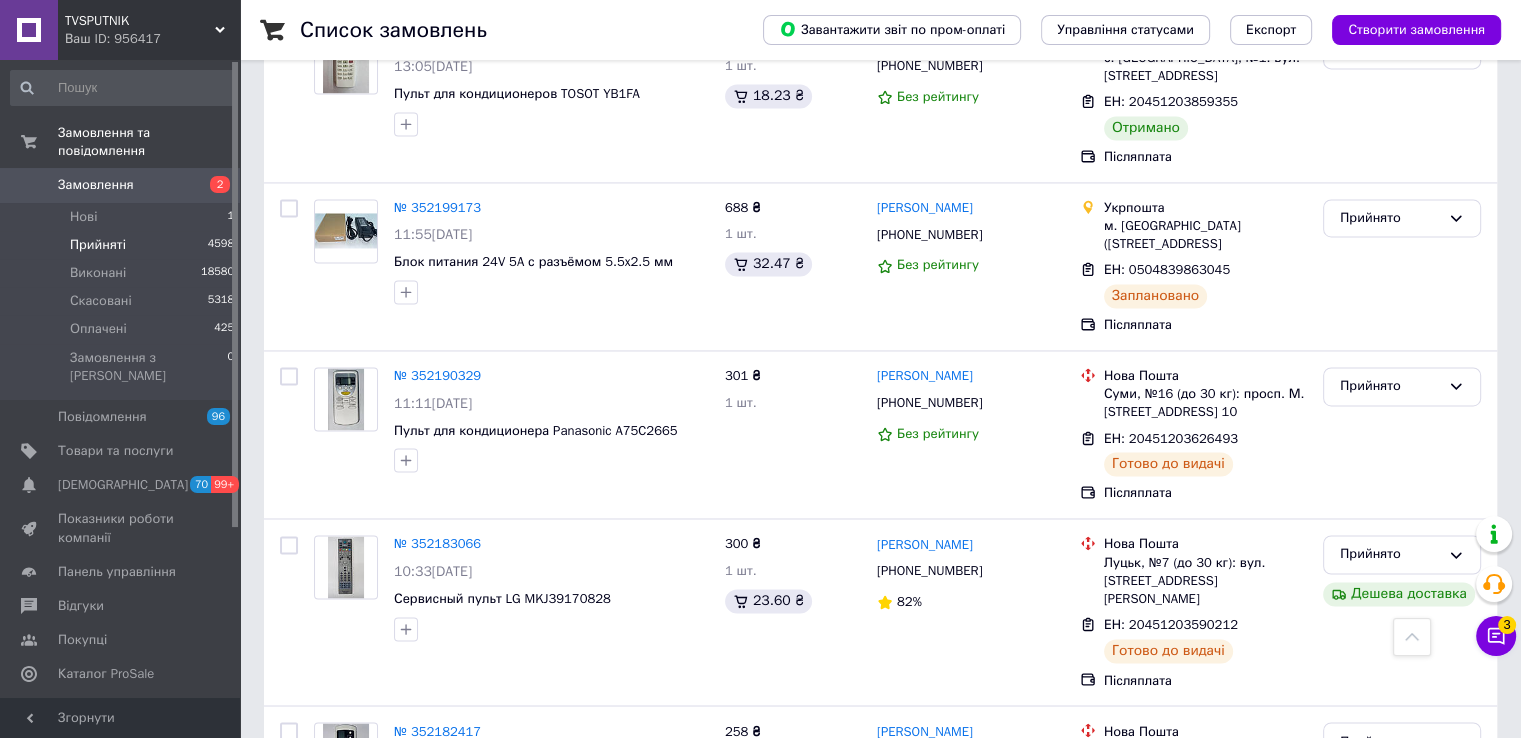 click on "2" at bounding box center (327, 955) 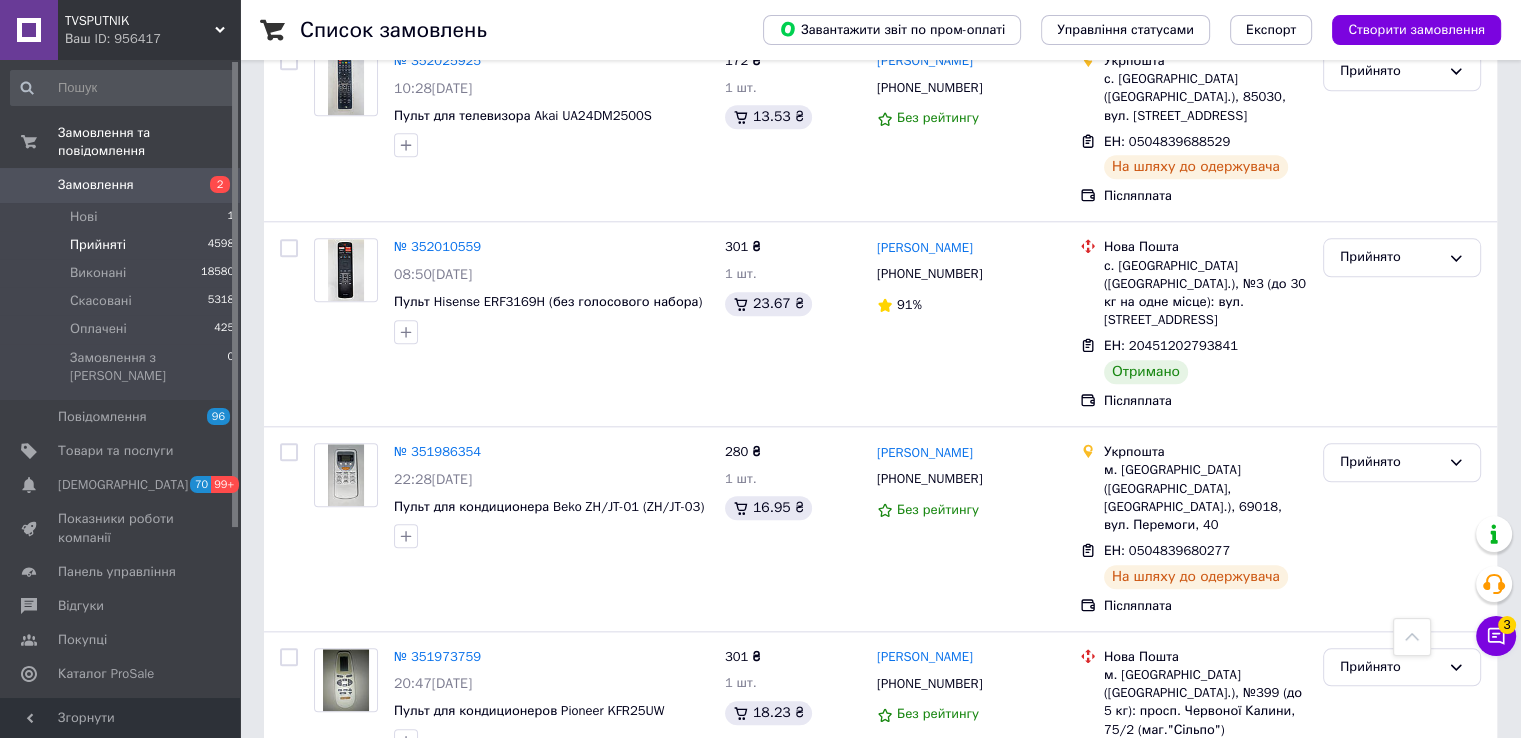 scroll, scrollTop: 1900, scrollLeft: 0, axis: vertical 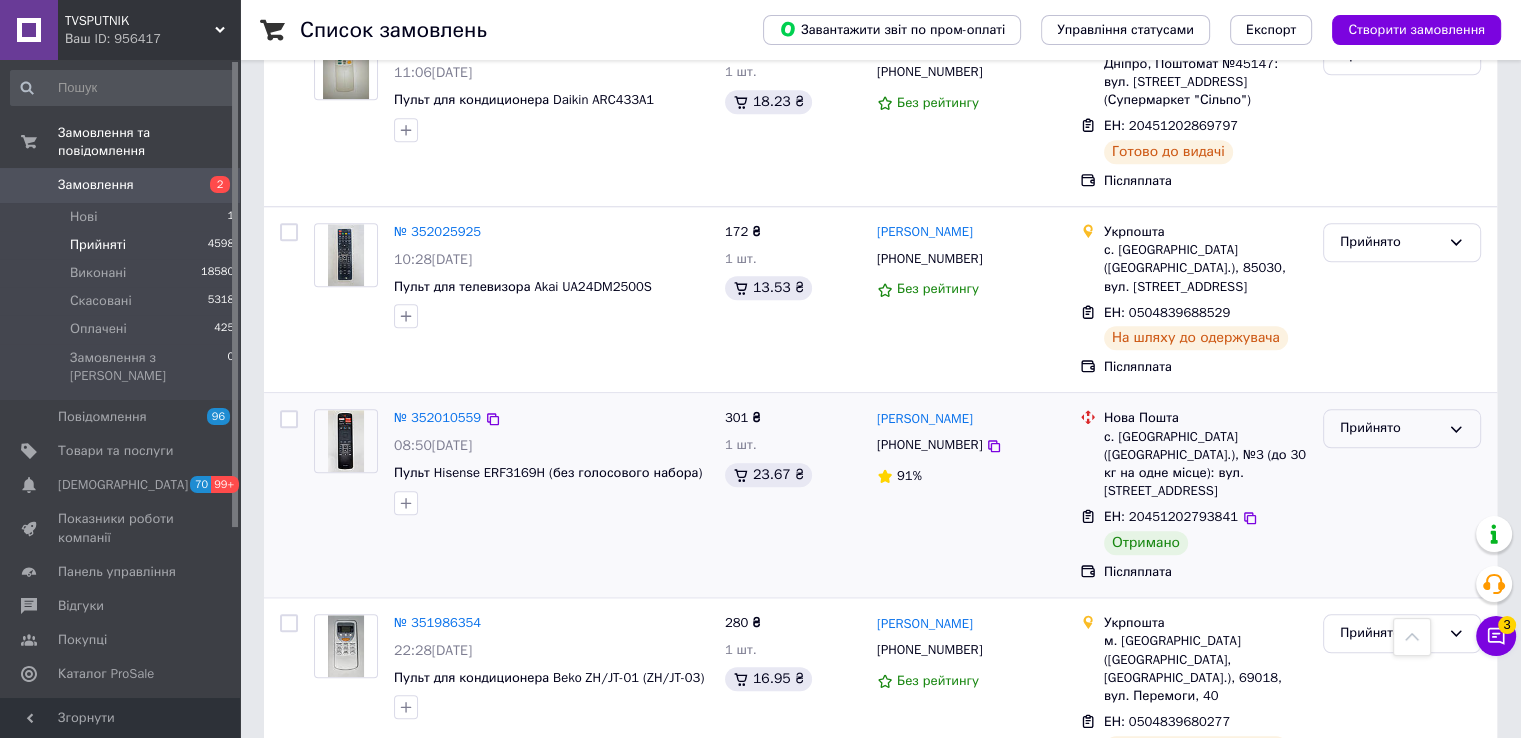 click on "Прийнято" at bounding box center [1390, 428] 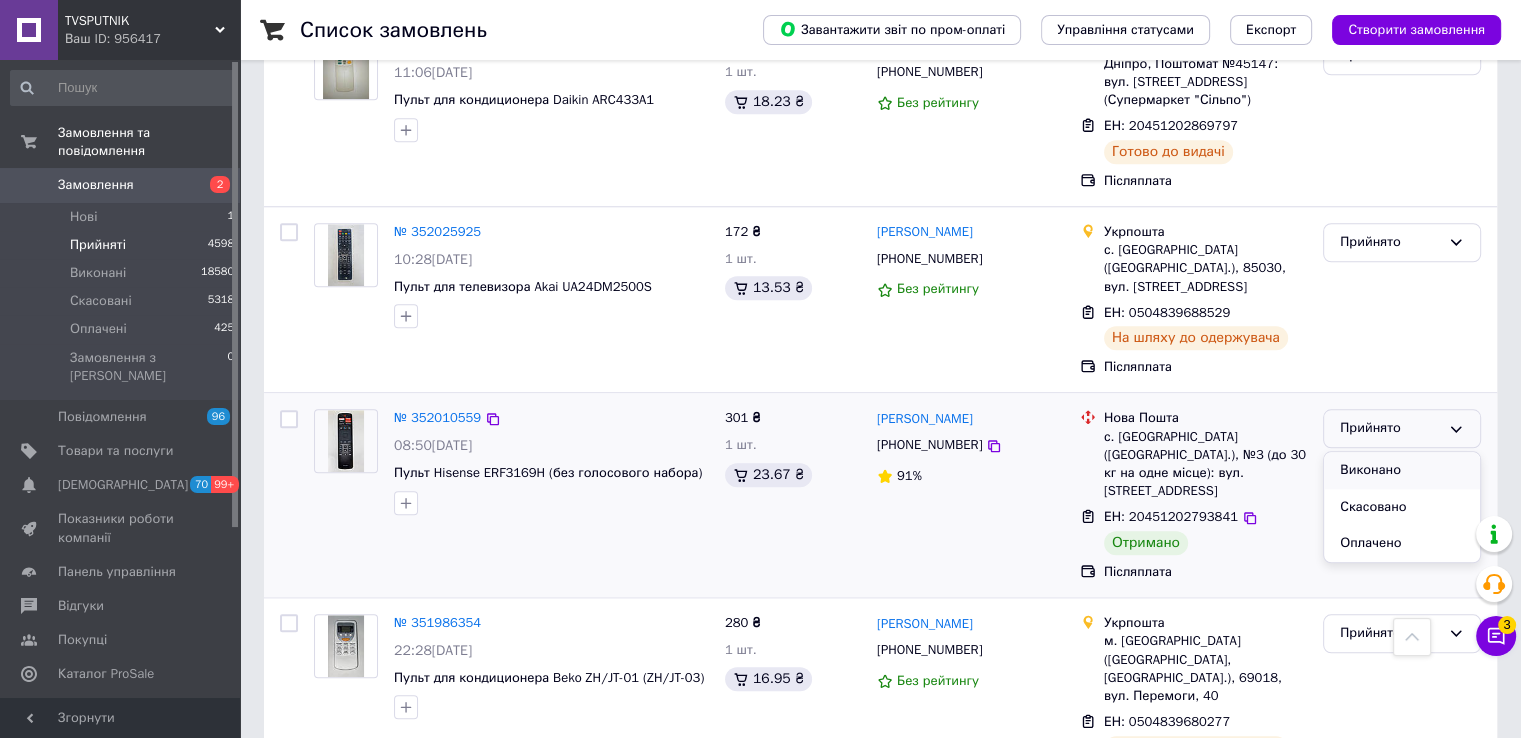 click on "Виконано" at bounding box center [1402, 470] 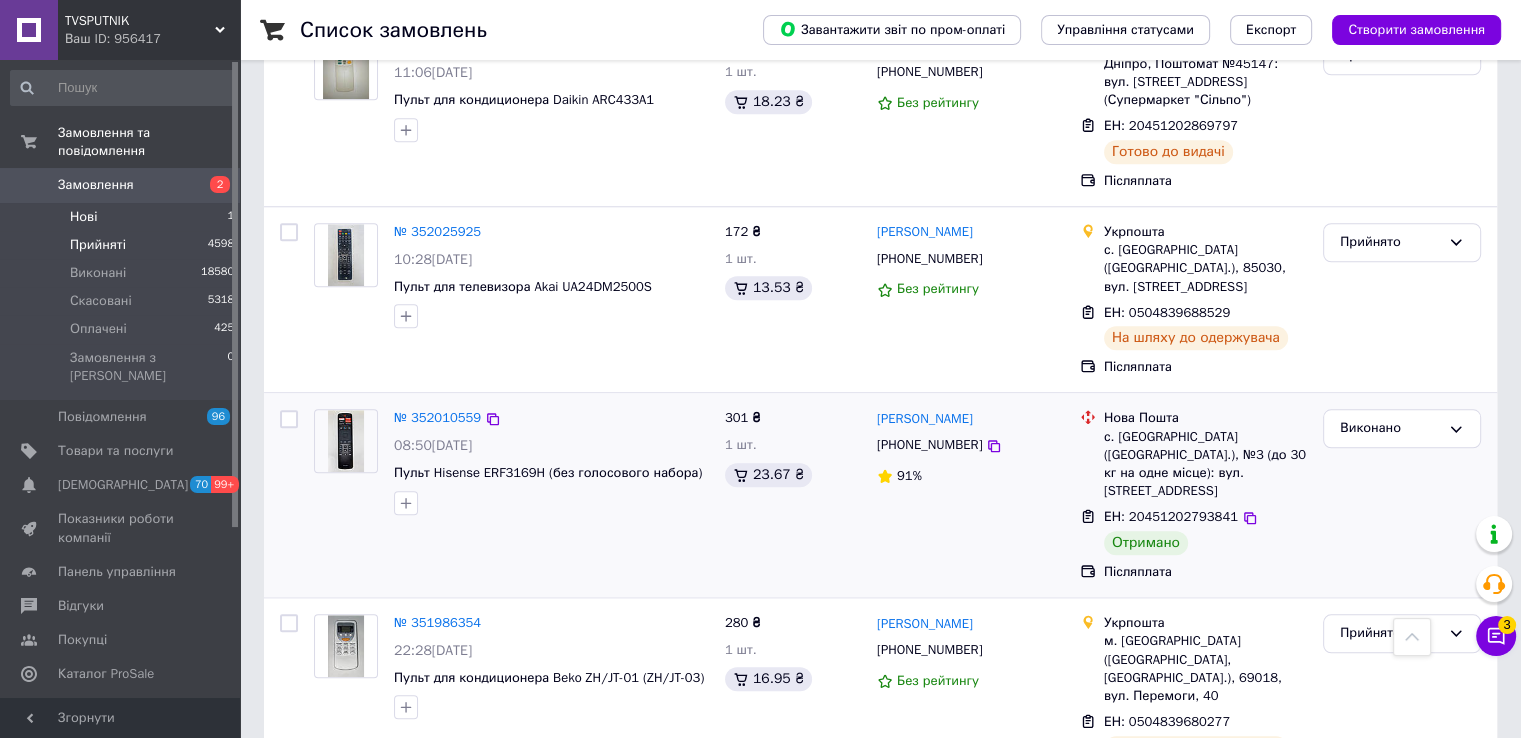 click on "Нові 1" at bounding box center [123, 217] 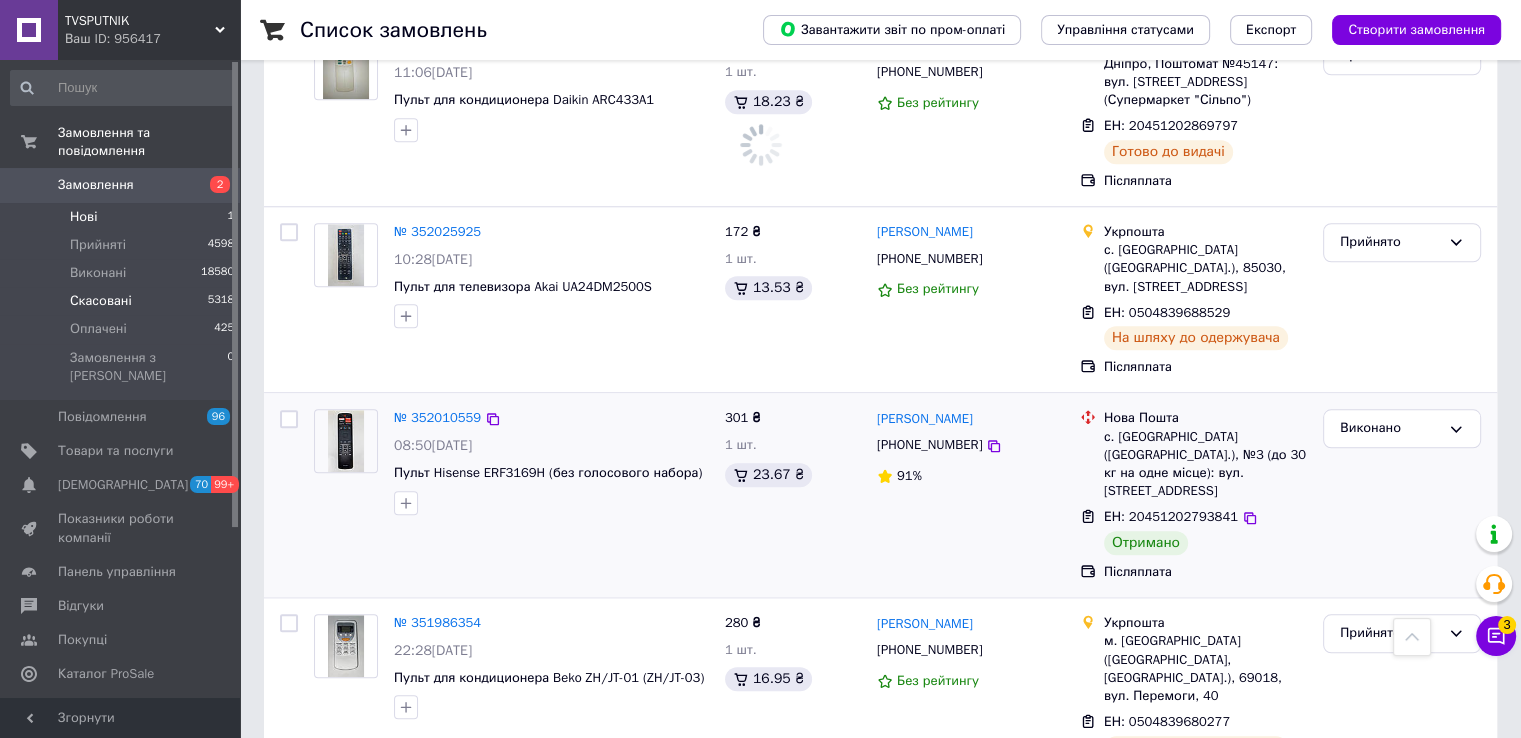 scroll, scrollTop: 0, scrollLeft: 0, axis: both 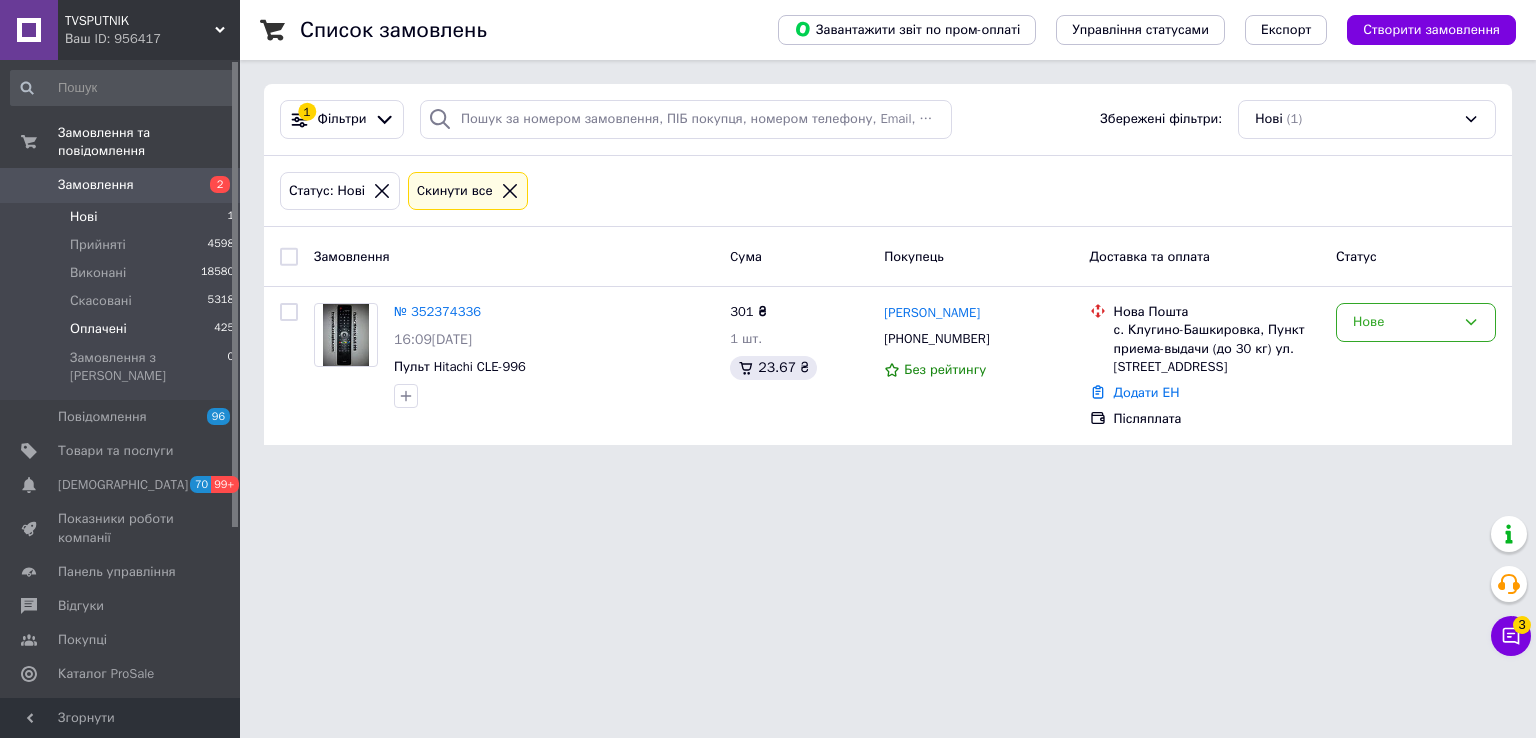 click on "Оплачені" at bounding box center (98, 329) 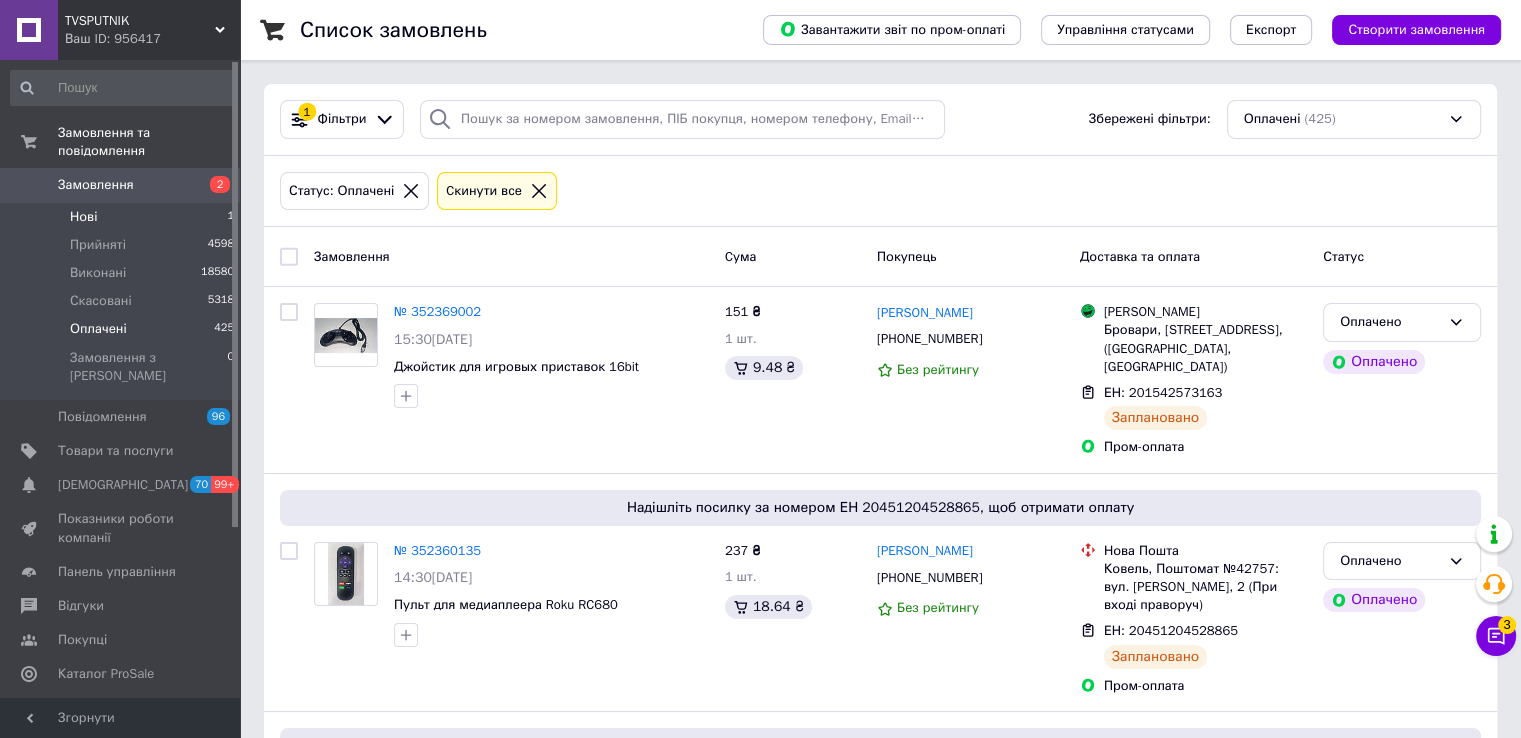 click on "Нові 1" at bounding box center [123, 217] 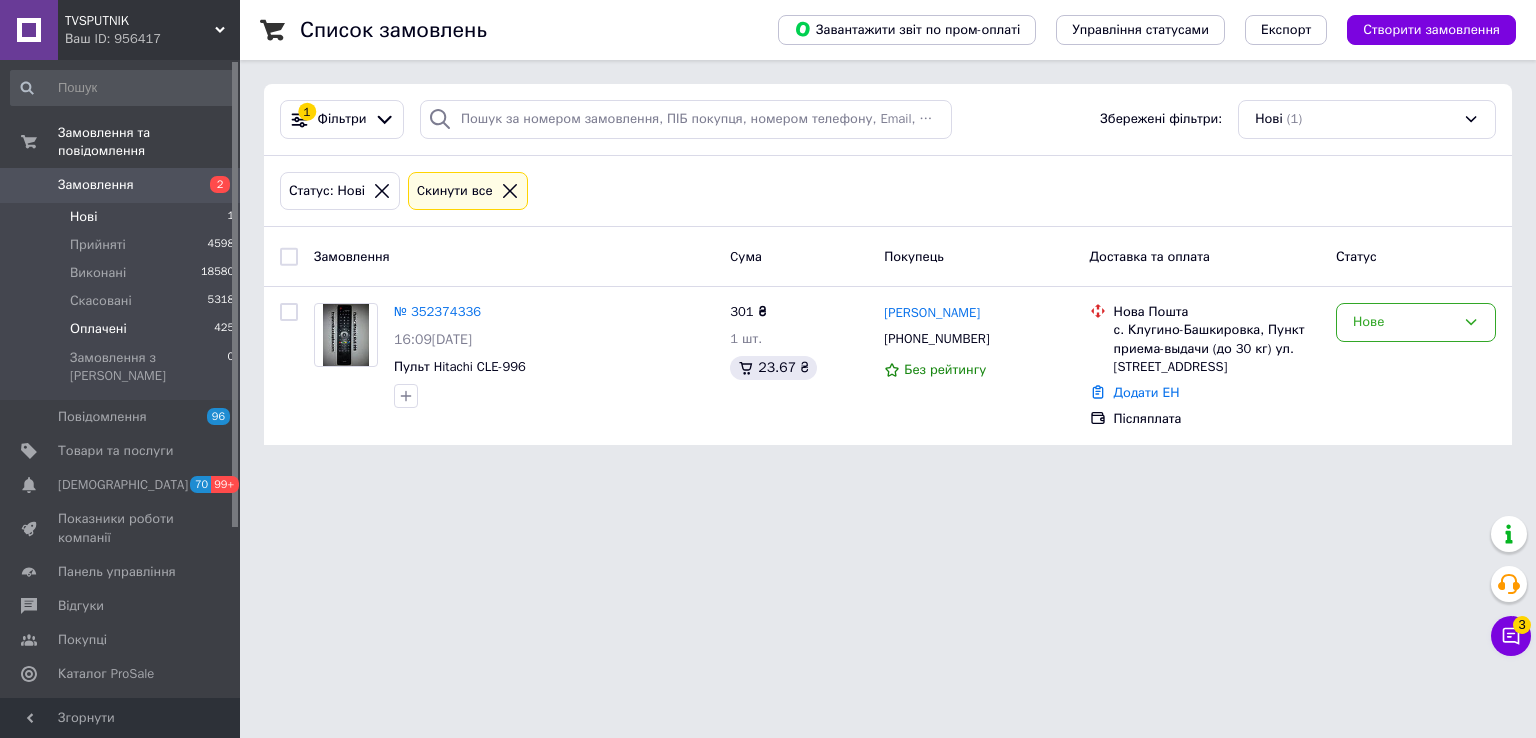 drag, startPoint x: 100, startPoint y: 309, endPoint x: 110, endPoint y: 319, distance: 14.142136 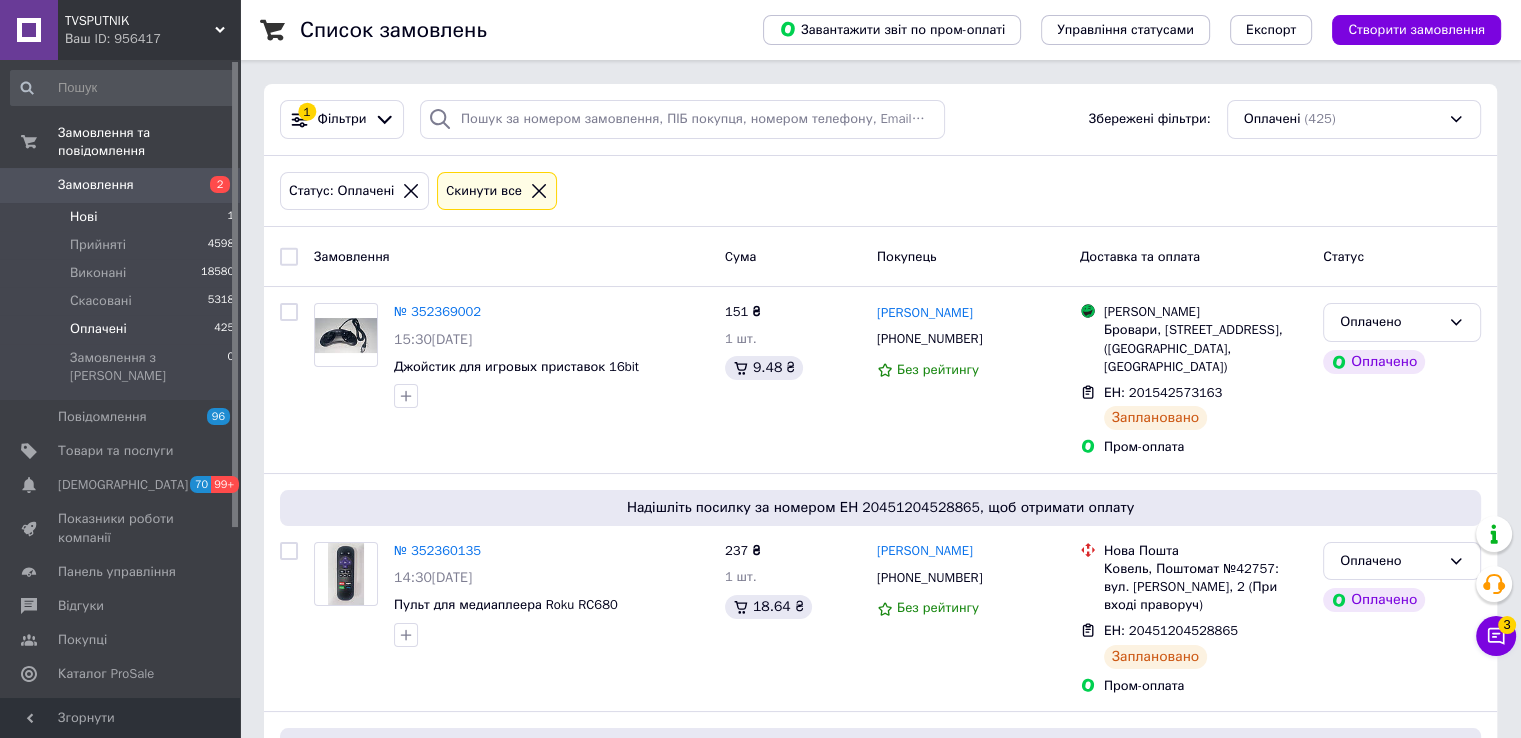 click on "Нові 1" at bounding box center [123, 217] 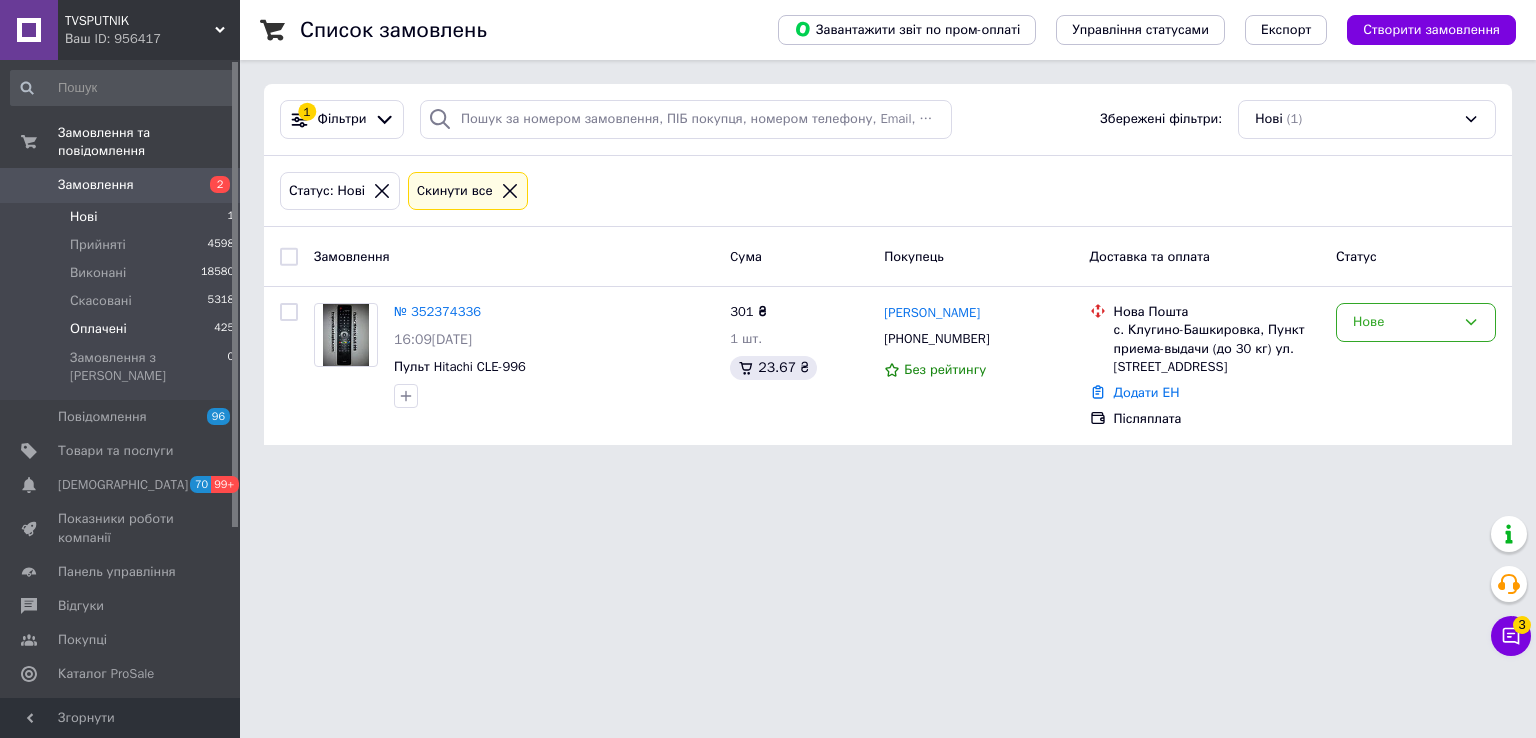 click on "Оплачені" at bounding box center [98, 329] 